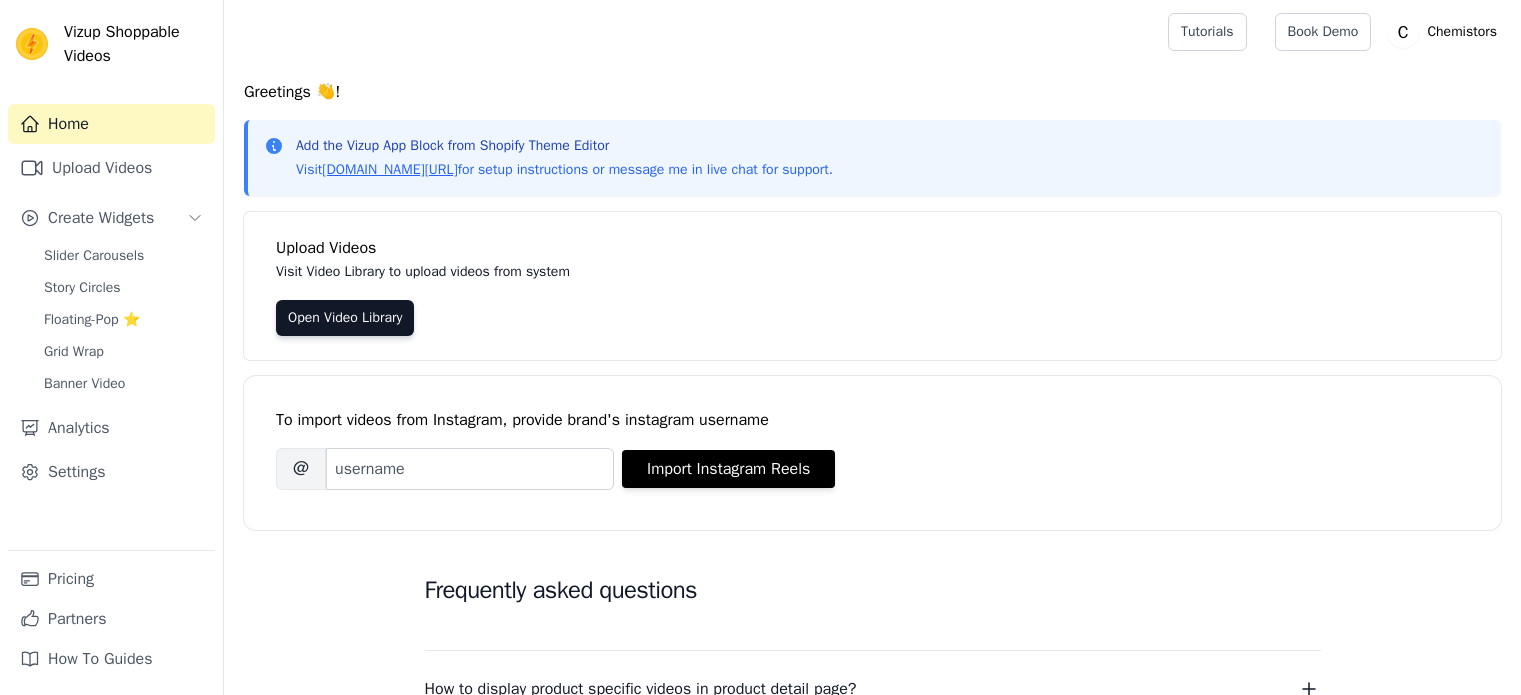 scroll, scrollTop: 0, scrollLeft: 0, axis: both 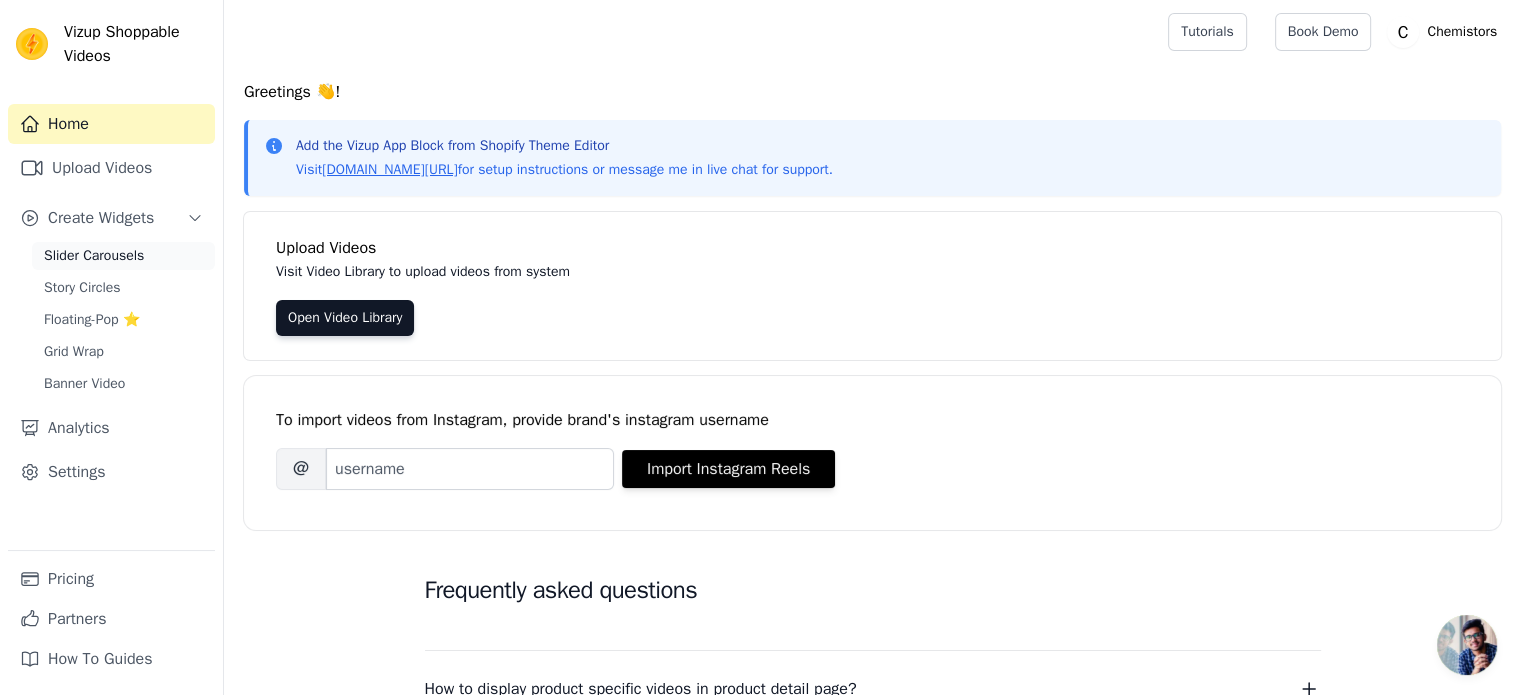 click on "Slider Carousels" at bounding box center [94, 256] 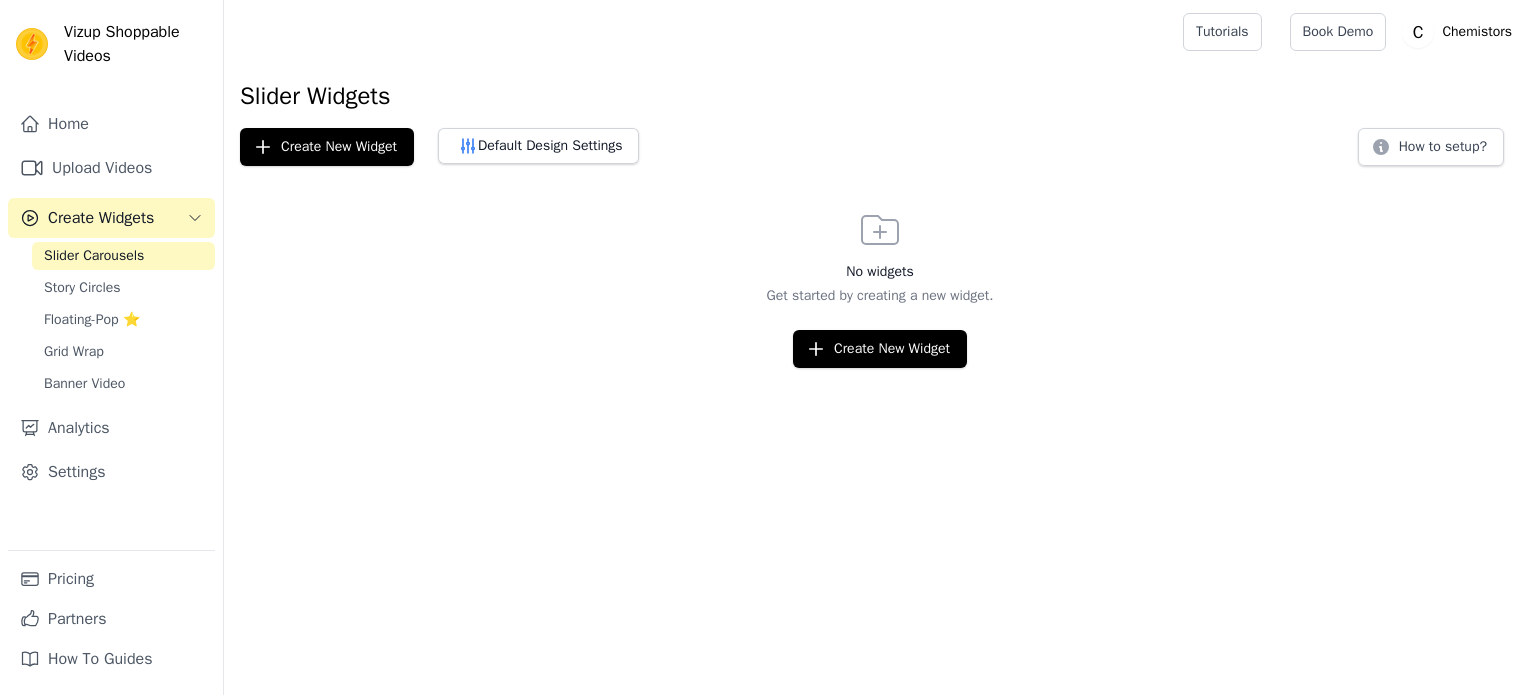 scroll, scrollTop: 0, scrollLeft: 0, axis: both 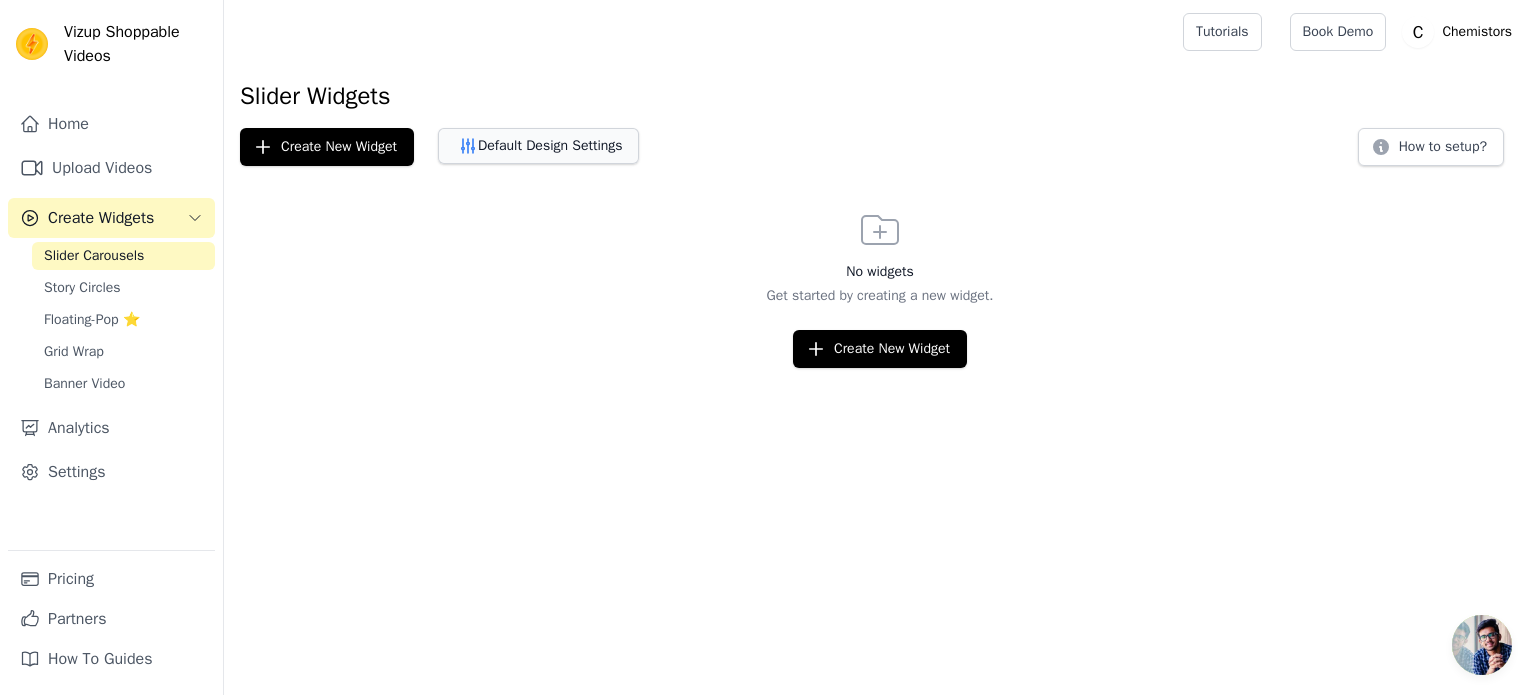 click on "Default Design Settings" at bounding box center [538, 146] 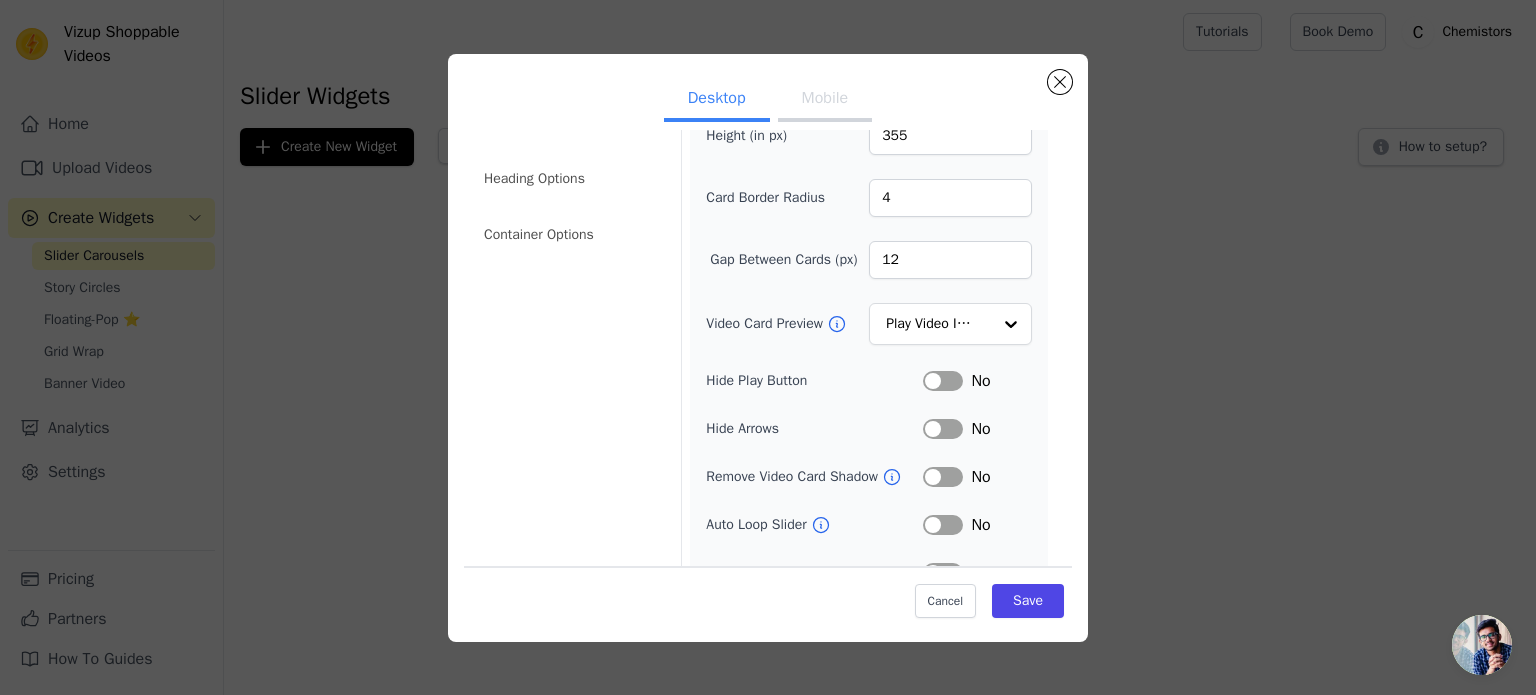 scroll, scrollTop: 143, scrollLeft: 0, axis: vertical 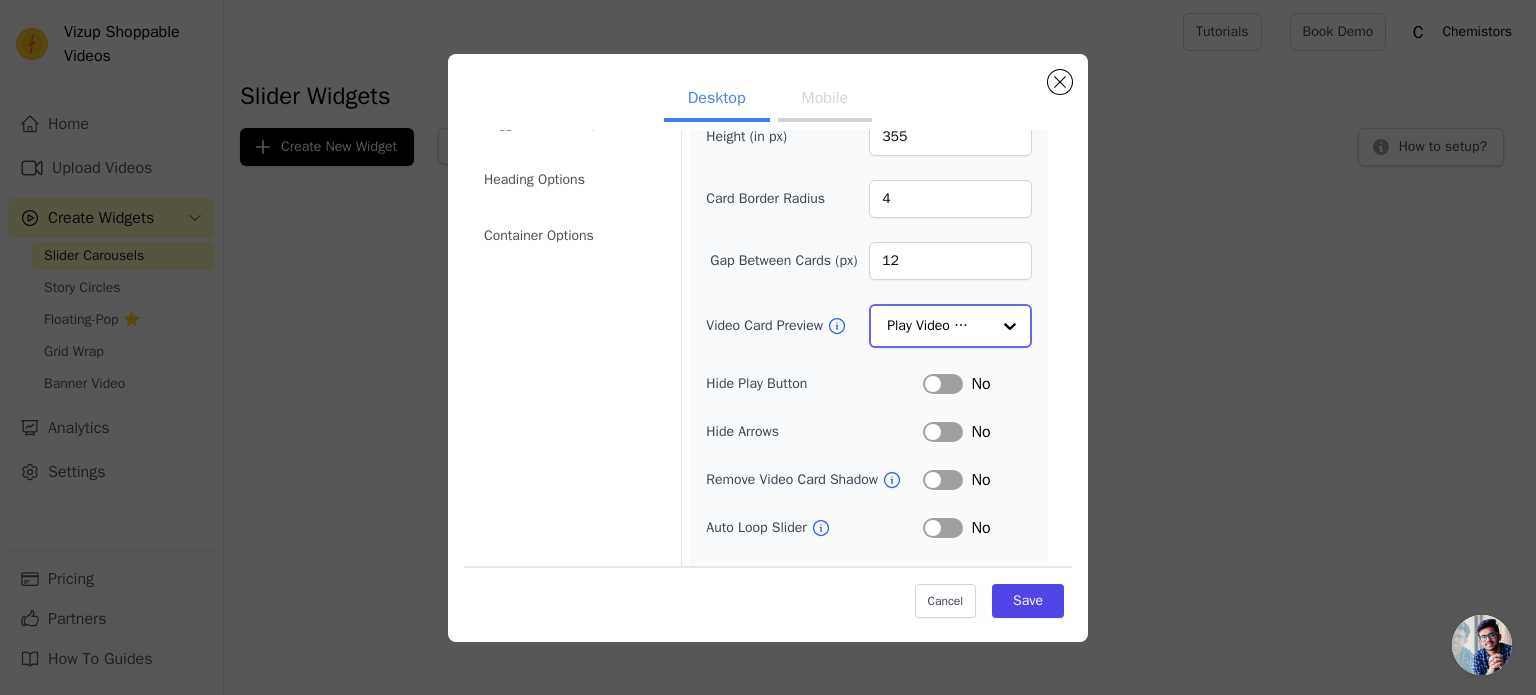 click on "Video Card Preview" 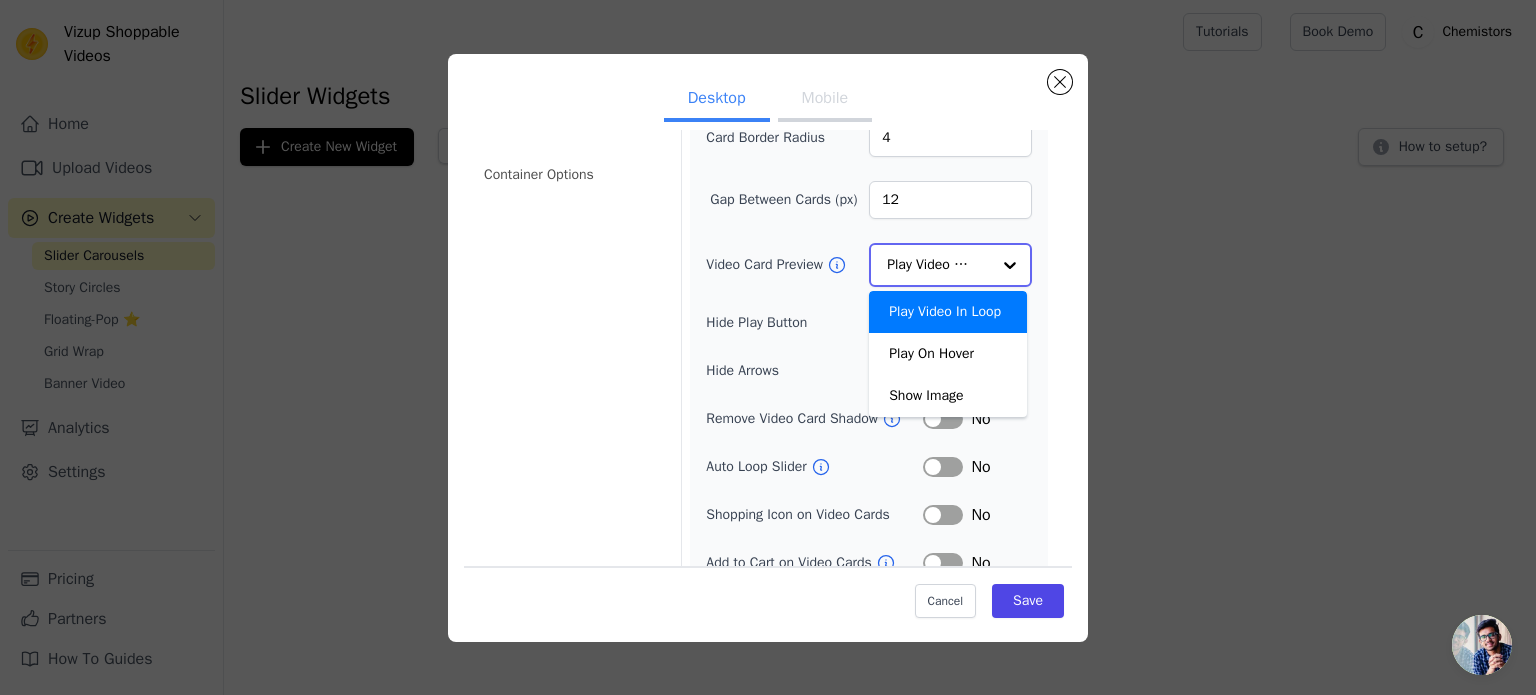 scroll, scrollTop: 215, scrollLeft: 0, axis: vertical 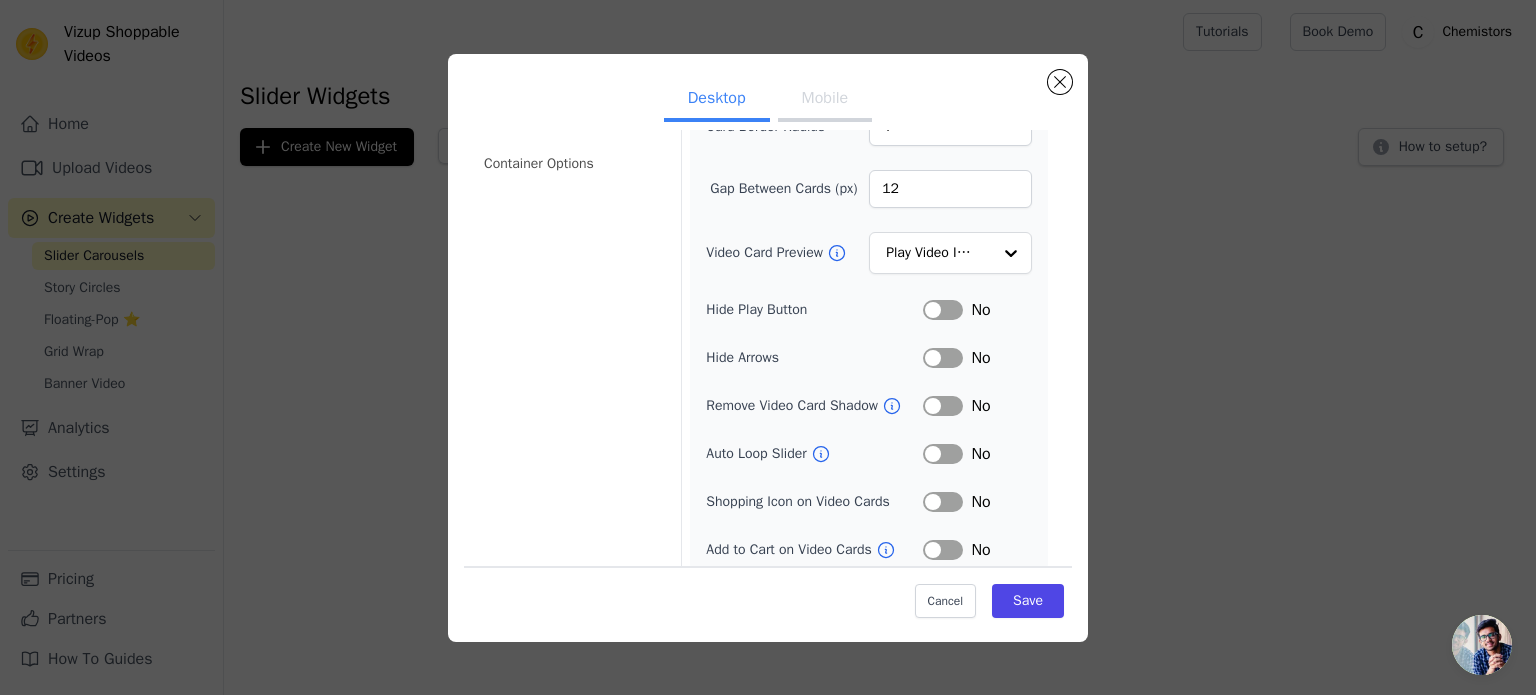 click on "Set Slider Widget Defaults   Desktop Mobile   Video Card Options Tagged Product Options Heading Options Container Options   Width (in px)   200   Height (in px)   355   Card Border Radius   4   Gap Between Cards (px)   12   Video Card Preview           Play Video In Loop               Hide Play Button   Label     No   Hide Arrows   Label     No   Remove Video Card Shadow     Label     No   Auto Loop Slider     Label     No   Shopping Icon on Video Cards   Label     No   Add to Cart on Video Cards     Label     No   Cancel     Save" at bounding box center [768, 348] 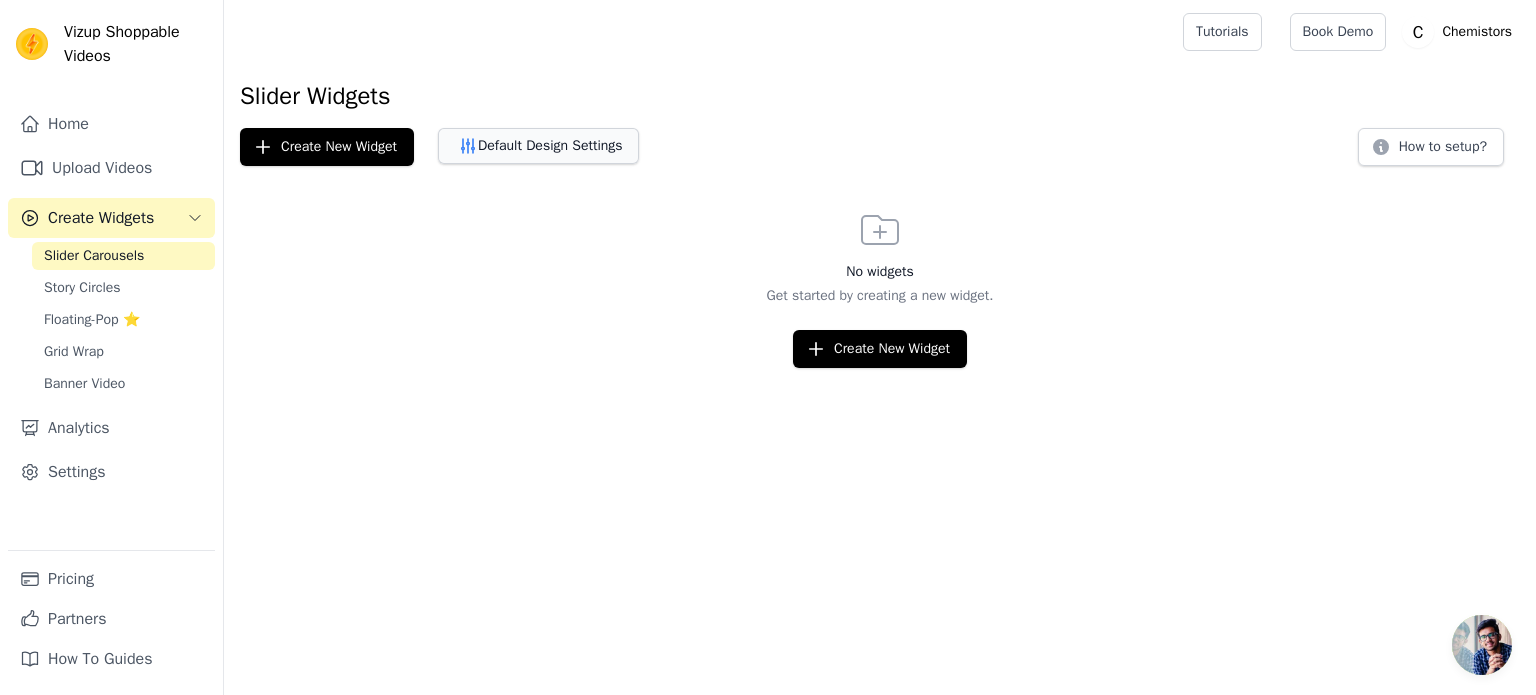 click on "Default Design Settings" at bounding box center (538, 146) 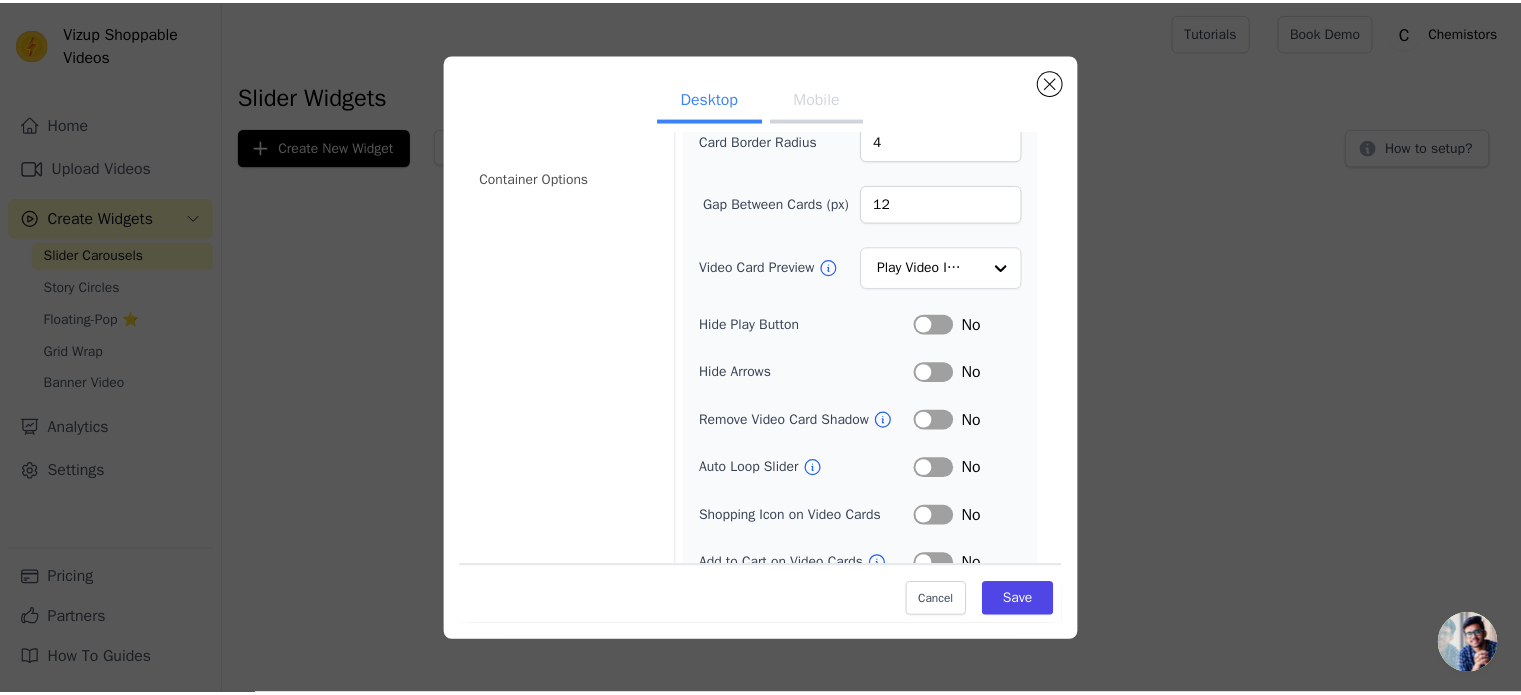 scroll, scrollTop: 224, scrollLeft: 0, axis: vertical 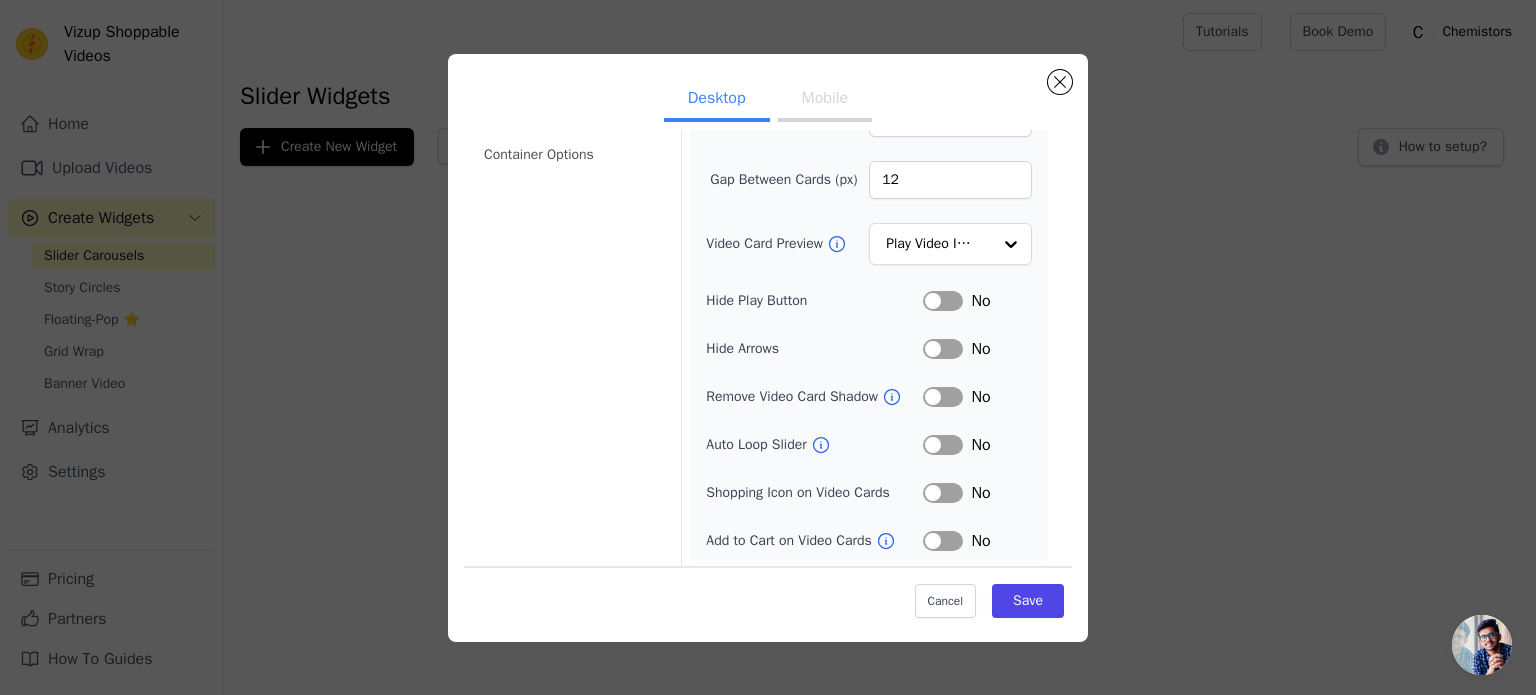 click on "Label" at bounding box center [943, 541] 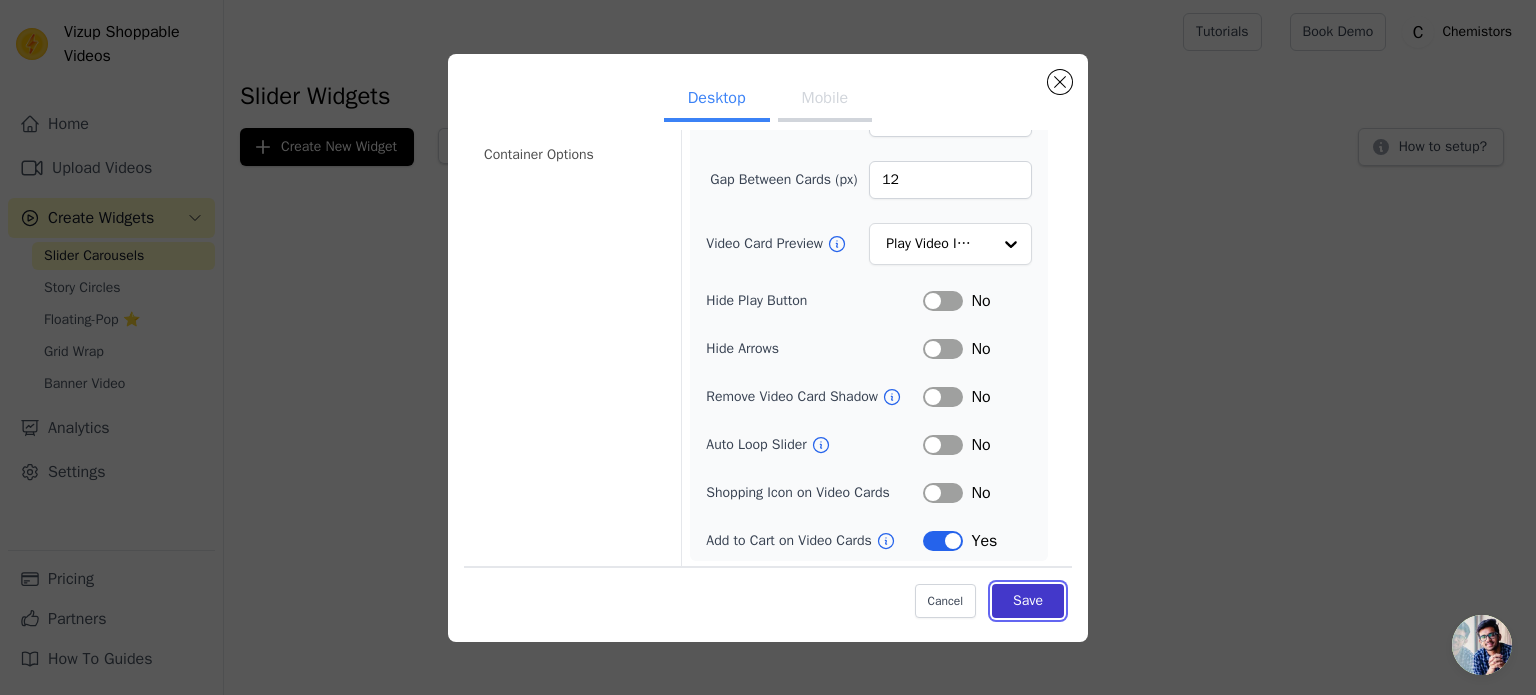 click on "Save" at bounding box center (1028, 601) 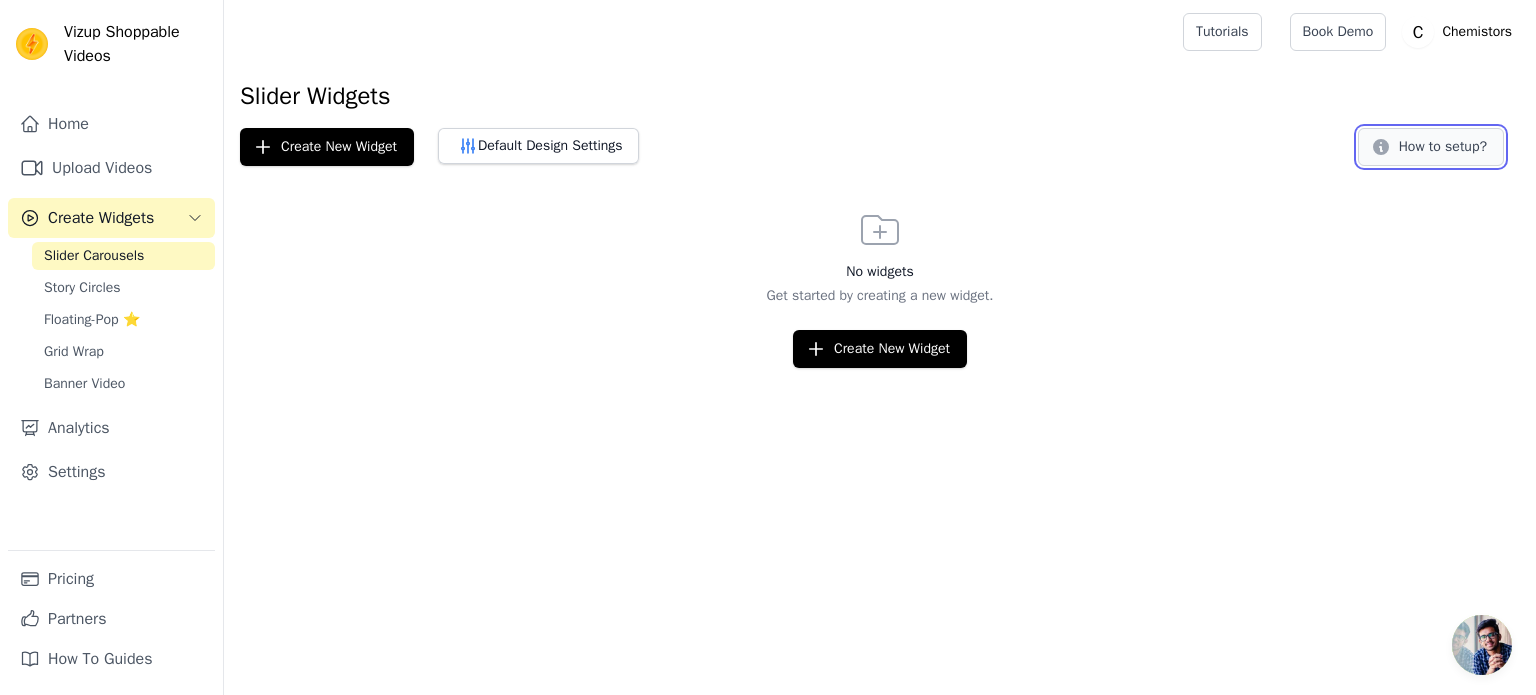 click on "How to setup?" at bounding box center [1431, 147] 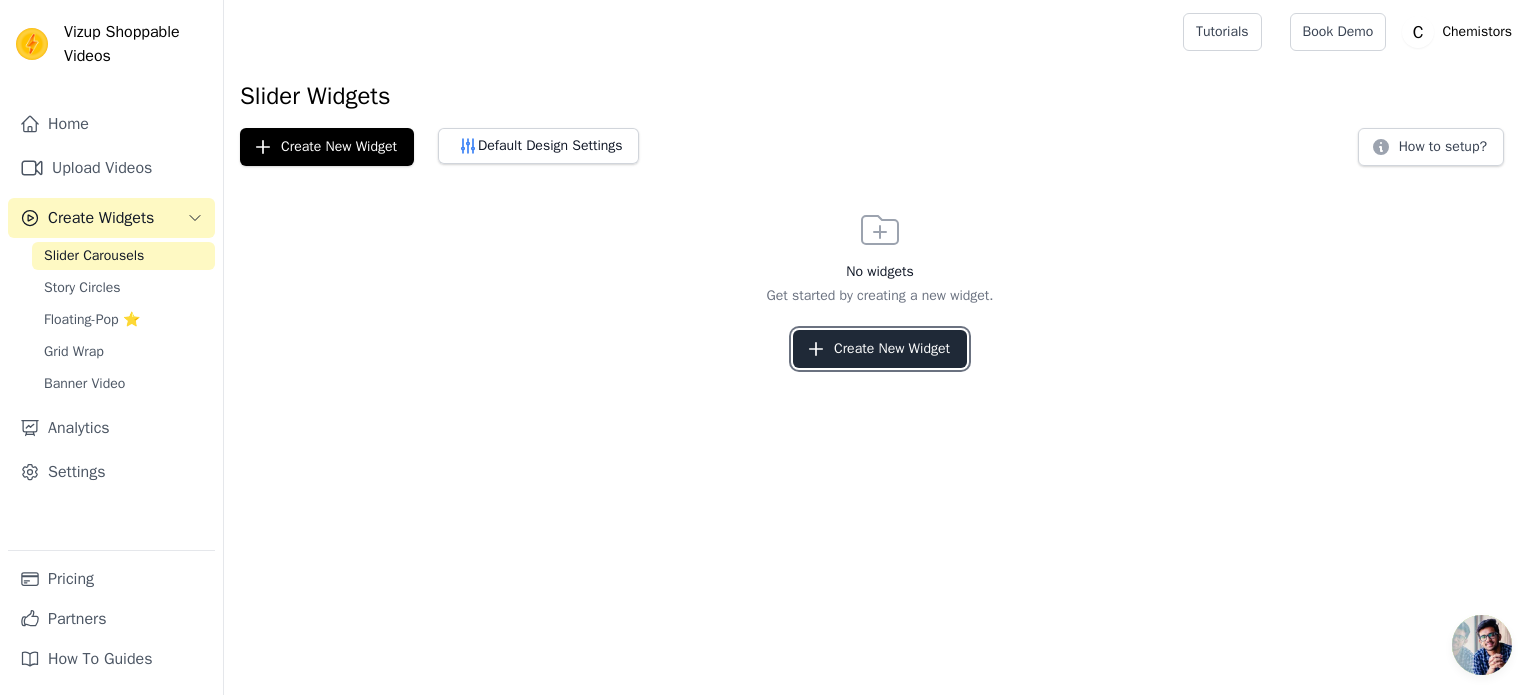 click on "Create New Widget" at bounding box center [880, 349] 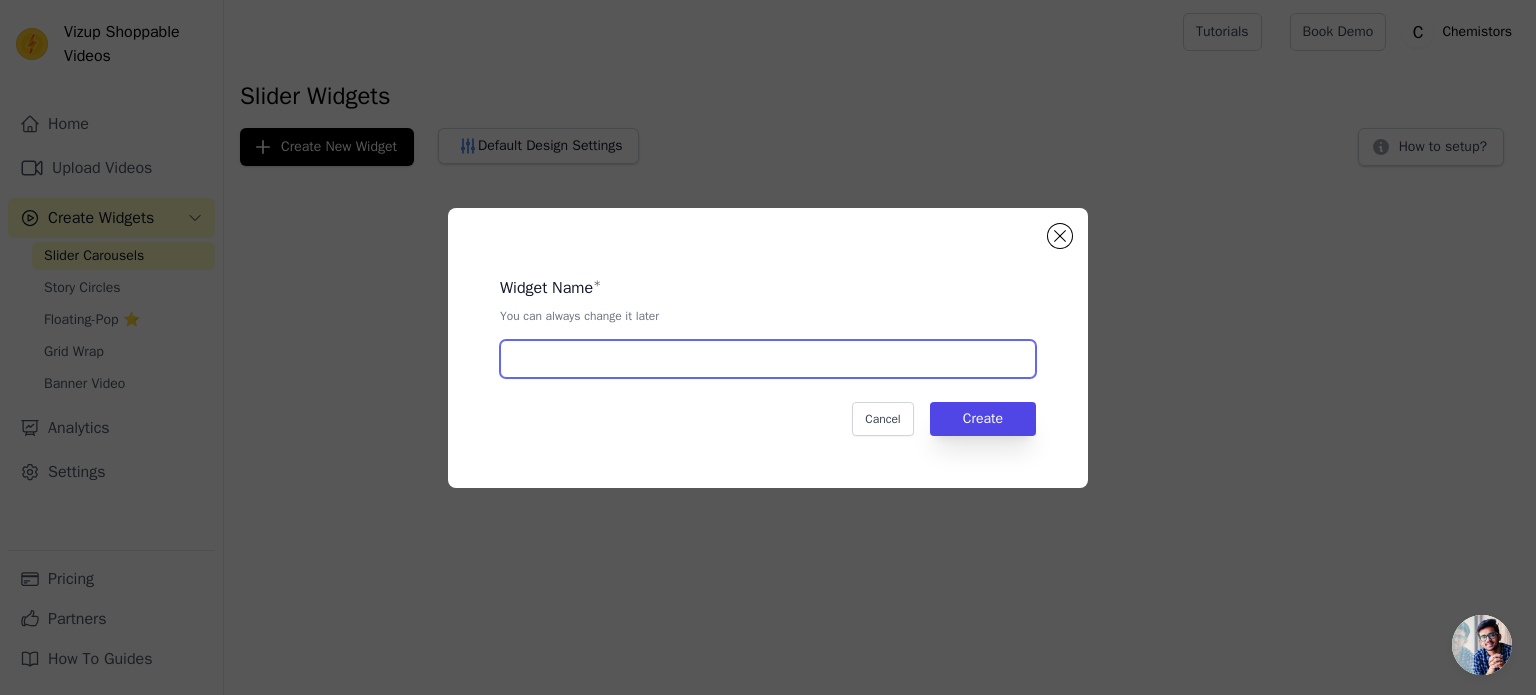 click at bounding box center (768, 359) 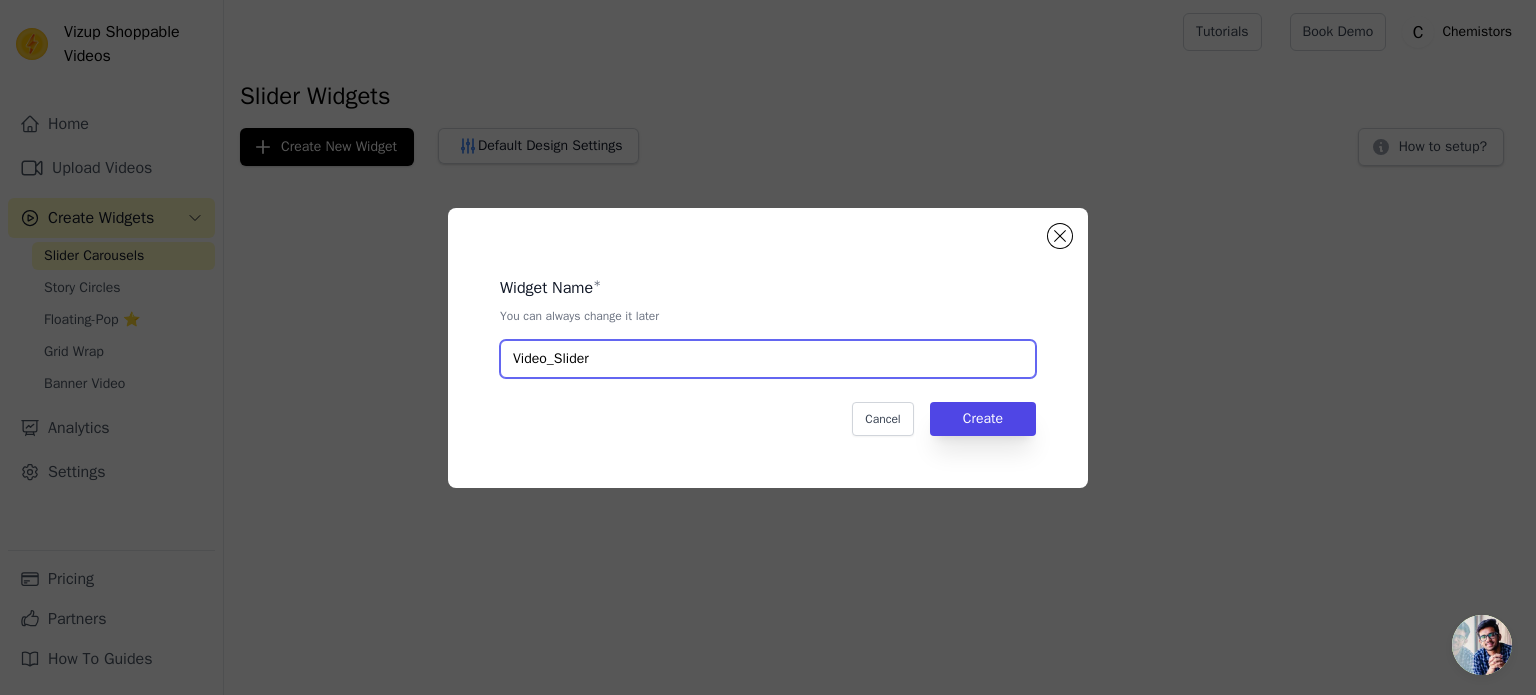 type on "Video_Slider" 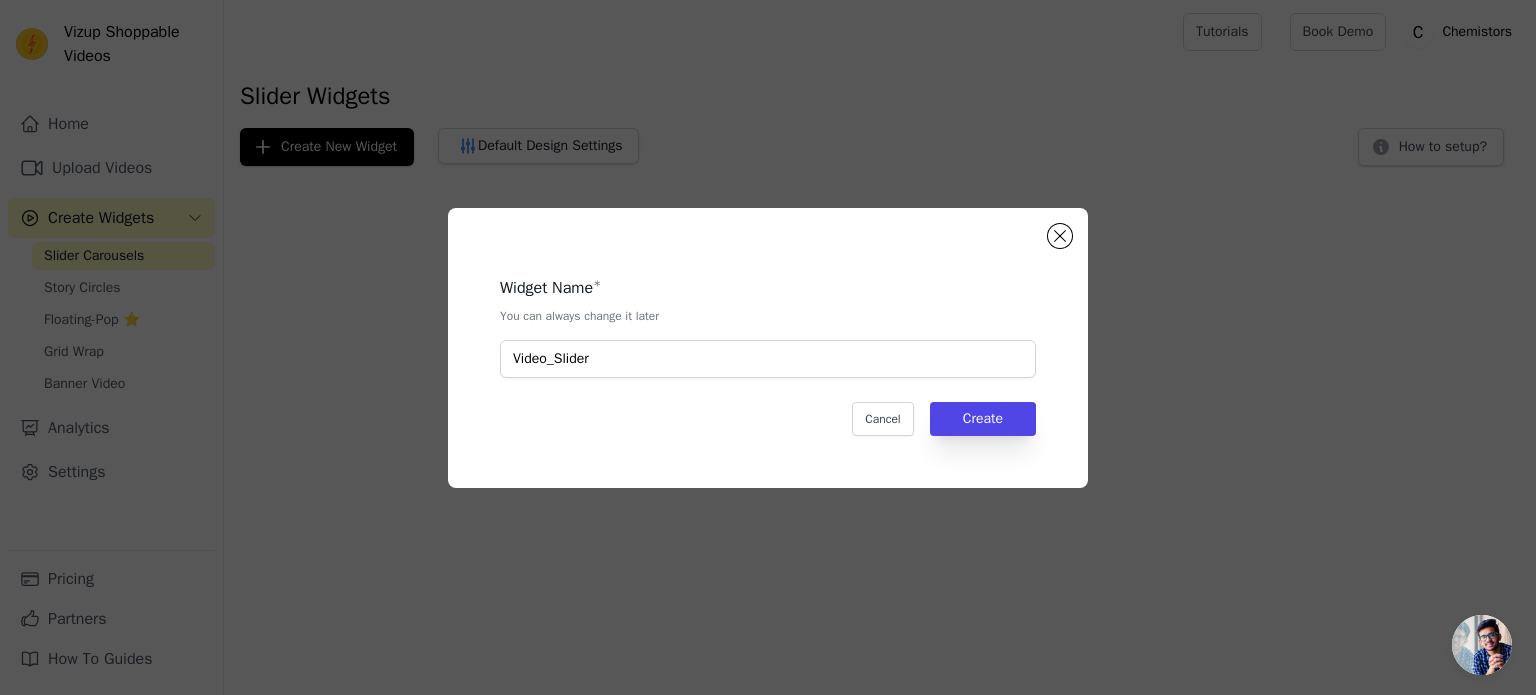 click on "Widget Name   *   You can always change it later   Video_Slider     Cancel   Create" at bounding box center [768, 348] 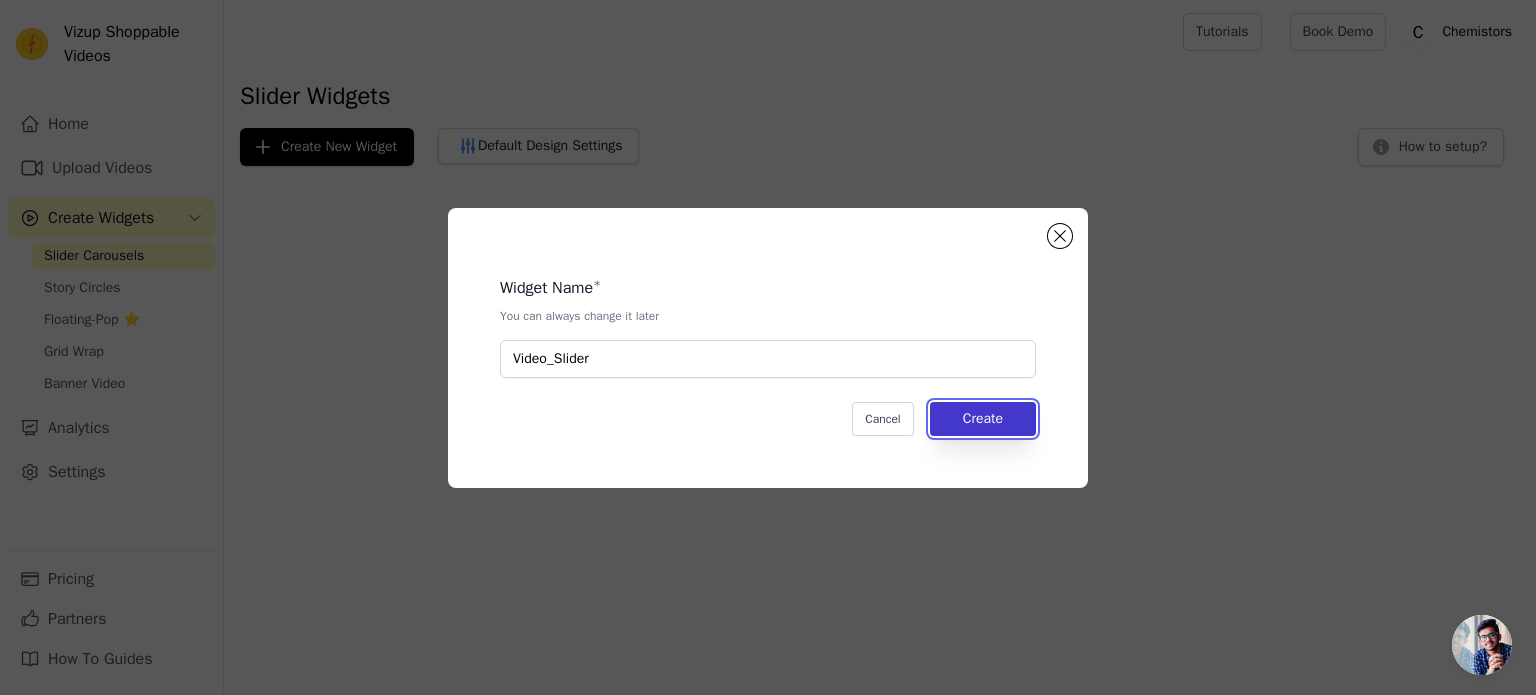 click on "Create" at bounding box center (983, 419) 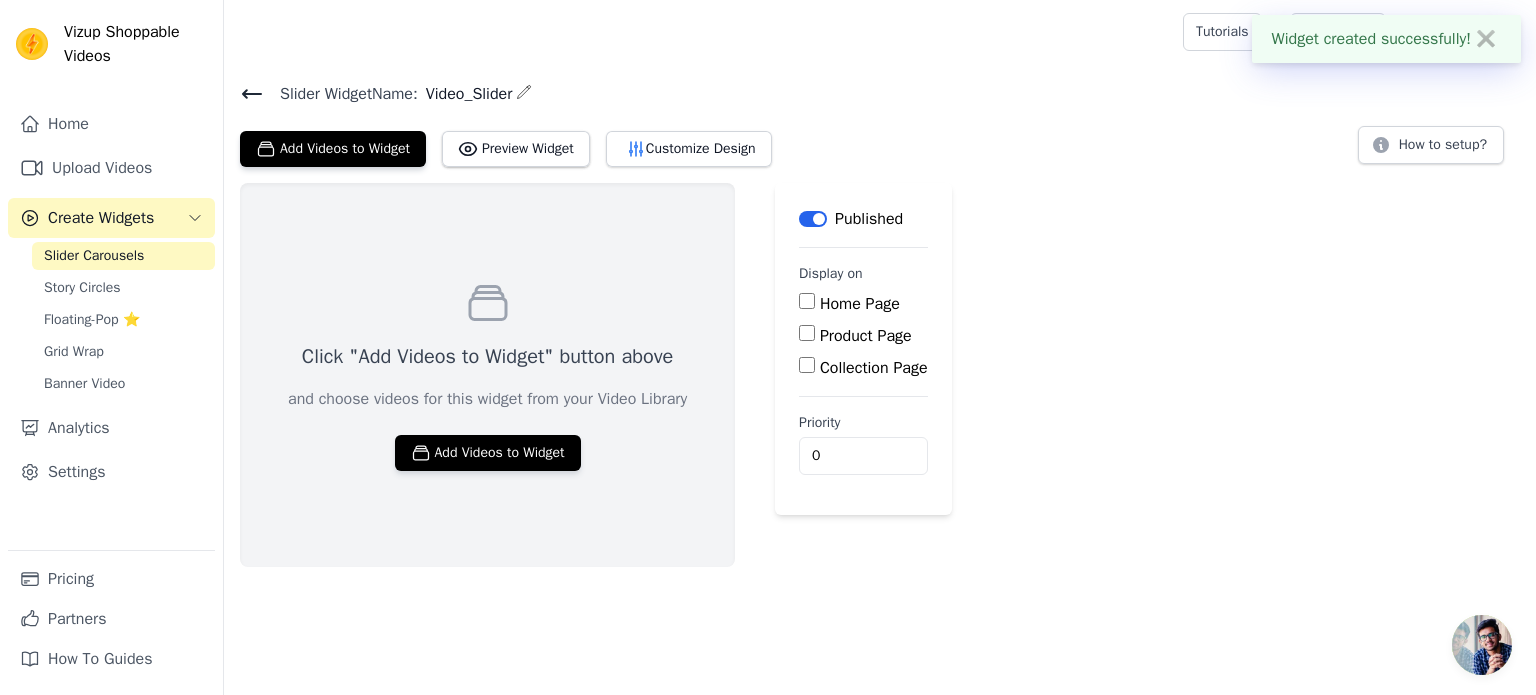 click on "Home Page" at bounding box center [807, 301] 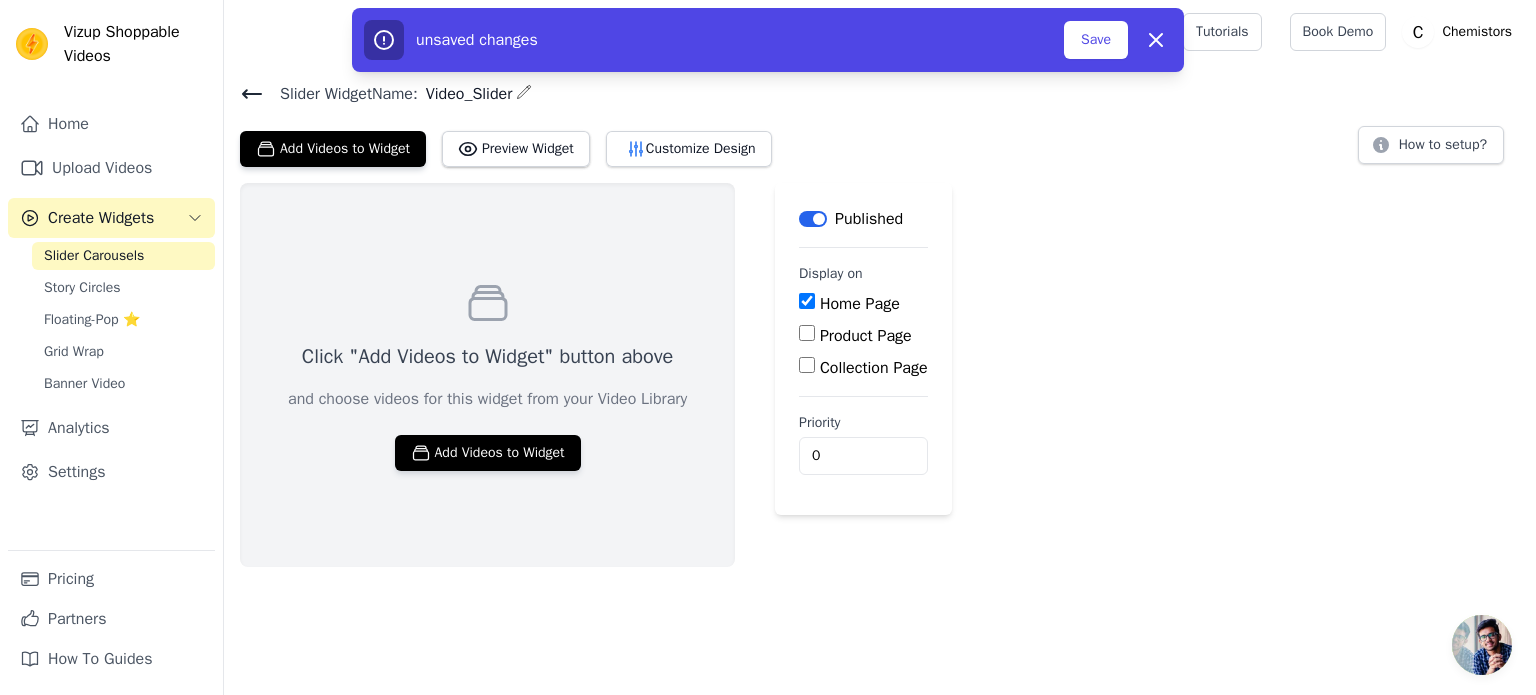 click on "Product Page" at bounding box center [807, 333] 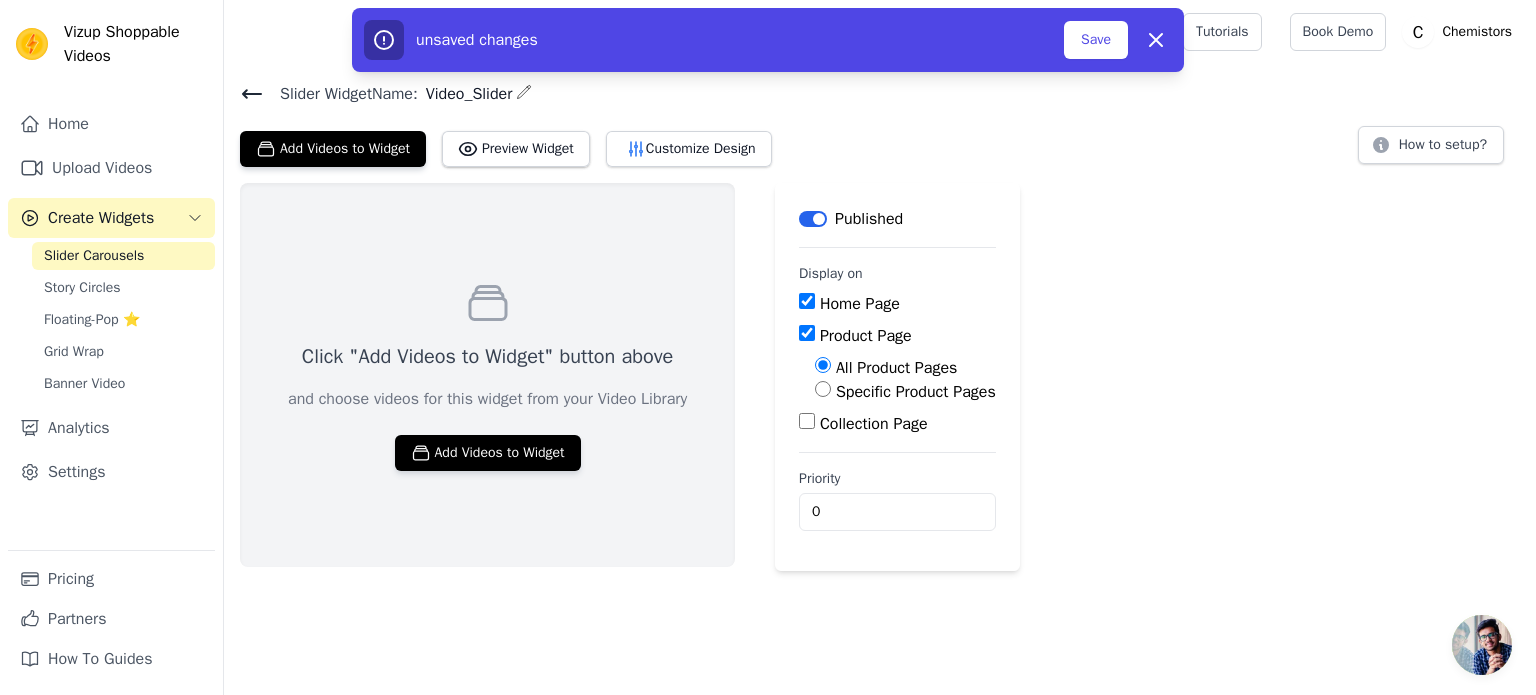 click on "Collection Page" at bounding box center [807, 421] 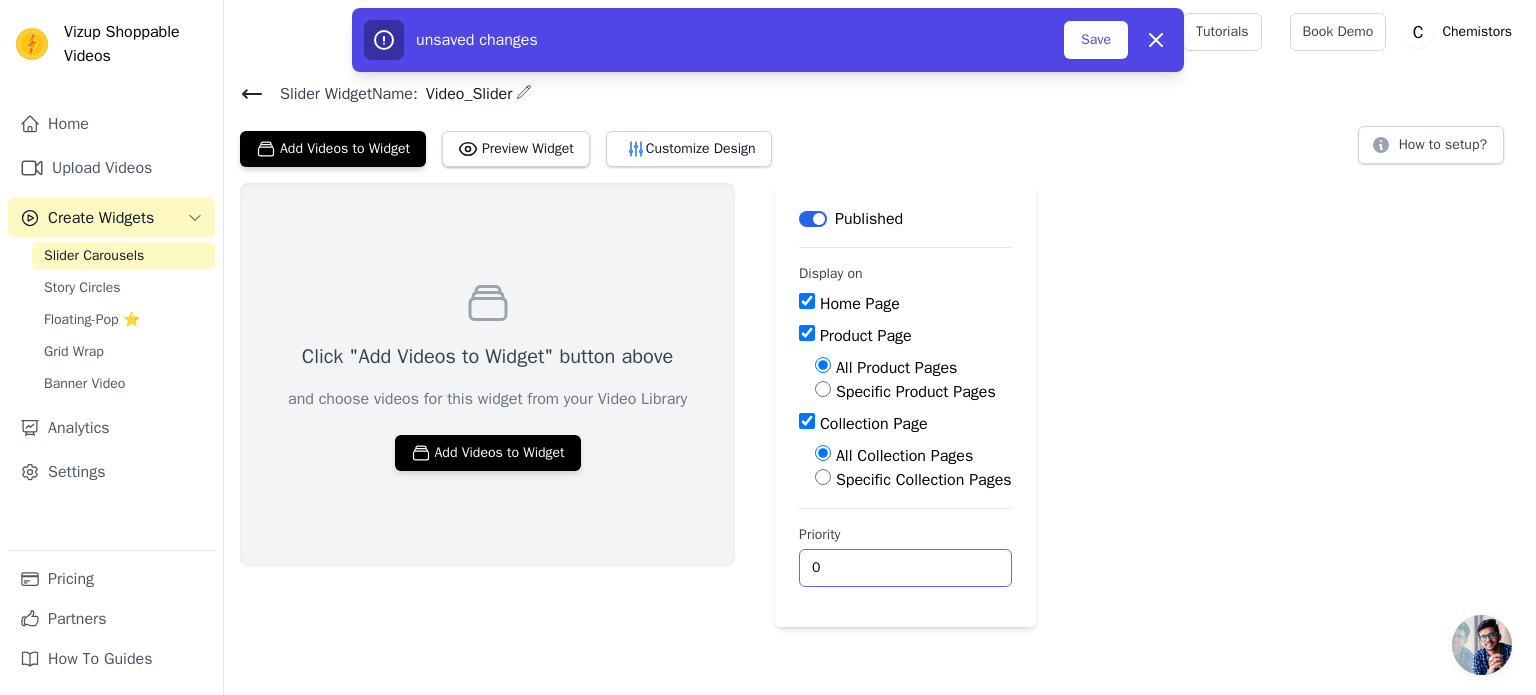 click on "0" at bounding box center (905, 568) 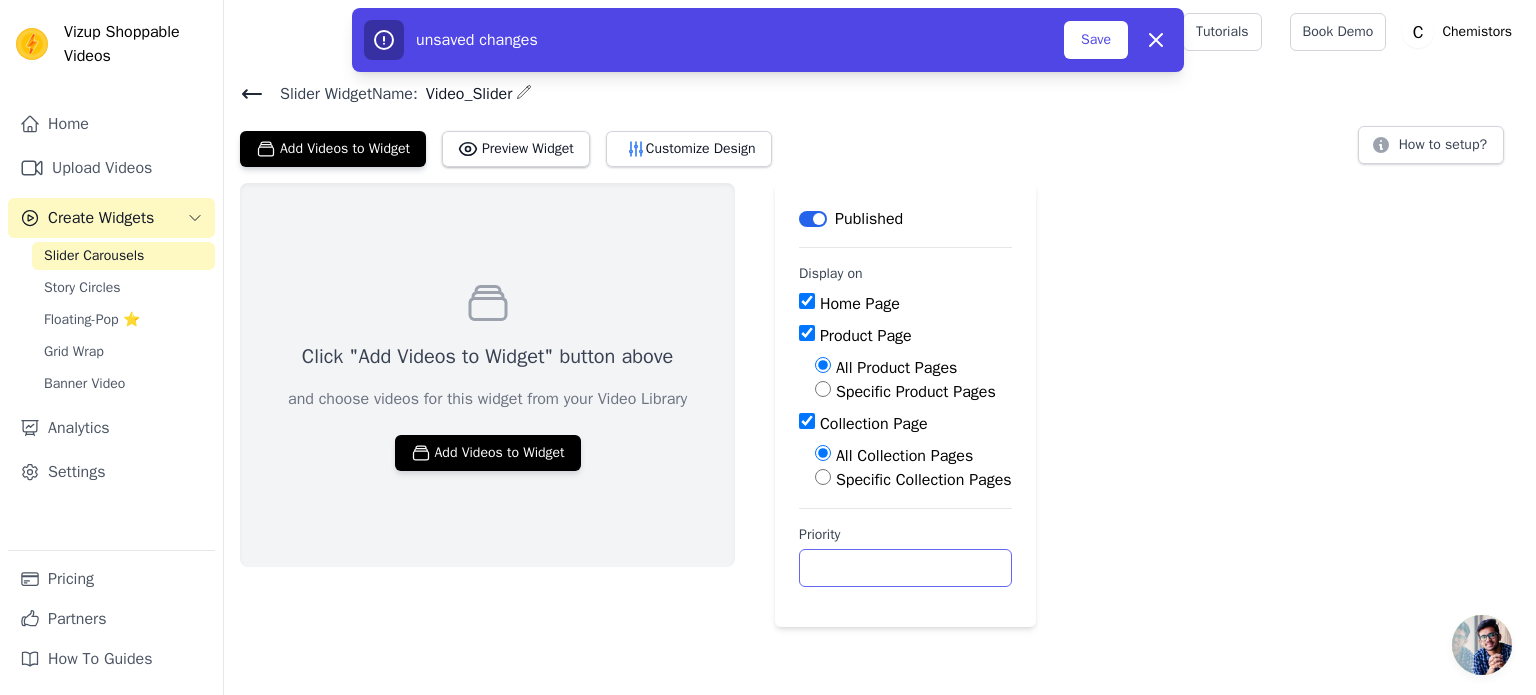 type on "1" 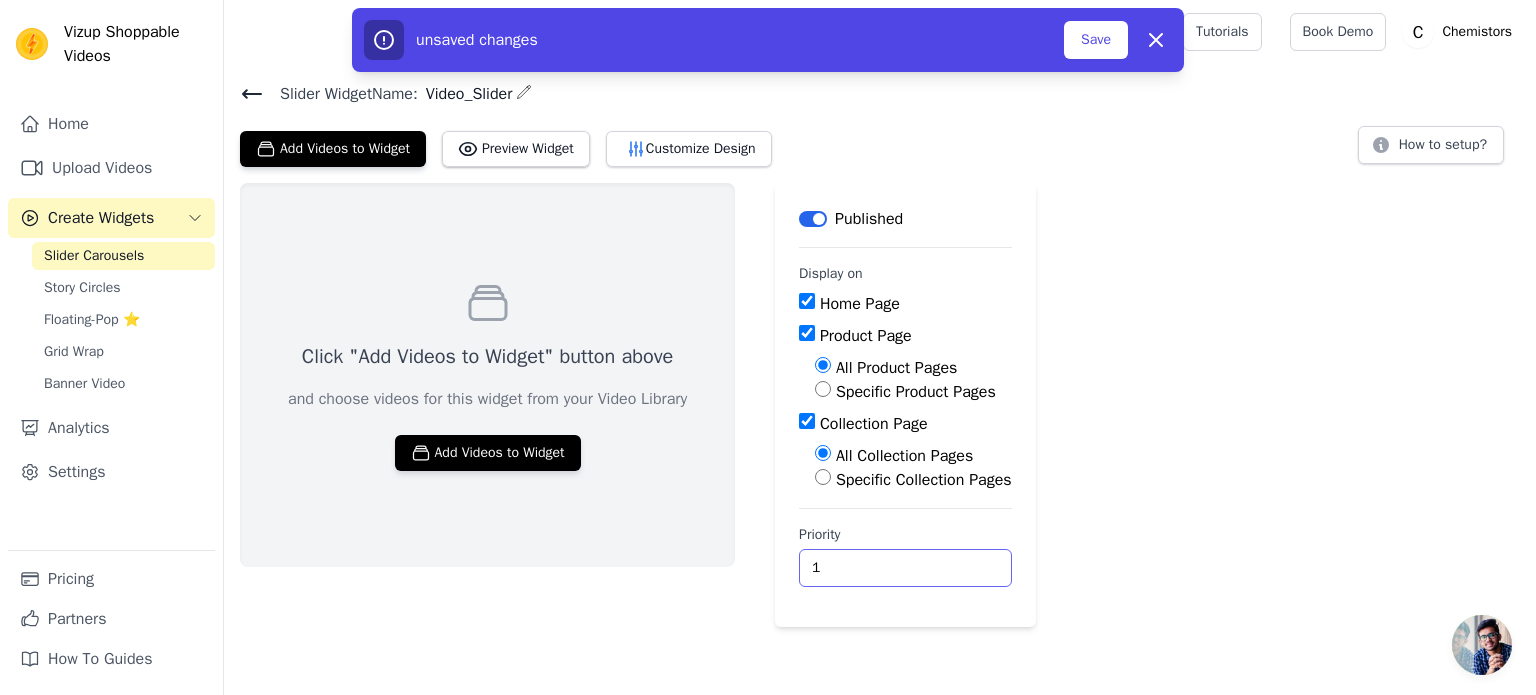 type on "1" 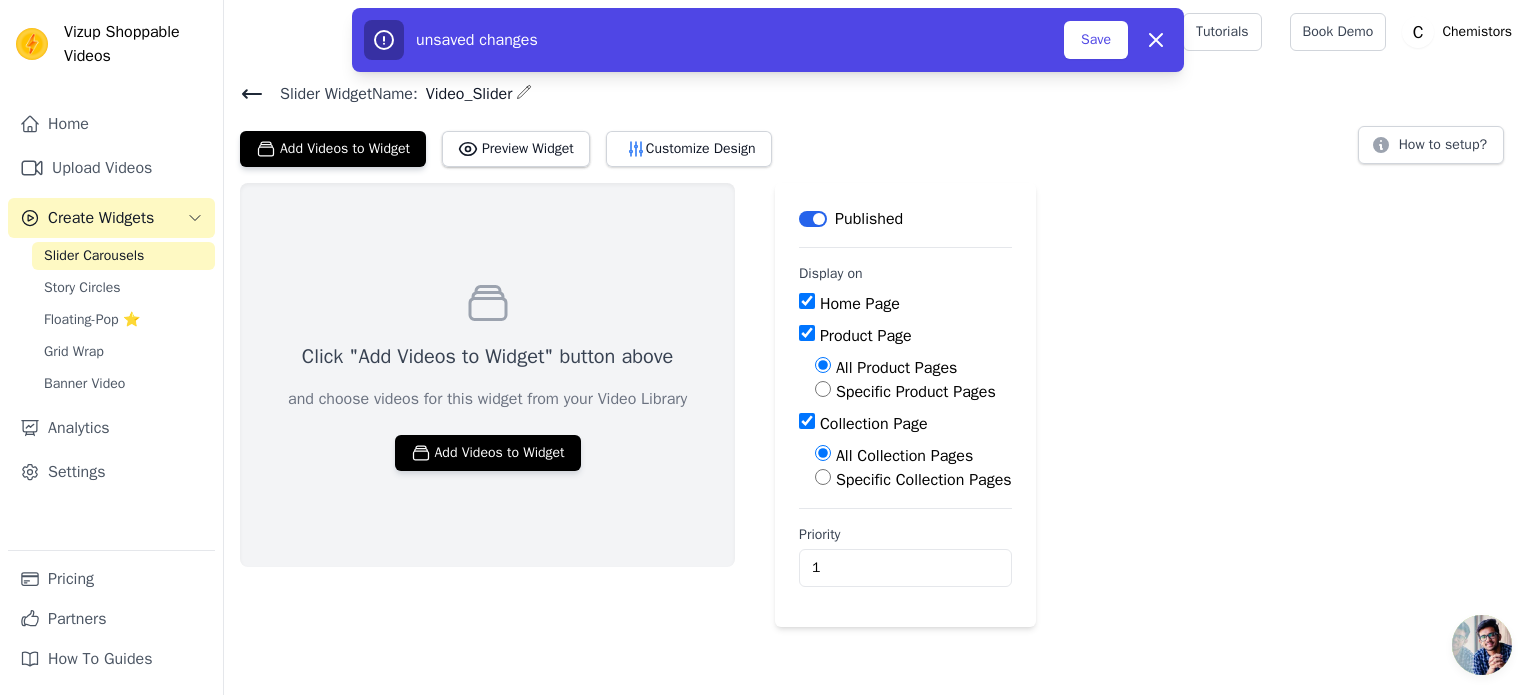 click on "Collection Page" at bounding box center [807, 421] 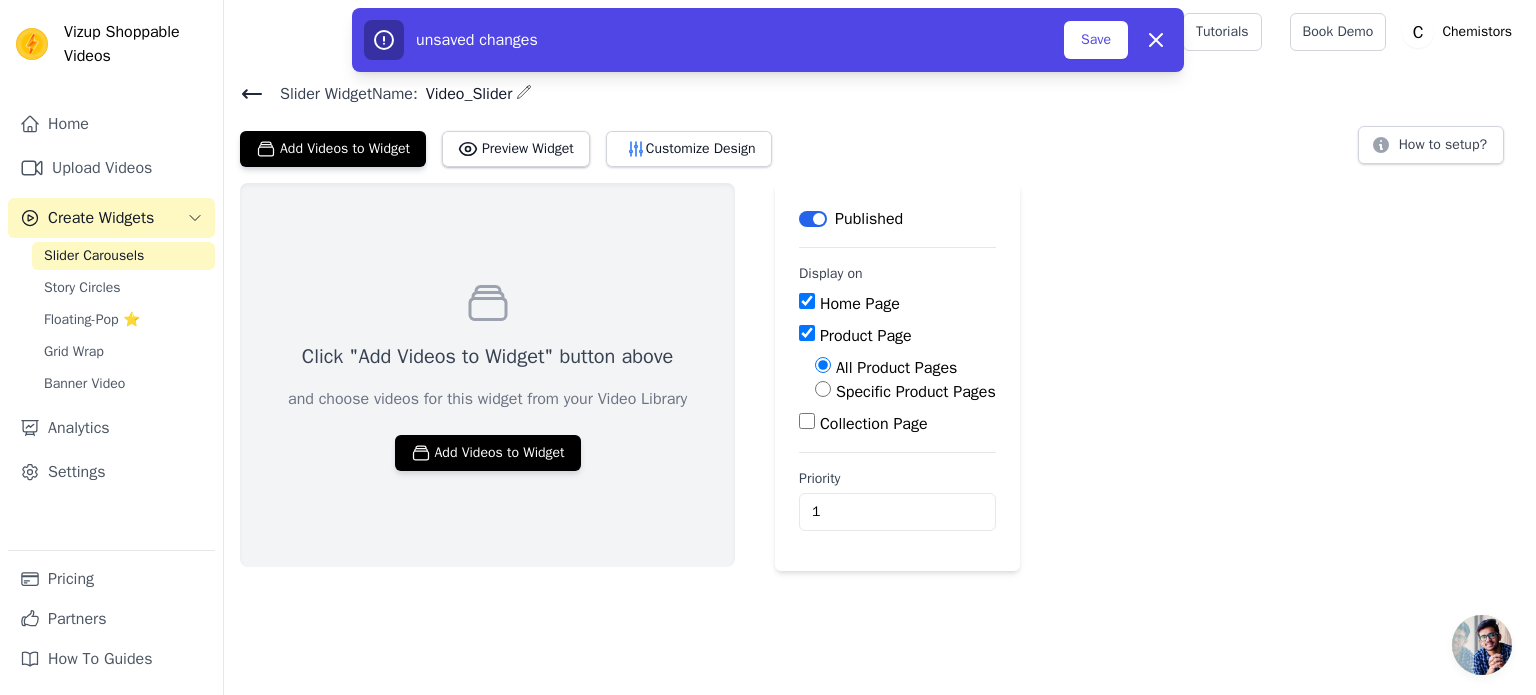 click on "Product Page" at bounding box center (807, 333) 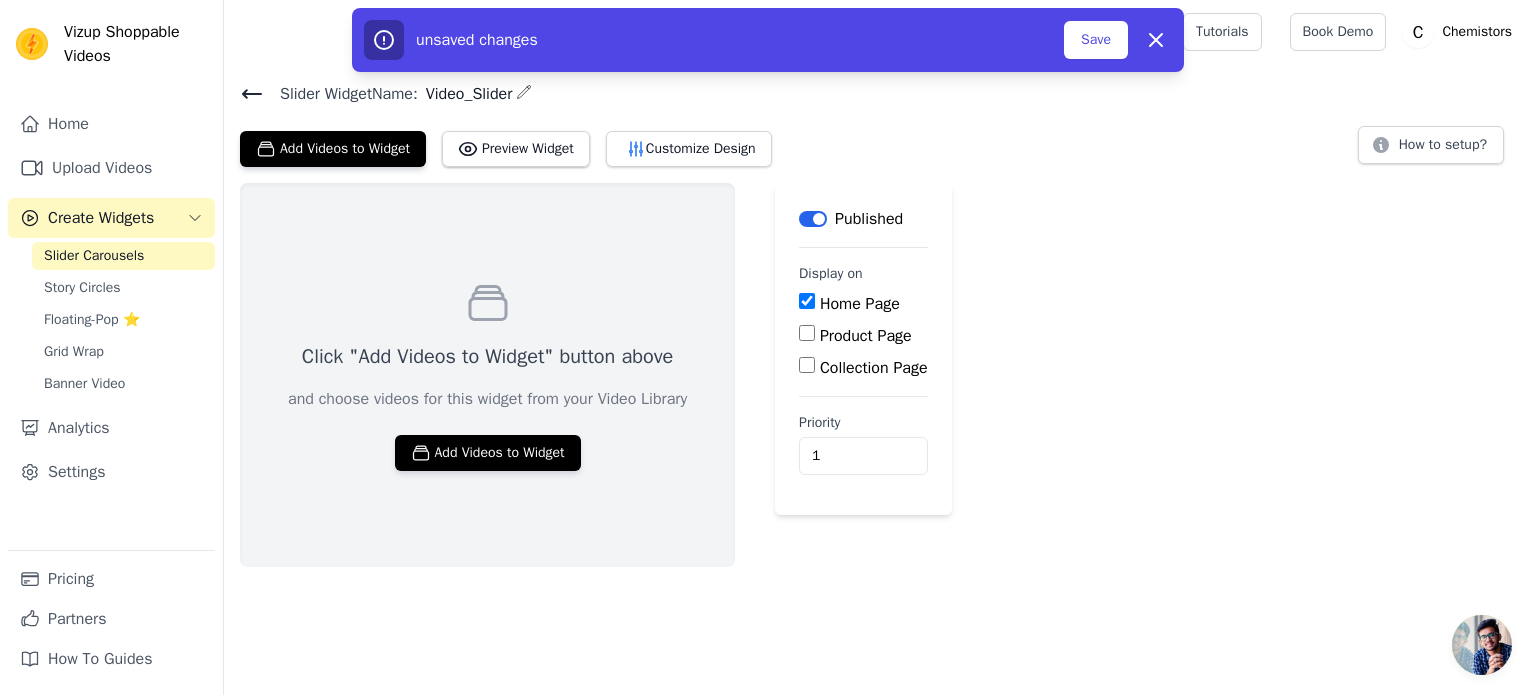 click on "Collection Page" at bounding box center (807, 365) 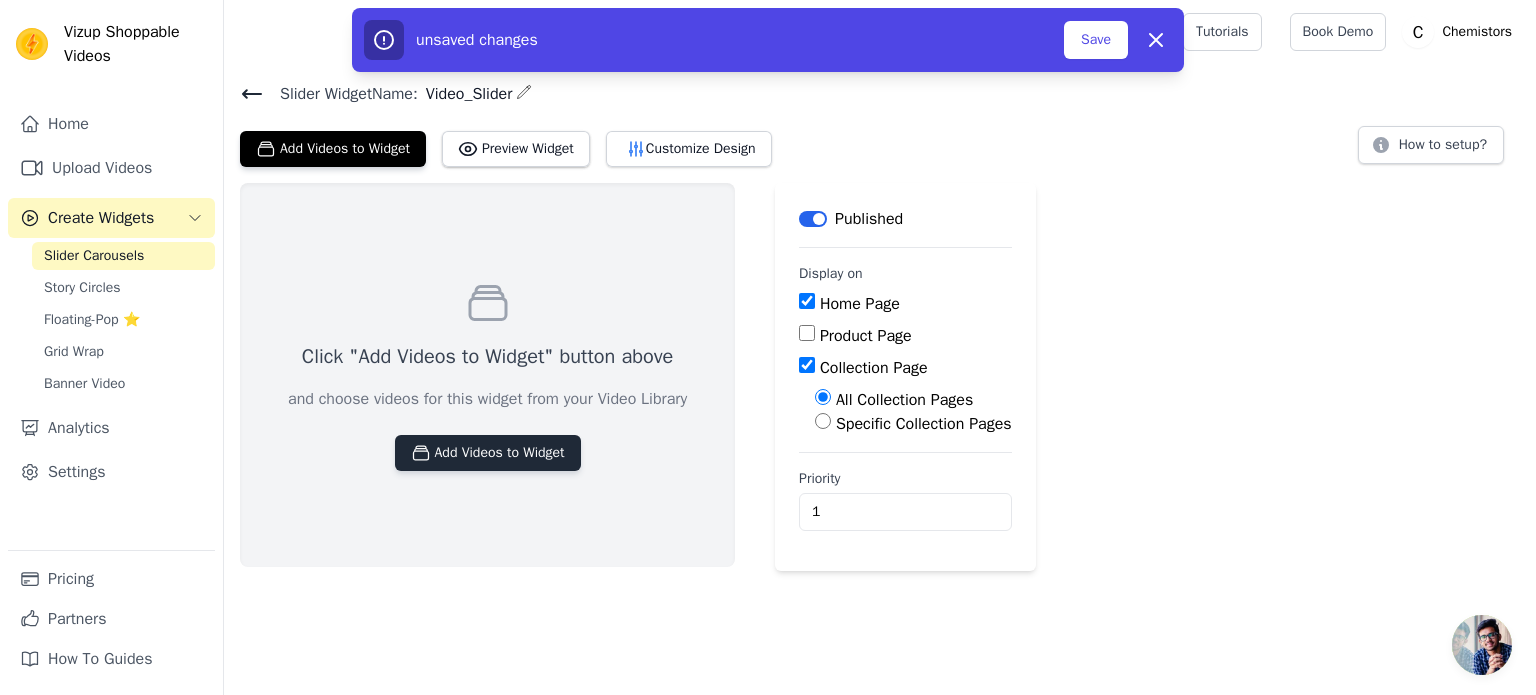 click on "Add Videos to Widget" at bounding box center (488, 453) 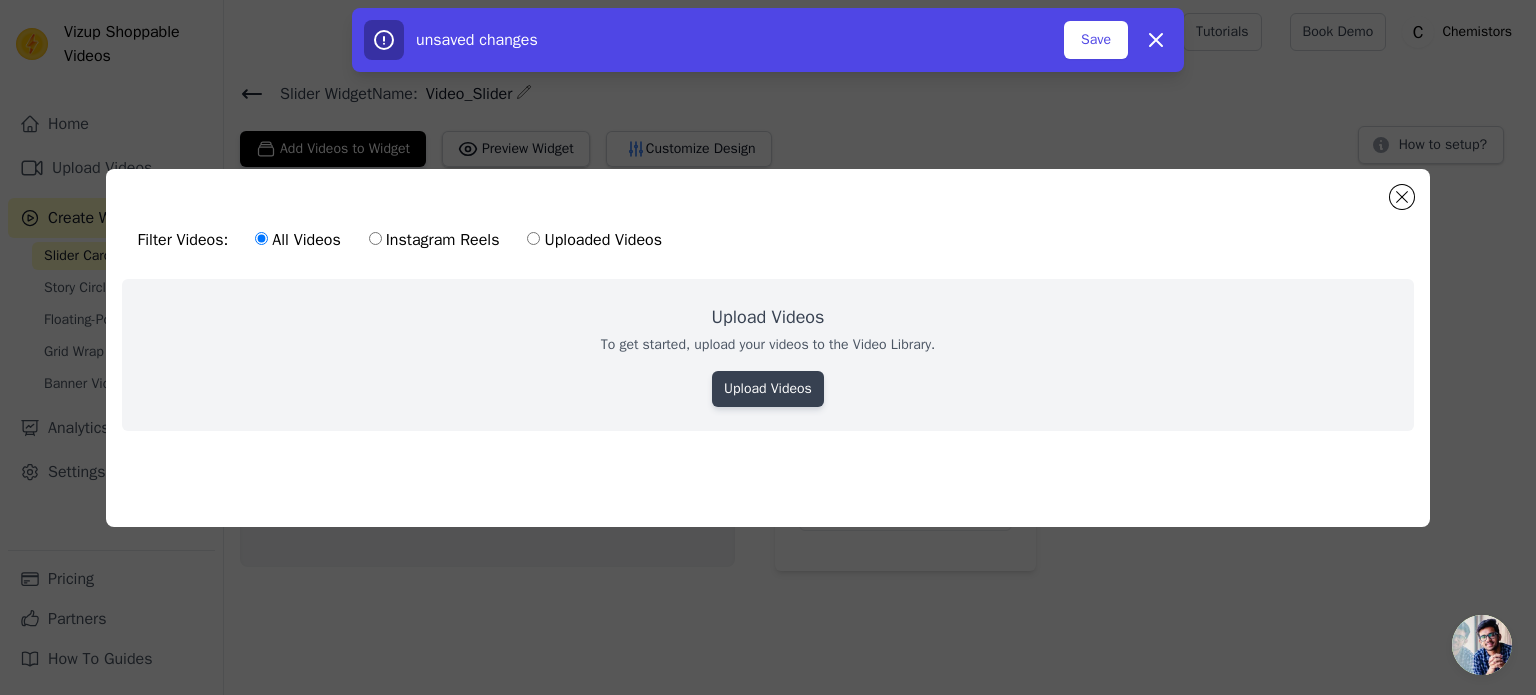 click on "Upload Videos" at bounding box center (768, 389) 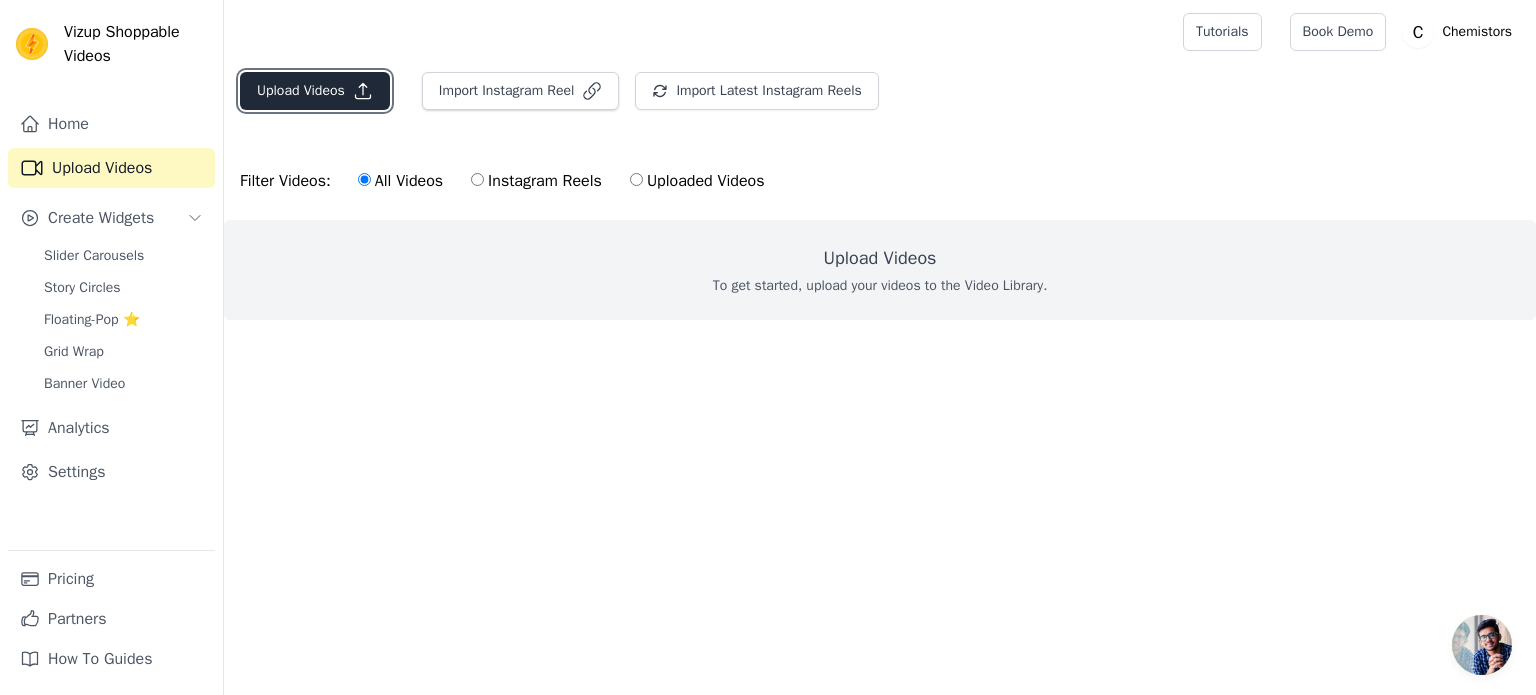 click on "Upload Videos" at bounding box center [315, 91] 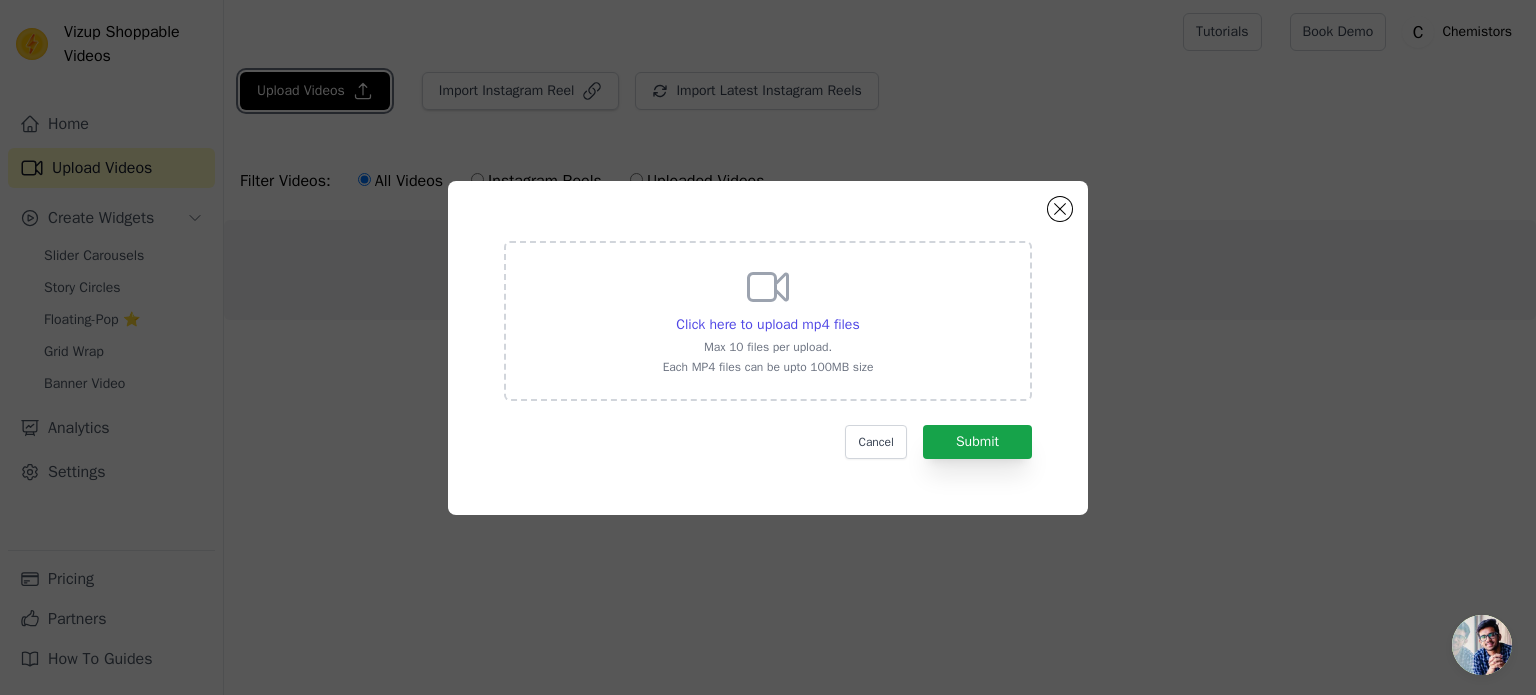 type 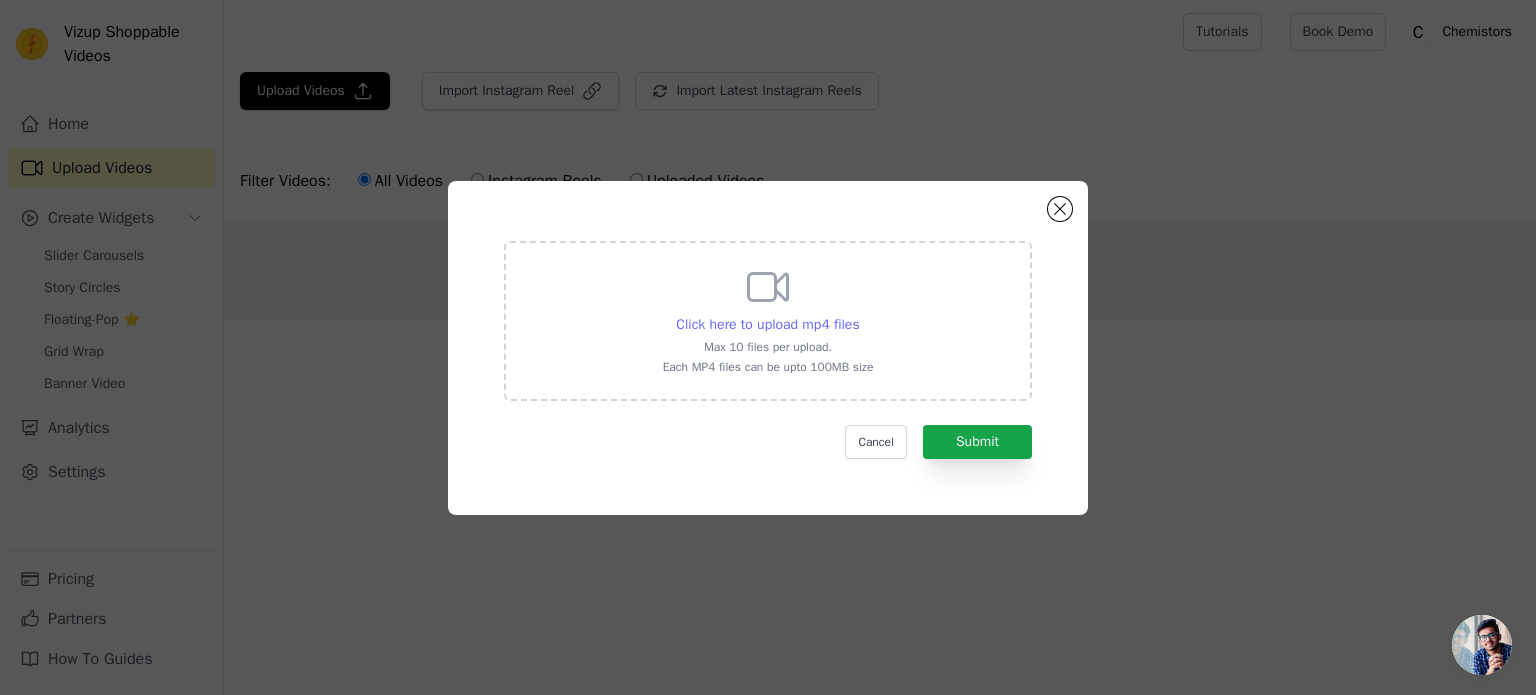 click on "Click here to upload mp4 files" at bounding box center (767, 324) 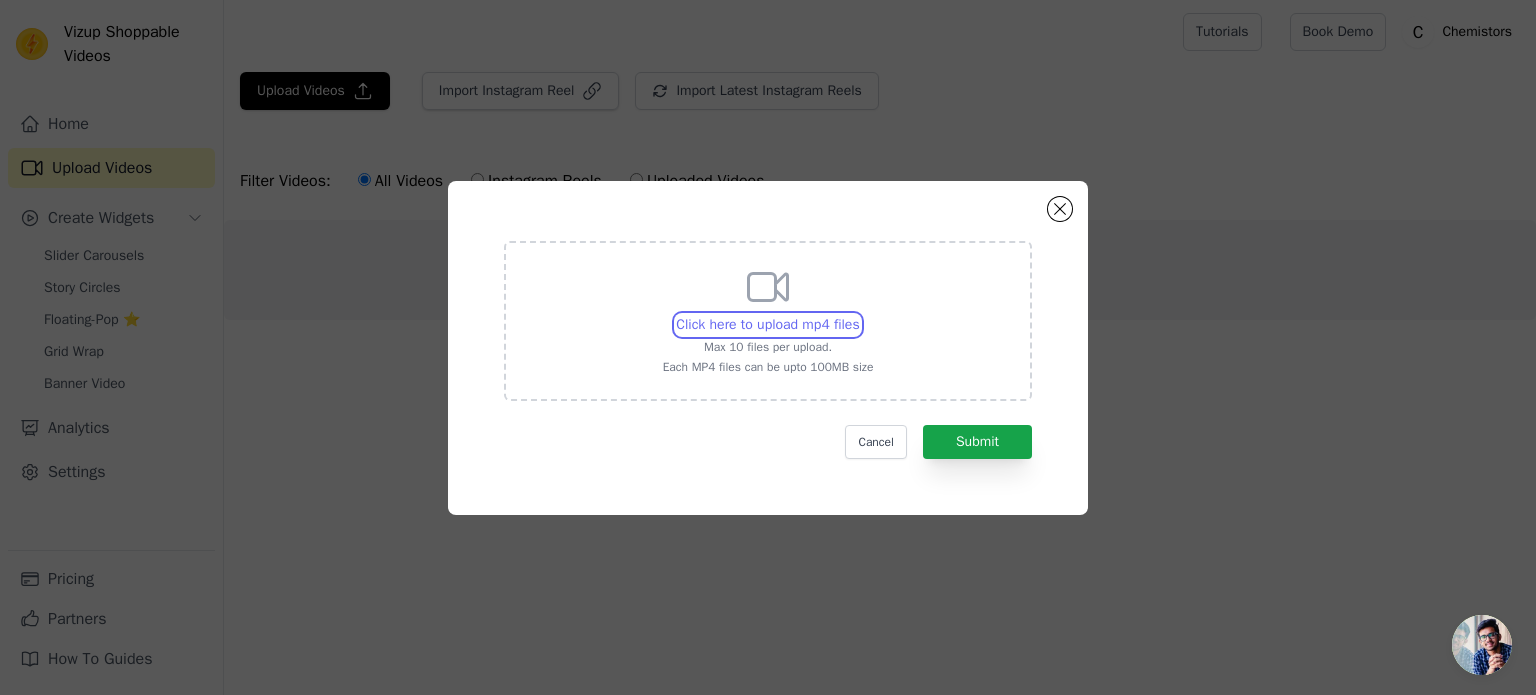 click on "Click here to upload mp4 files     Max 10 files per upload.   Each MP4 files can be upto 100MB size" at bounding box center (859, 314) 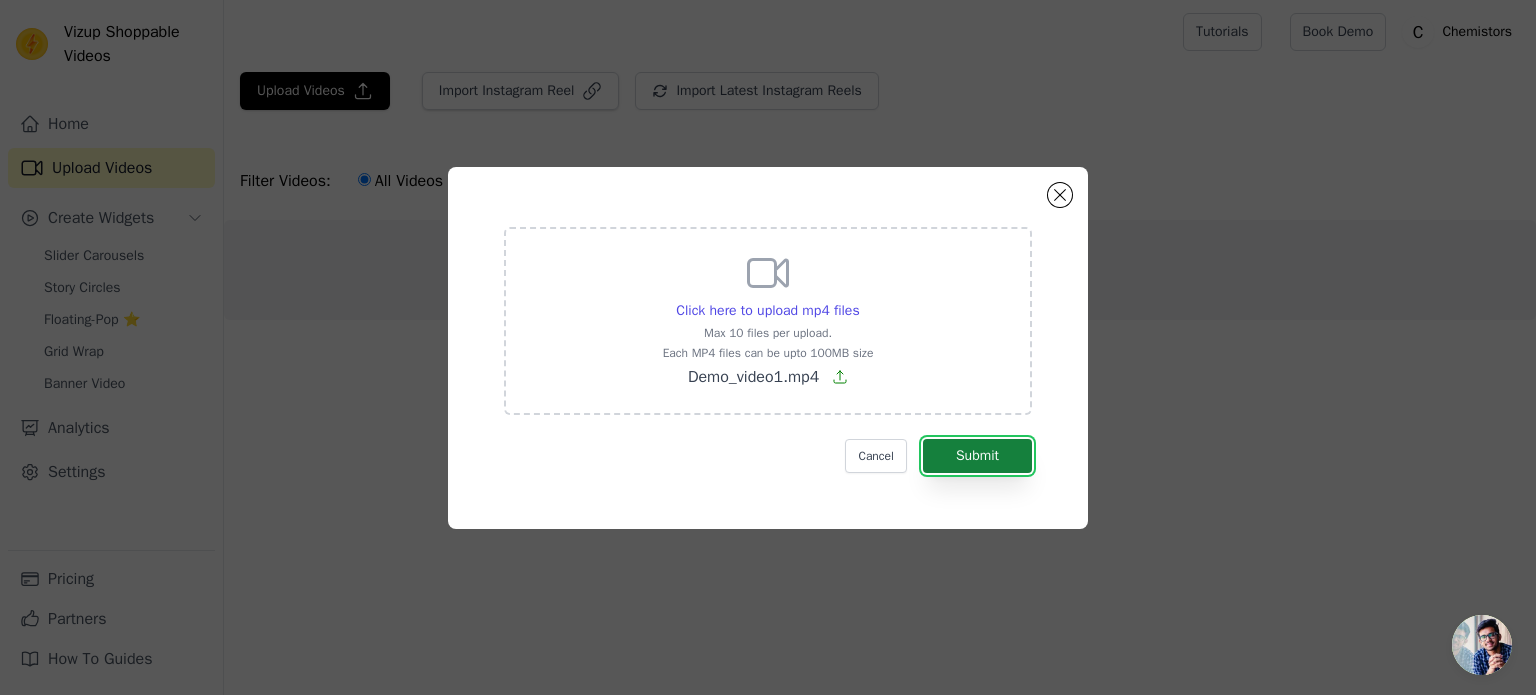 click on "Submit" at bounding box center (977, 456) 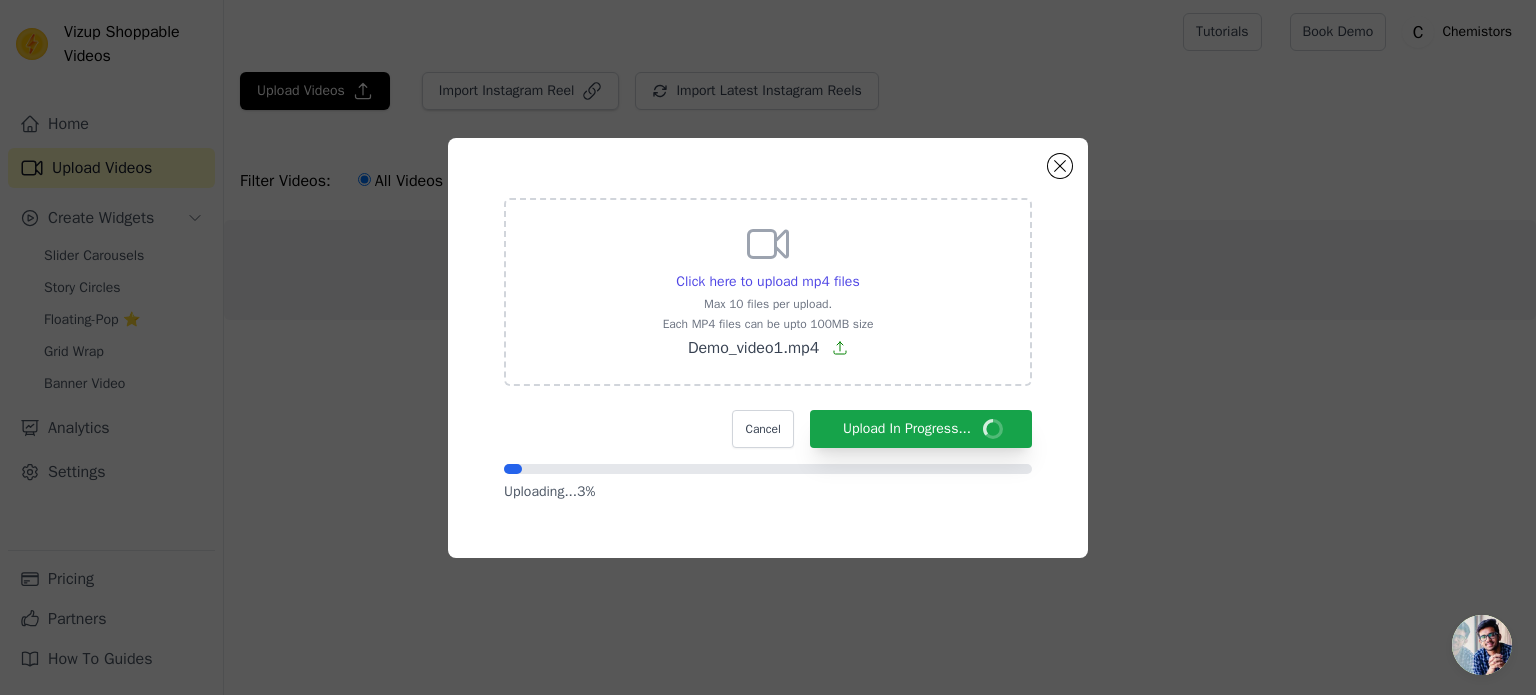 click at bounding box center [1482, 645] 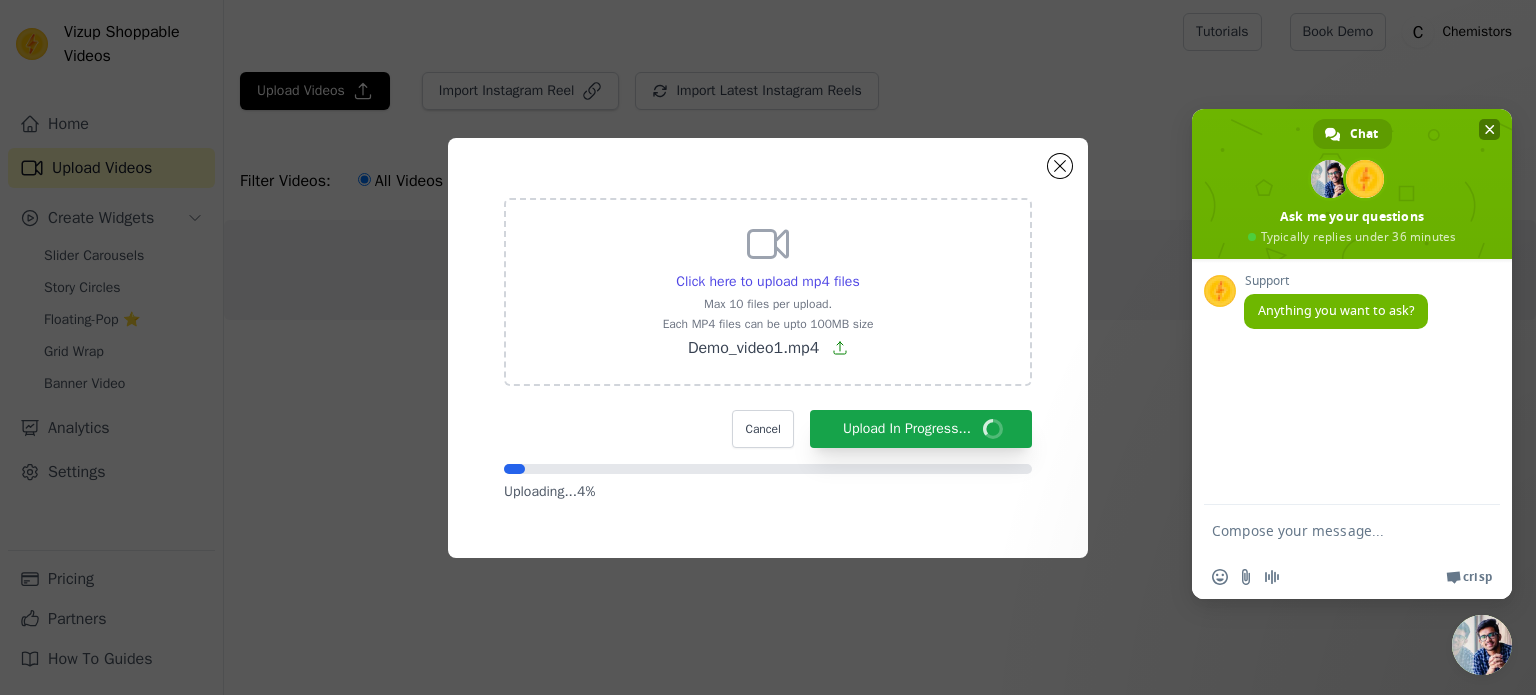 click at bounding box center [1489, 129] 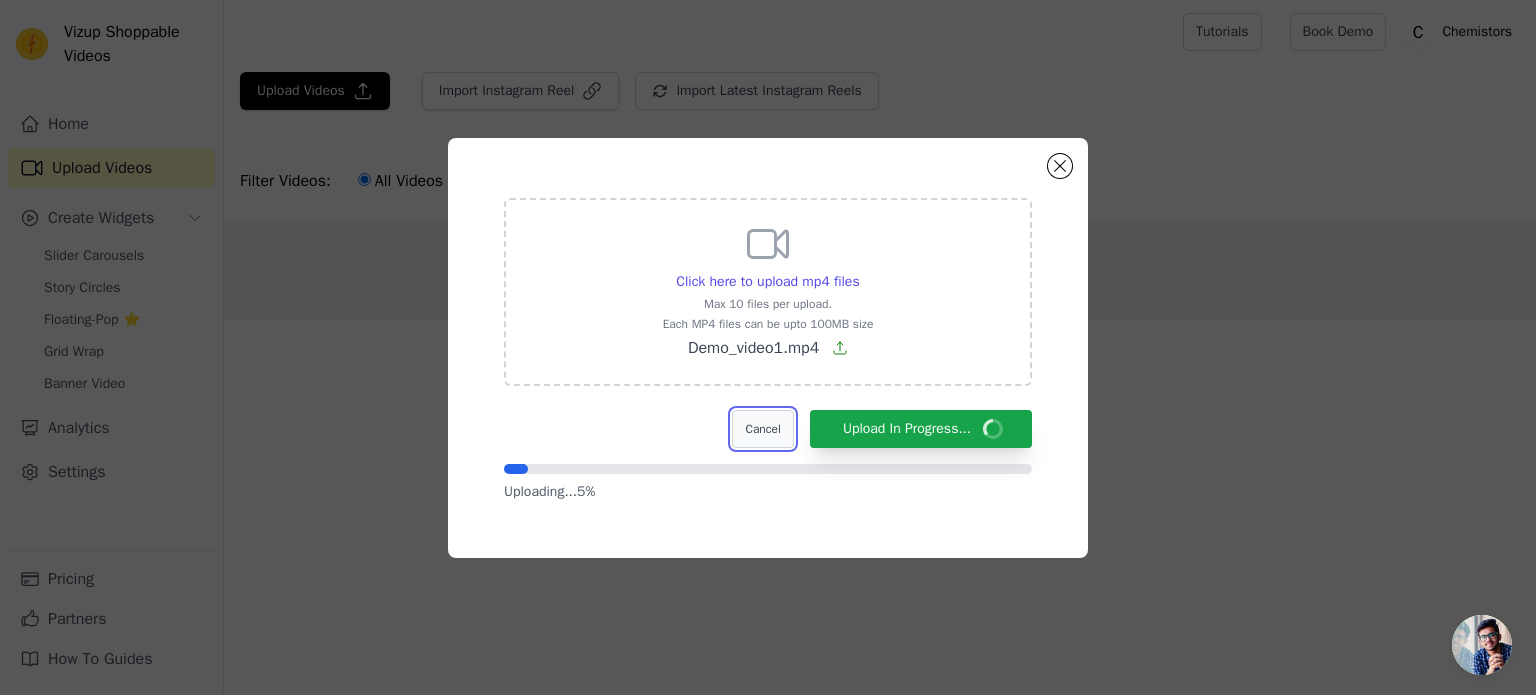 click on "Cancel" at bounding box center [762, 429] 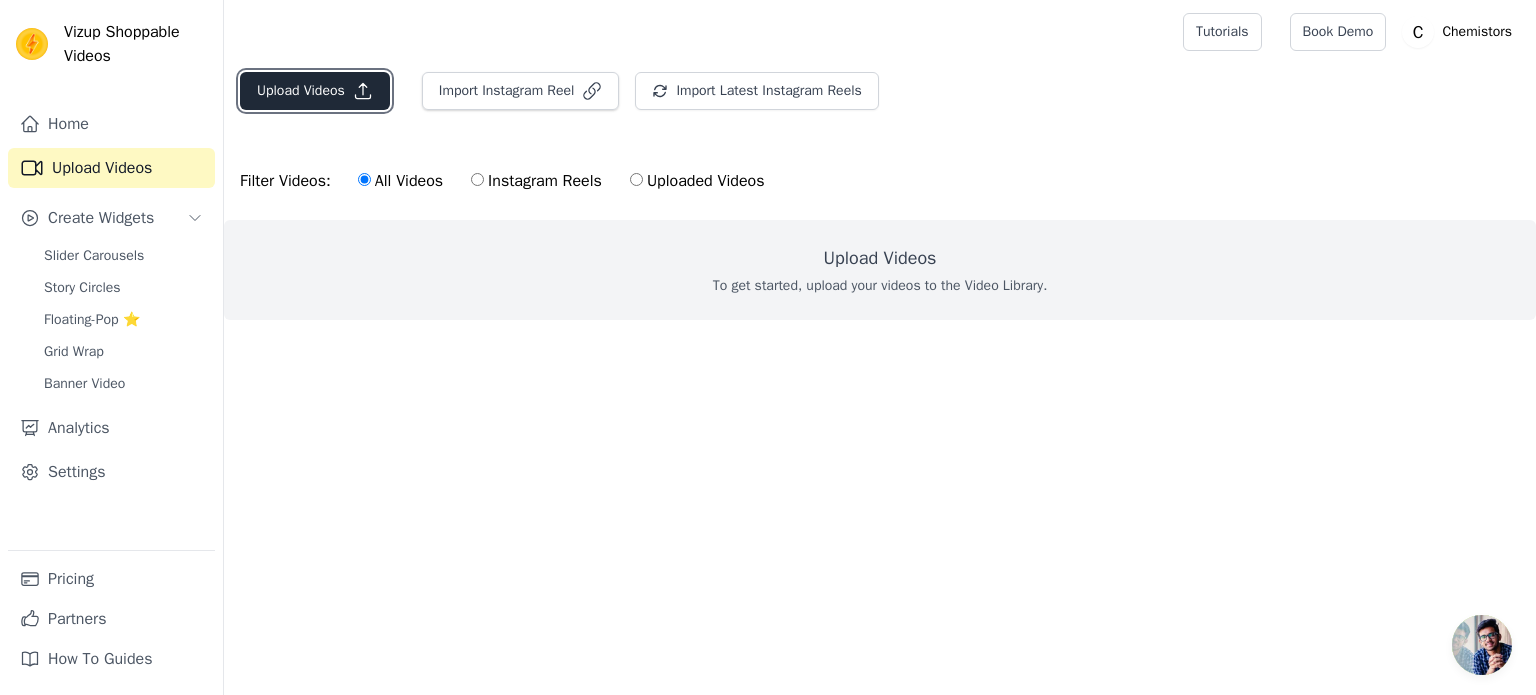 click on "Upload Videos" at bounding box center (315, 91) 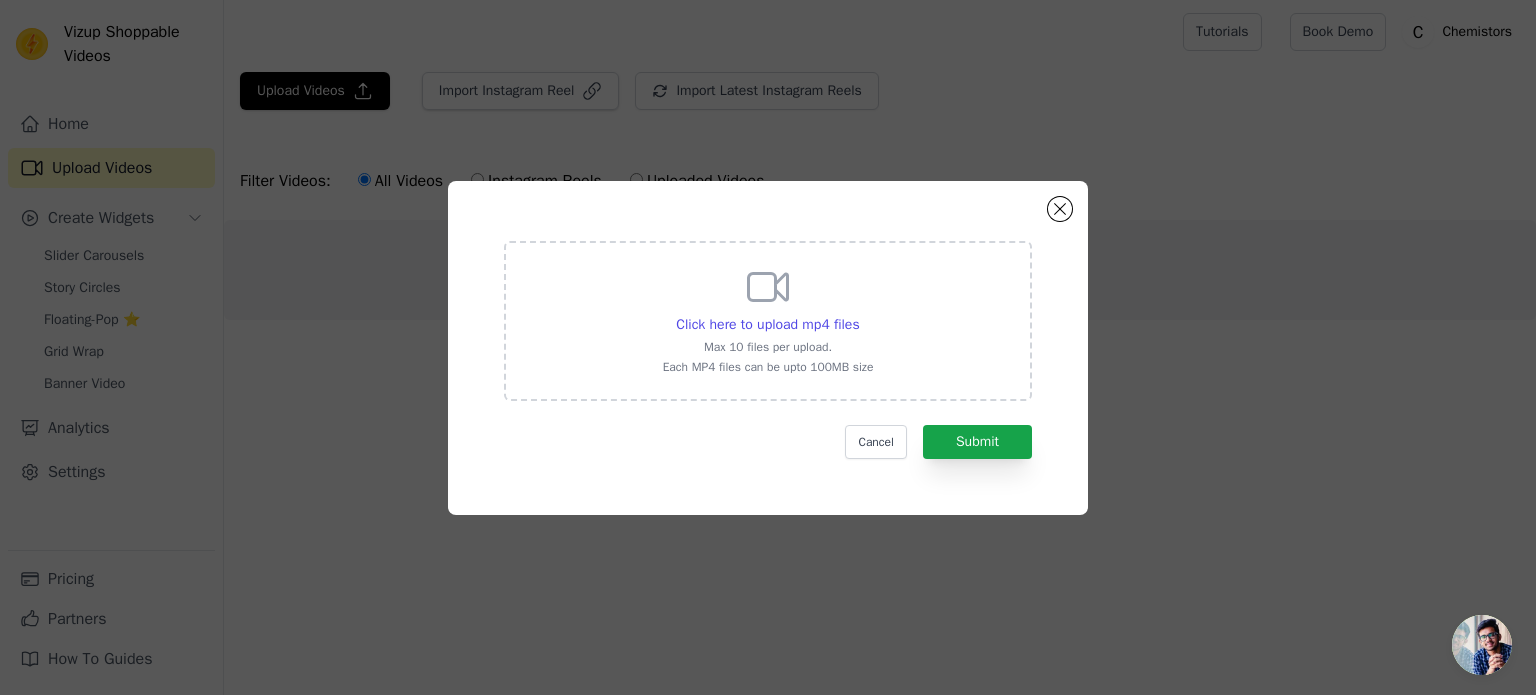 click 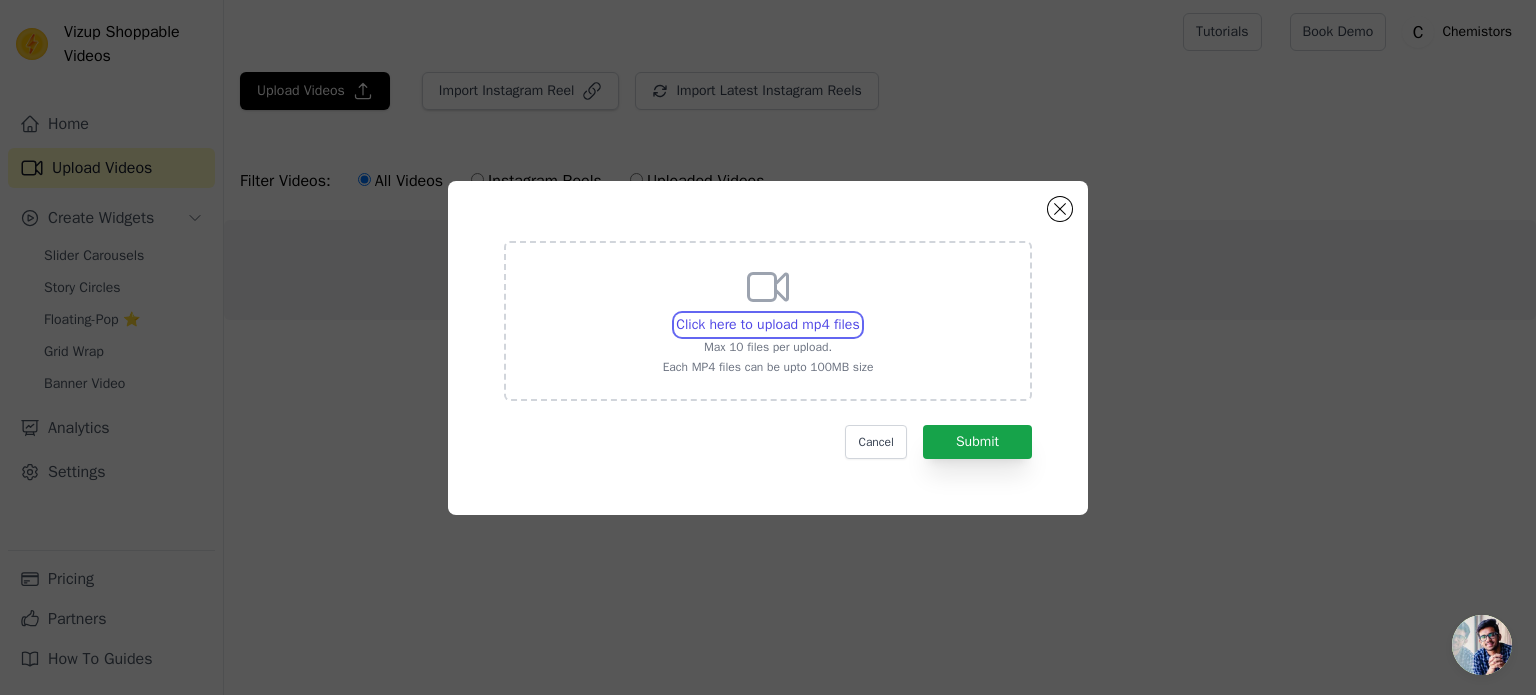 click on "Click here to upload mp4 files     Max 10 files per upload.   Each MP4 files can be upto 100MB size" at bounding box center (859, 314) 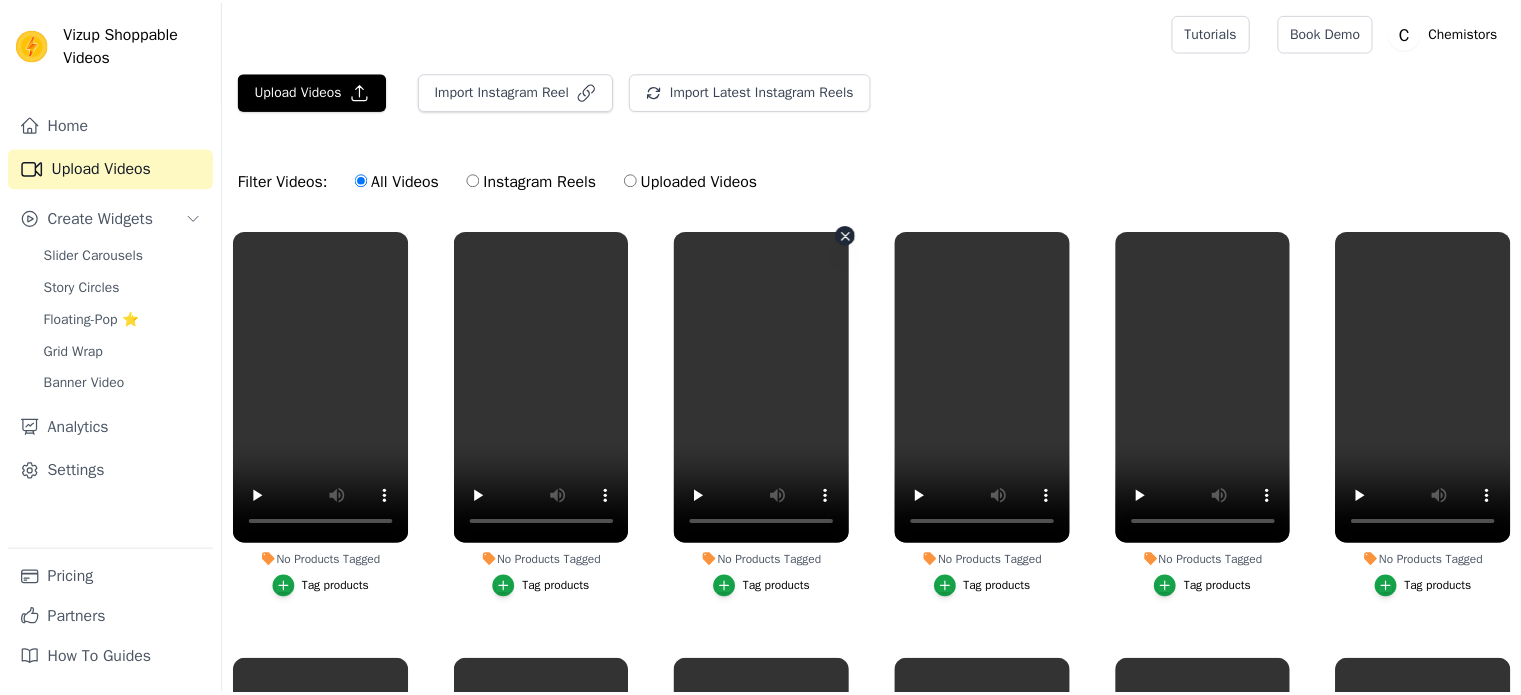 scroll, scrollTop: 0, scrollLeft: 0, axis: both 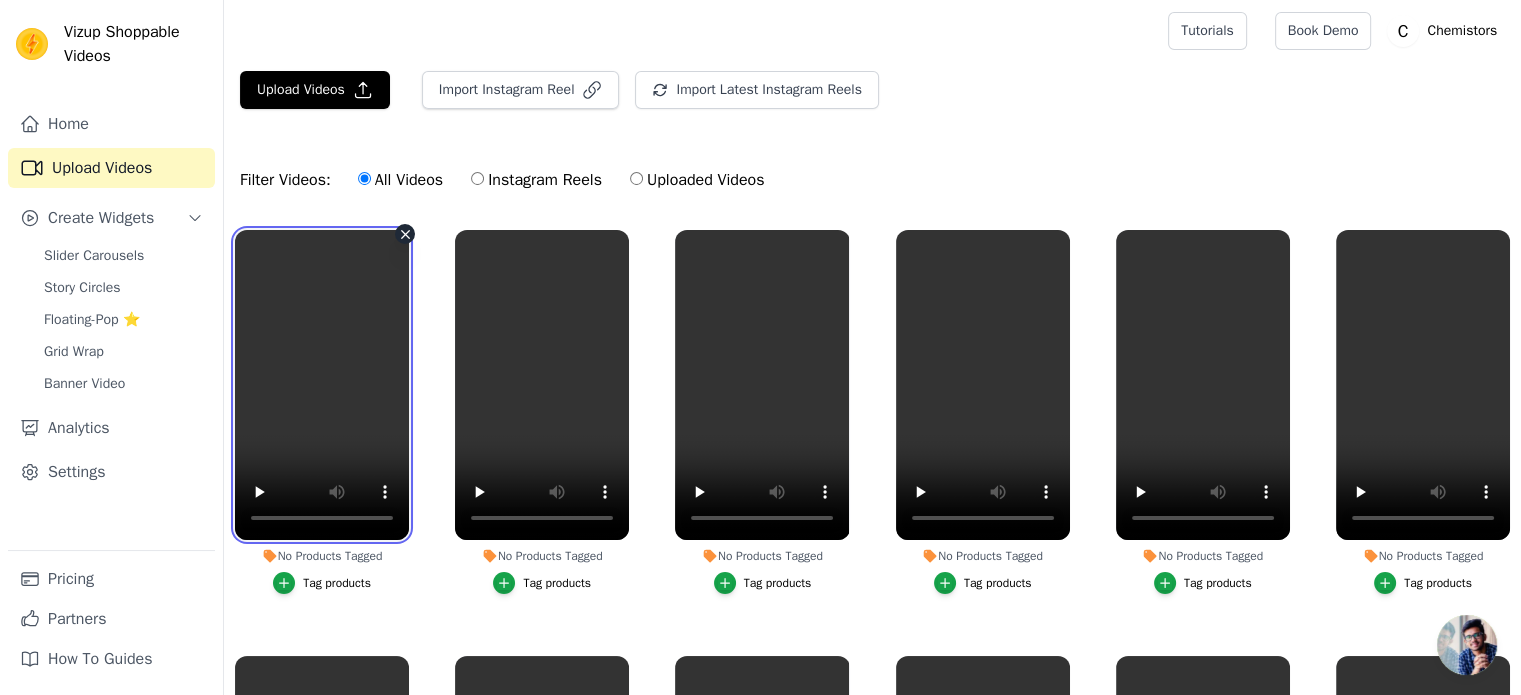 click at bounding box center (322, 385) 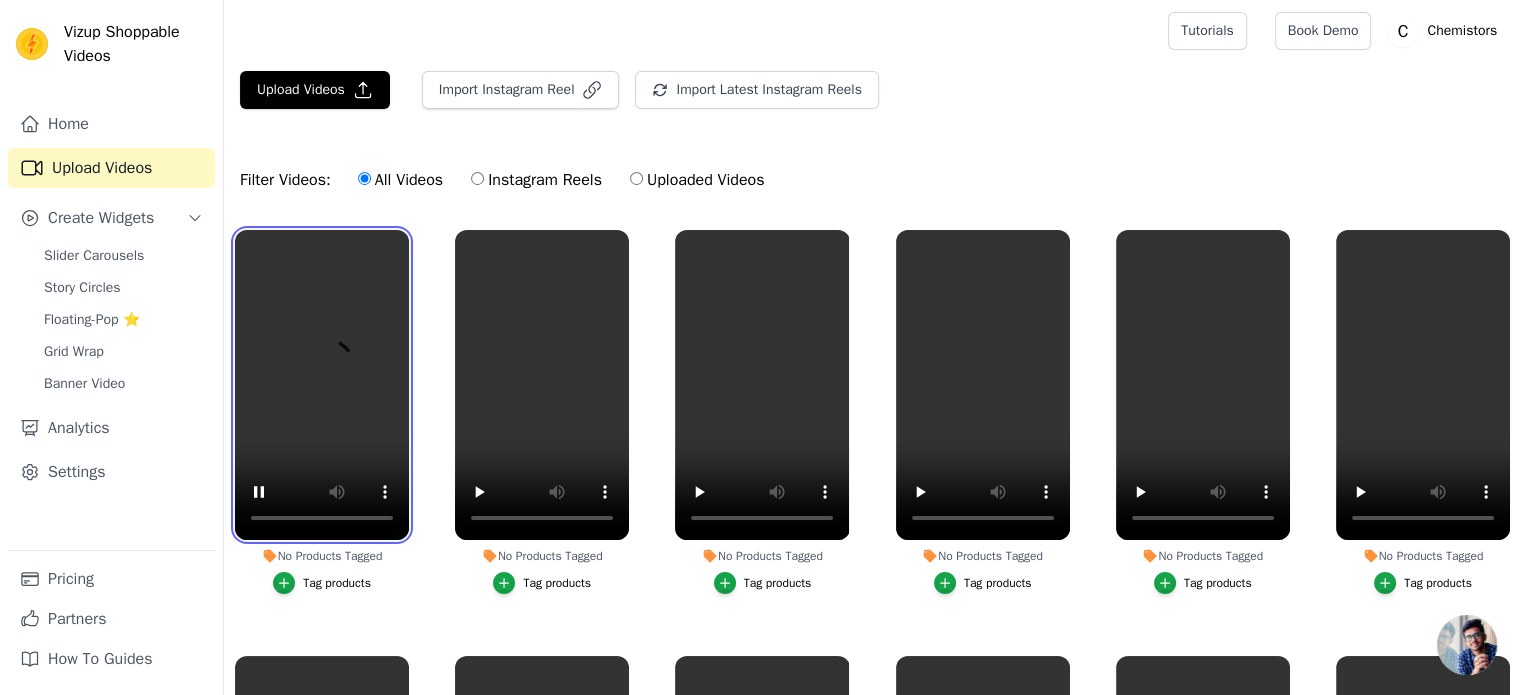 scroll, scrollTop: 256, scrollLeft: 0, axis: vertical 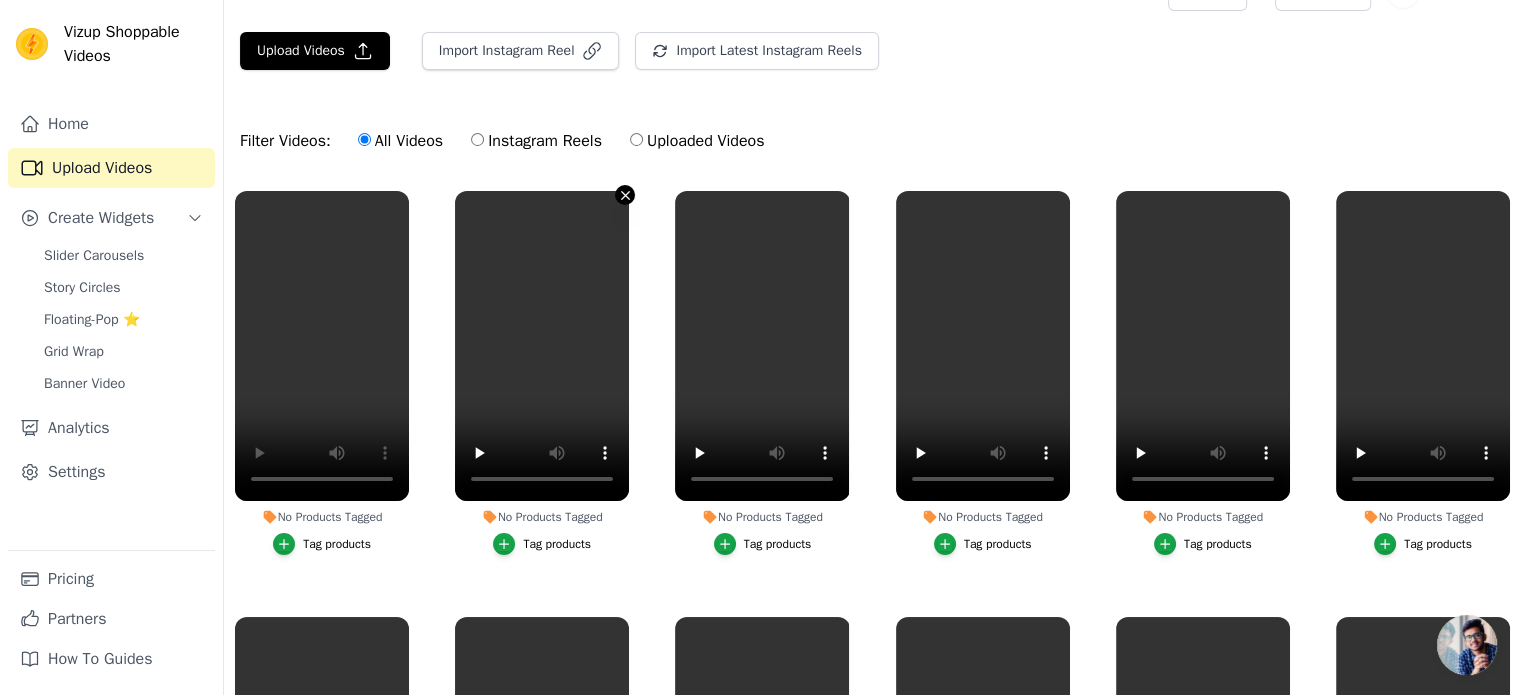 click 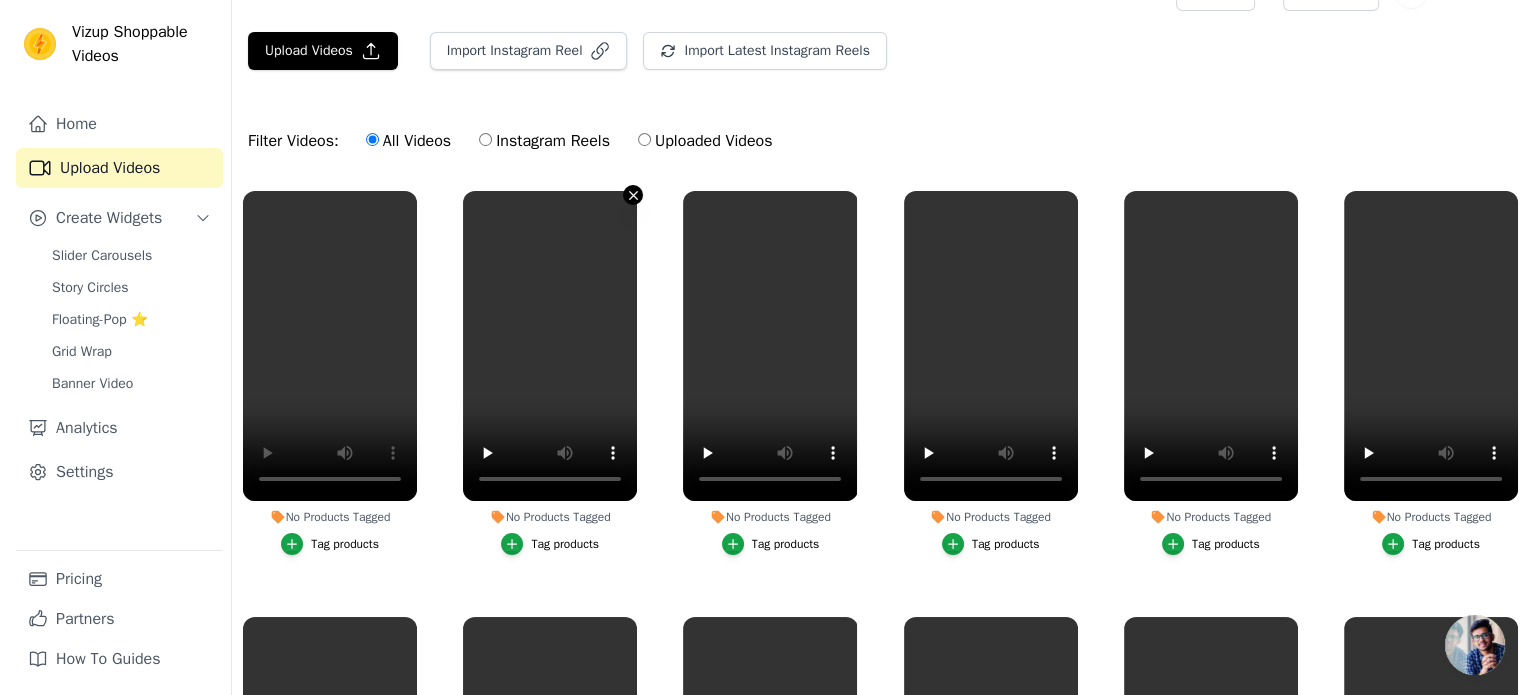scroll, scrollTop: 0, scrollLeft: 0, axis: both 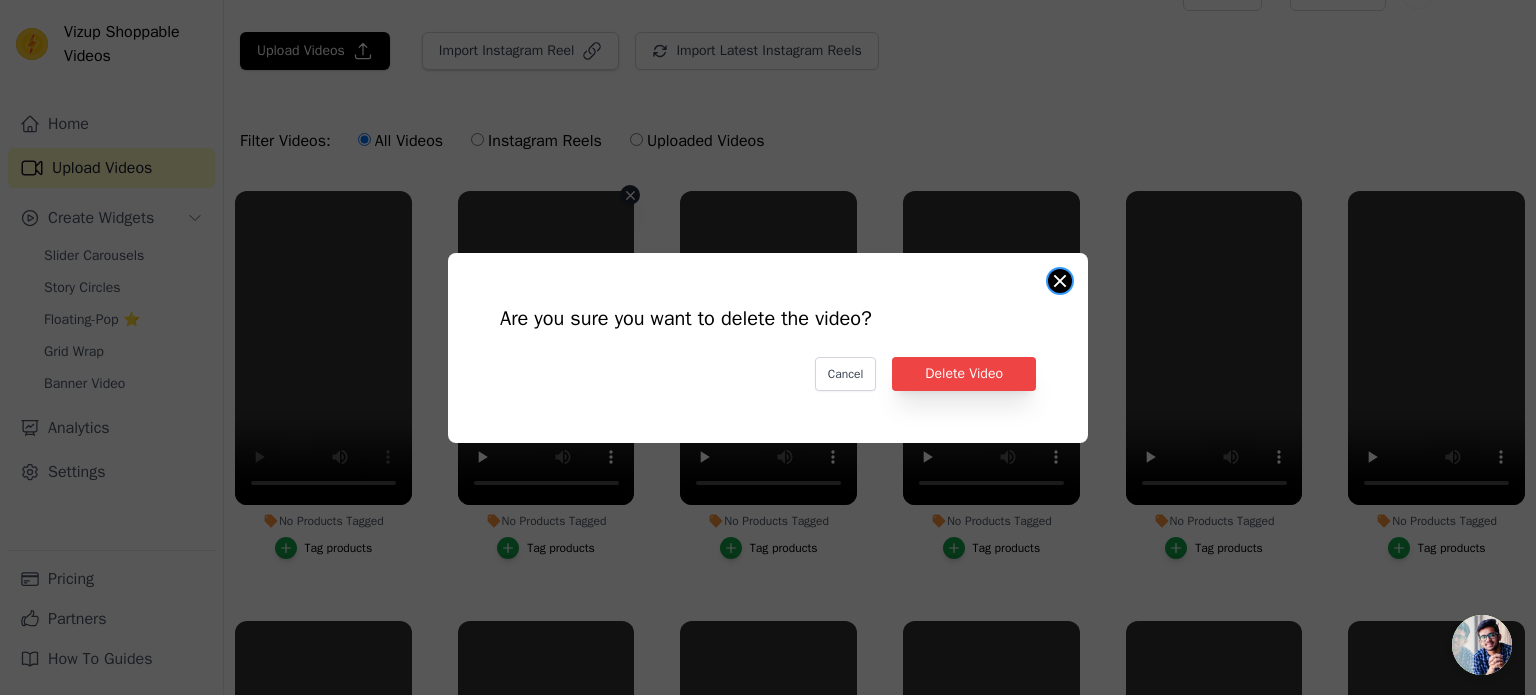 click on "Are you sure you want to delete the video?   Cancel   Delete Video
No Products Tagged       Tag products" at bounding box center [1060, 281] 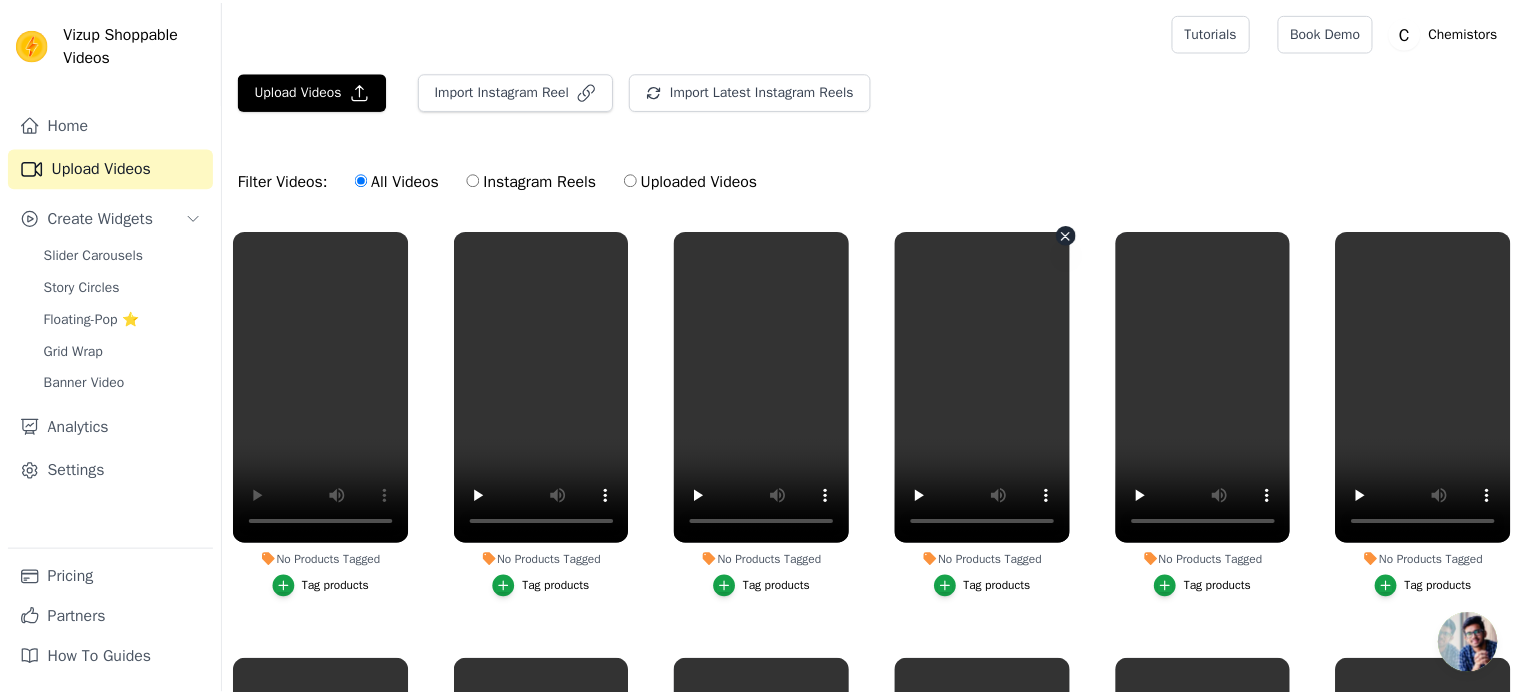 scroll, scrollTop: 40, scrollLeft: 0, axis: vertical 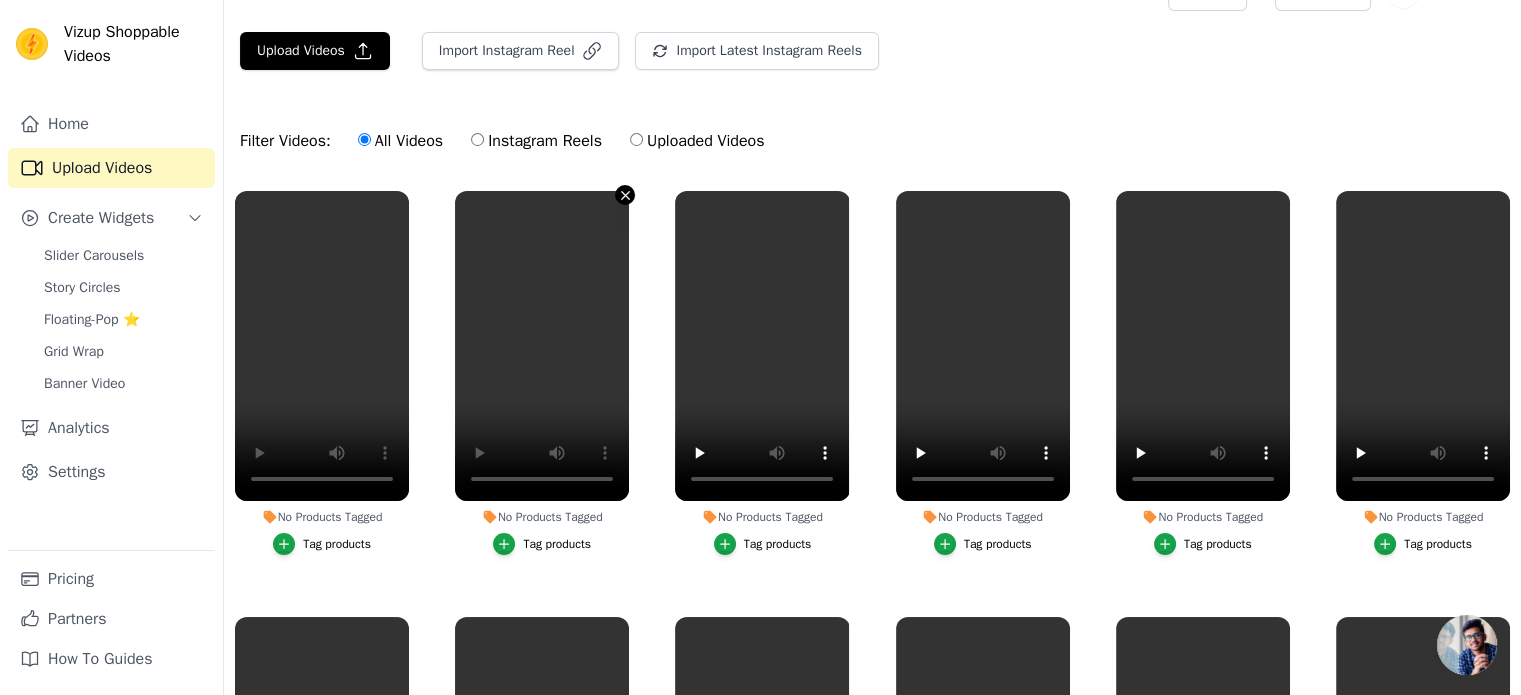 click 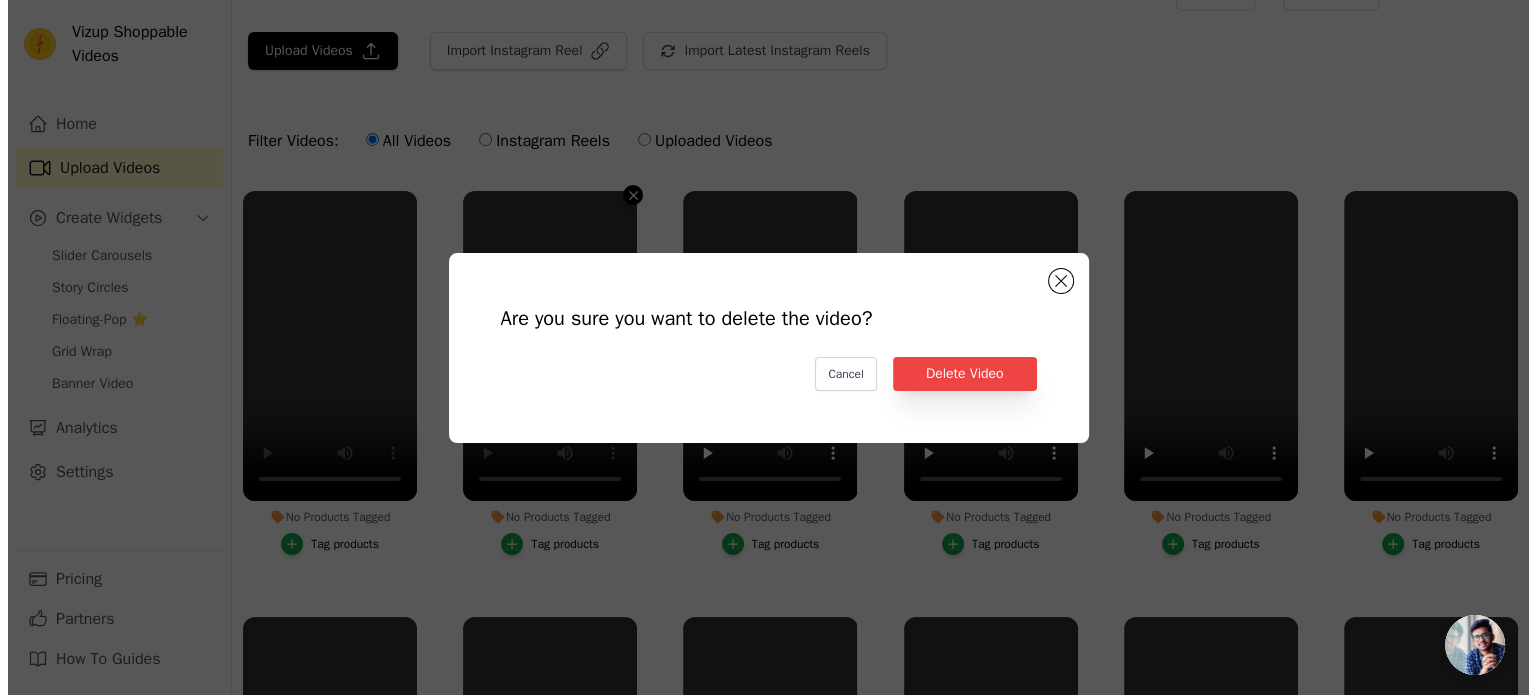 scroll, scrollTop: 0, scrollLeft: 0, axis: both 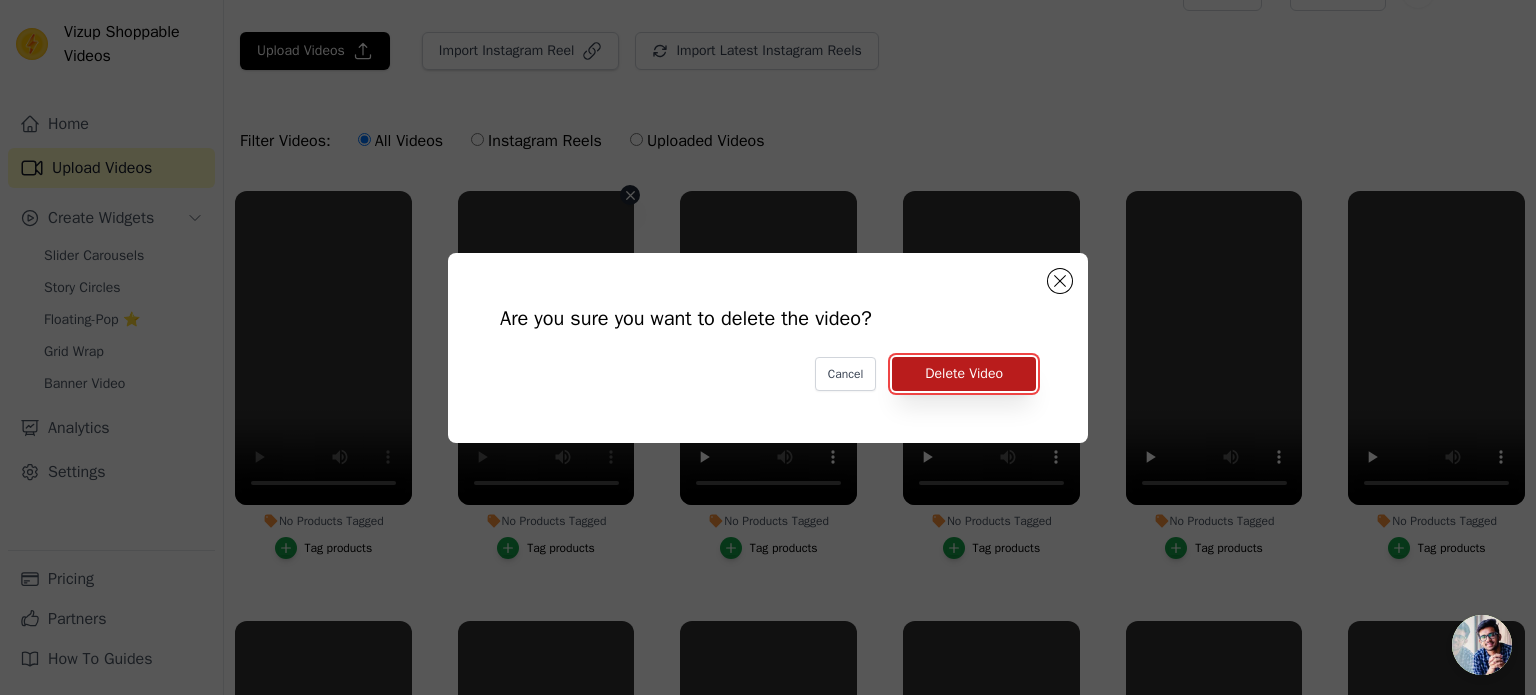 click on "Delete Video" at bounding box center (964, 374) 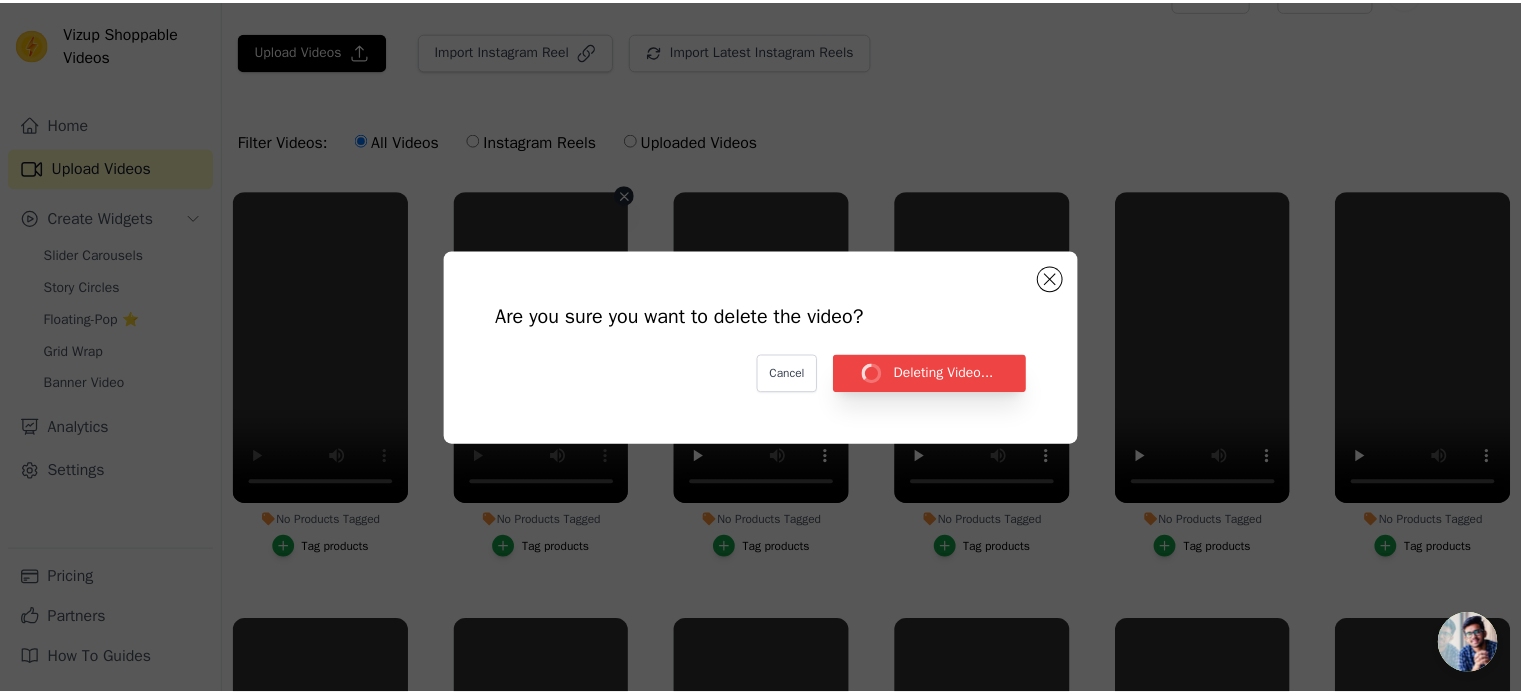 scroll, scrollTop: 40, scrollLeft: 0, axis: vertical 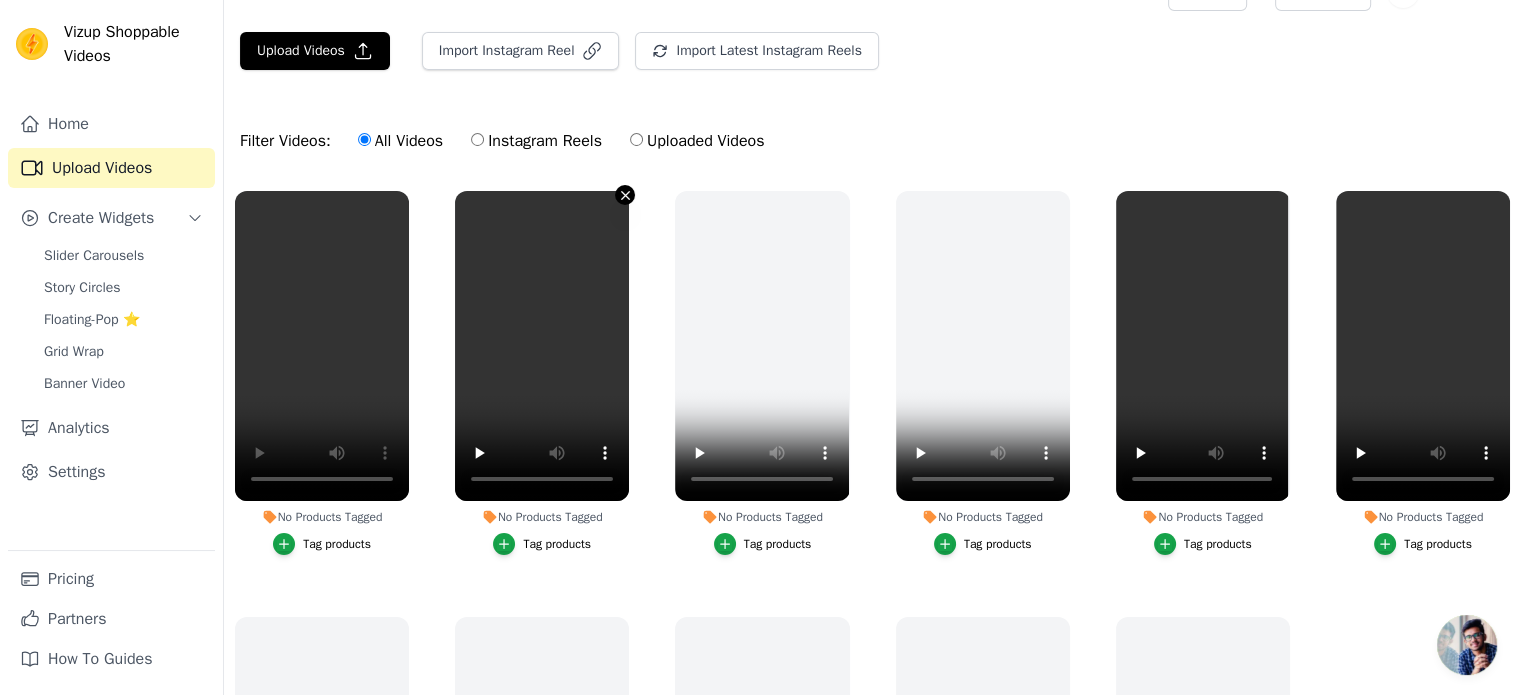 click 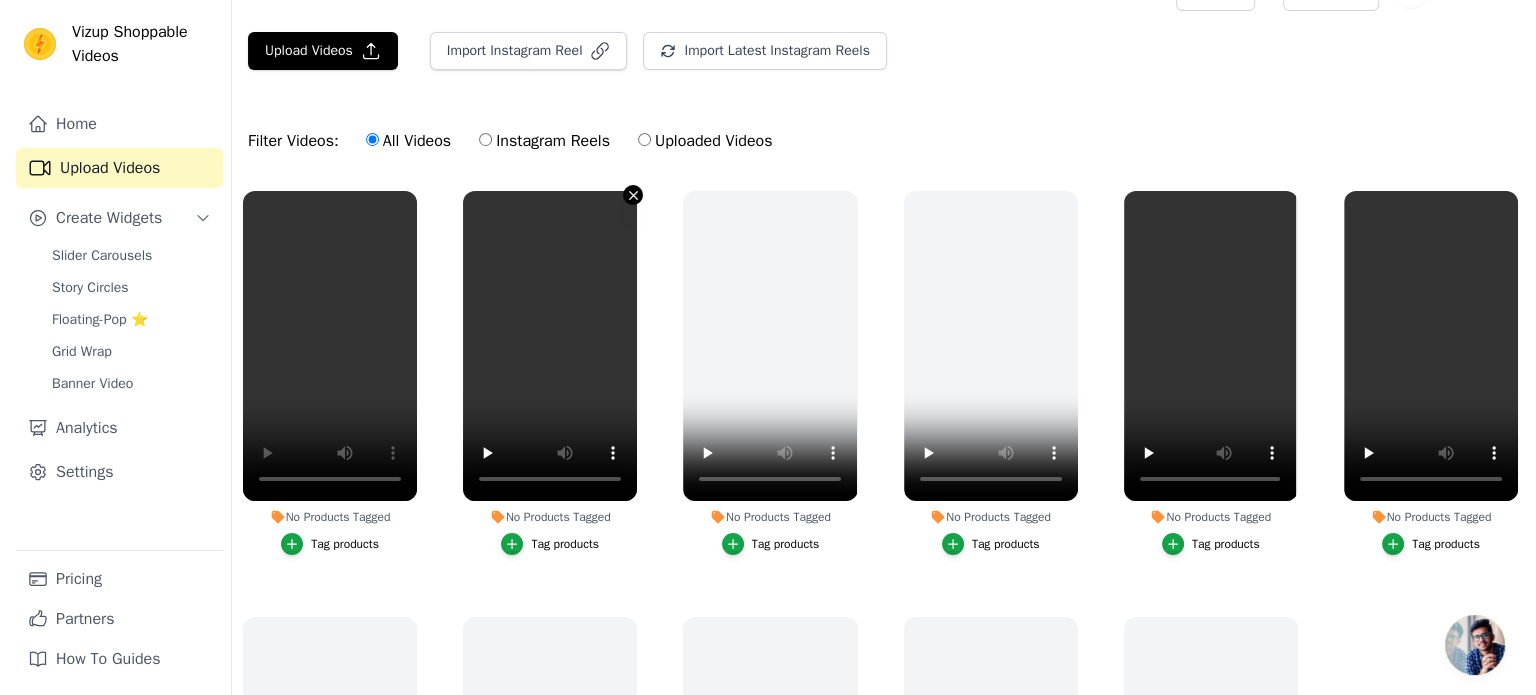 scroll, scrollTop: 0, scrollLeft: 0, axis: both 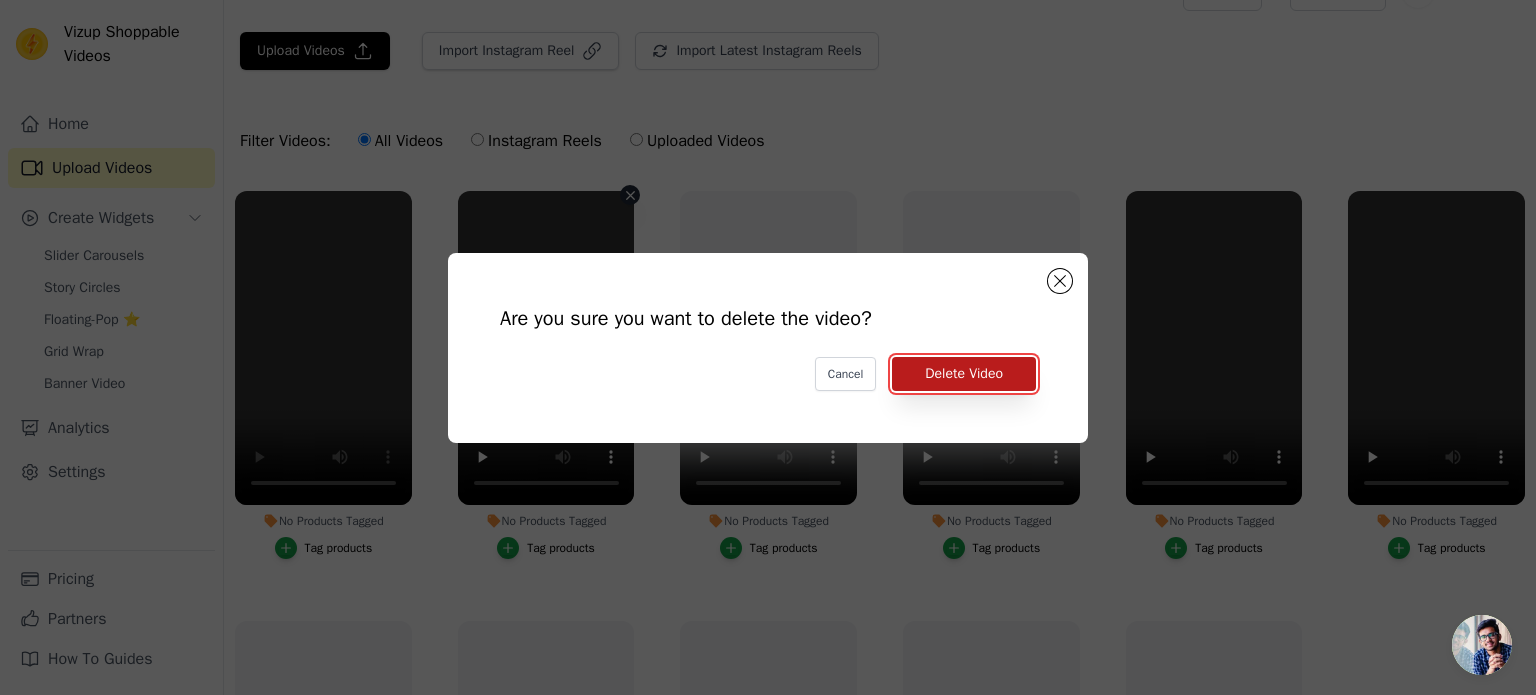 click on "Delete Video" at bounding box center [964, 374] 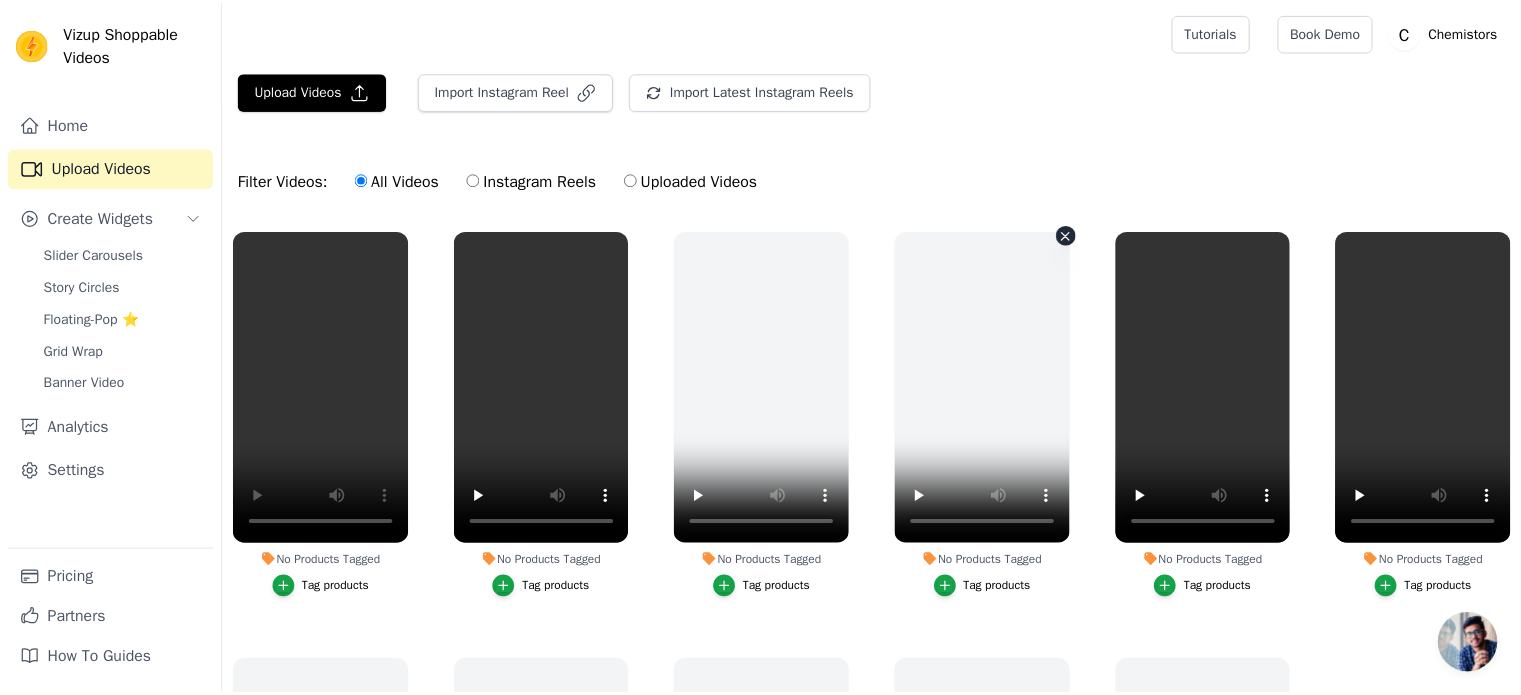 scroll, scrollTop: 40, scrollLeft: 0, axis: vertical 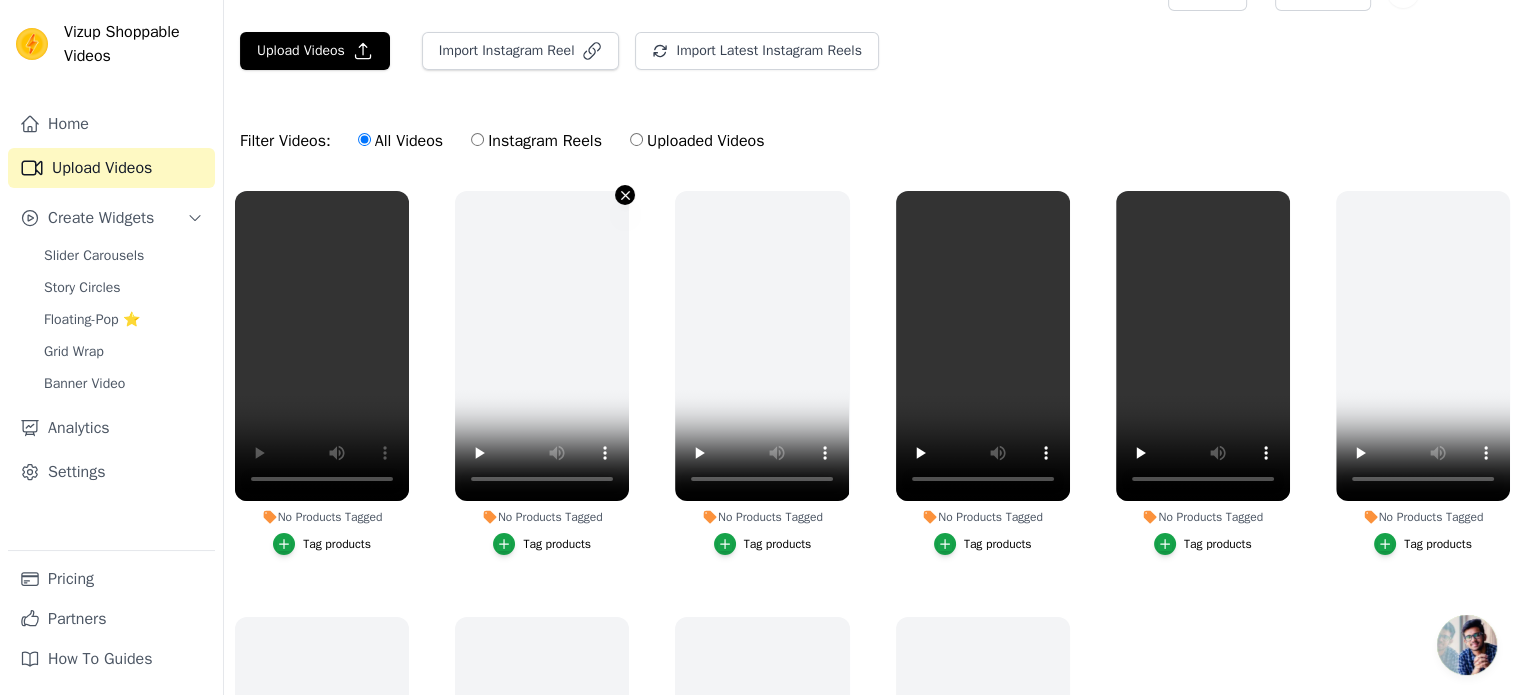 click 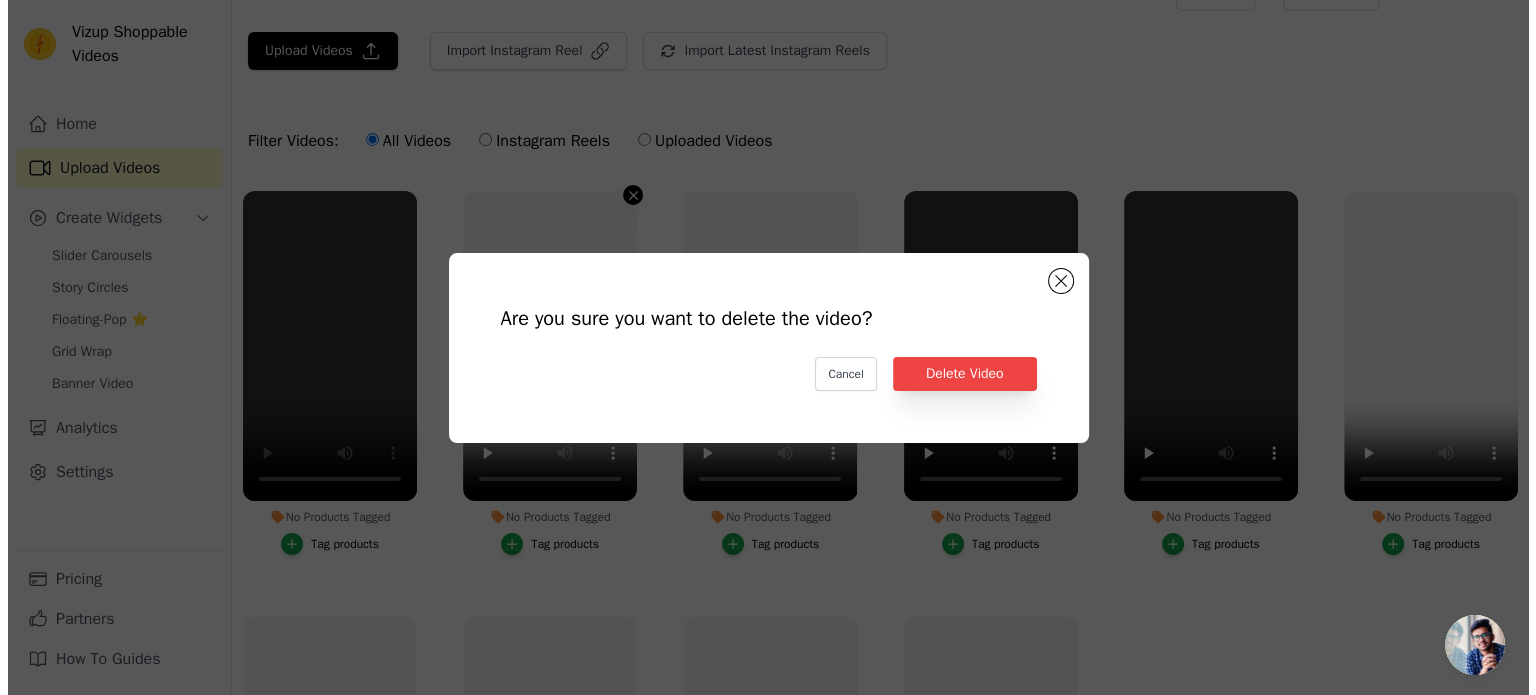 scroll, scrollTop: 0, scrollLeft: 0, axis: both 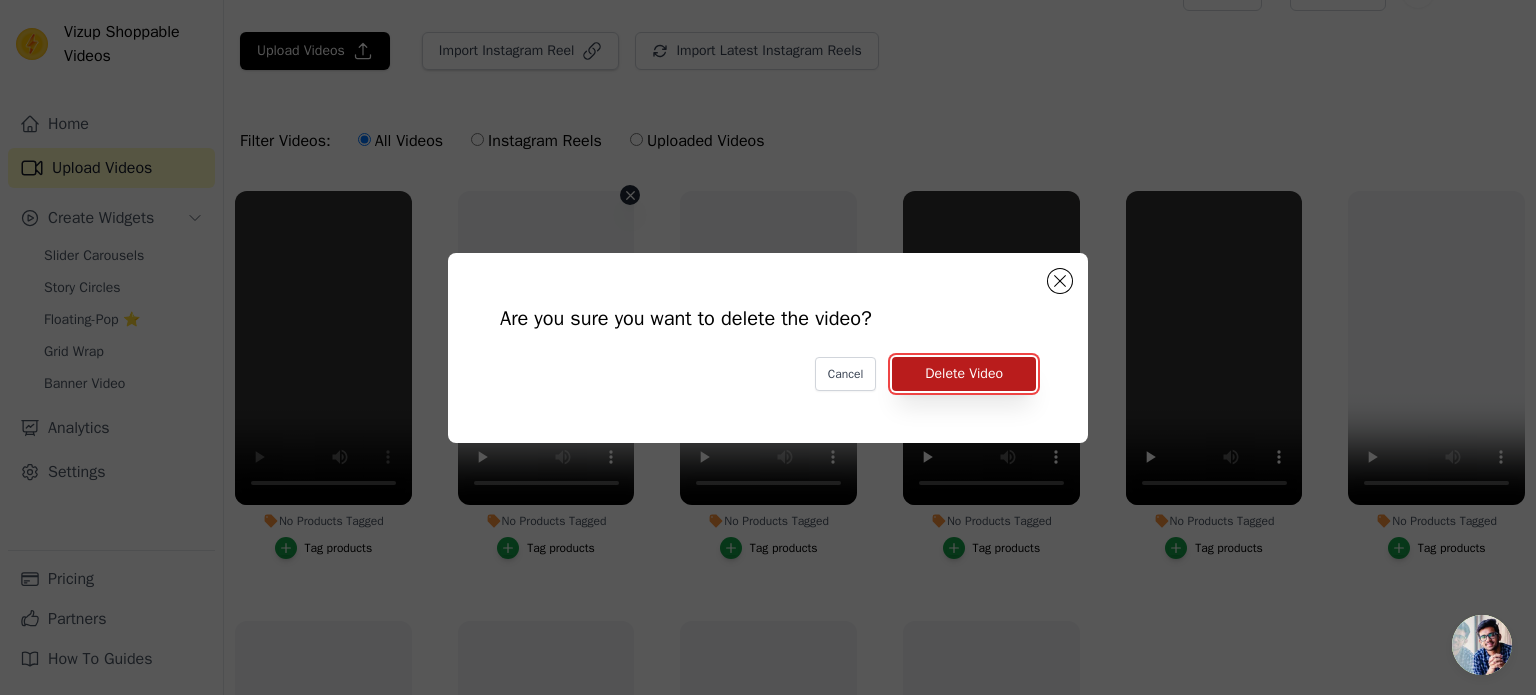 click on "Delete Video" at bounding box center [964, 374] 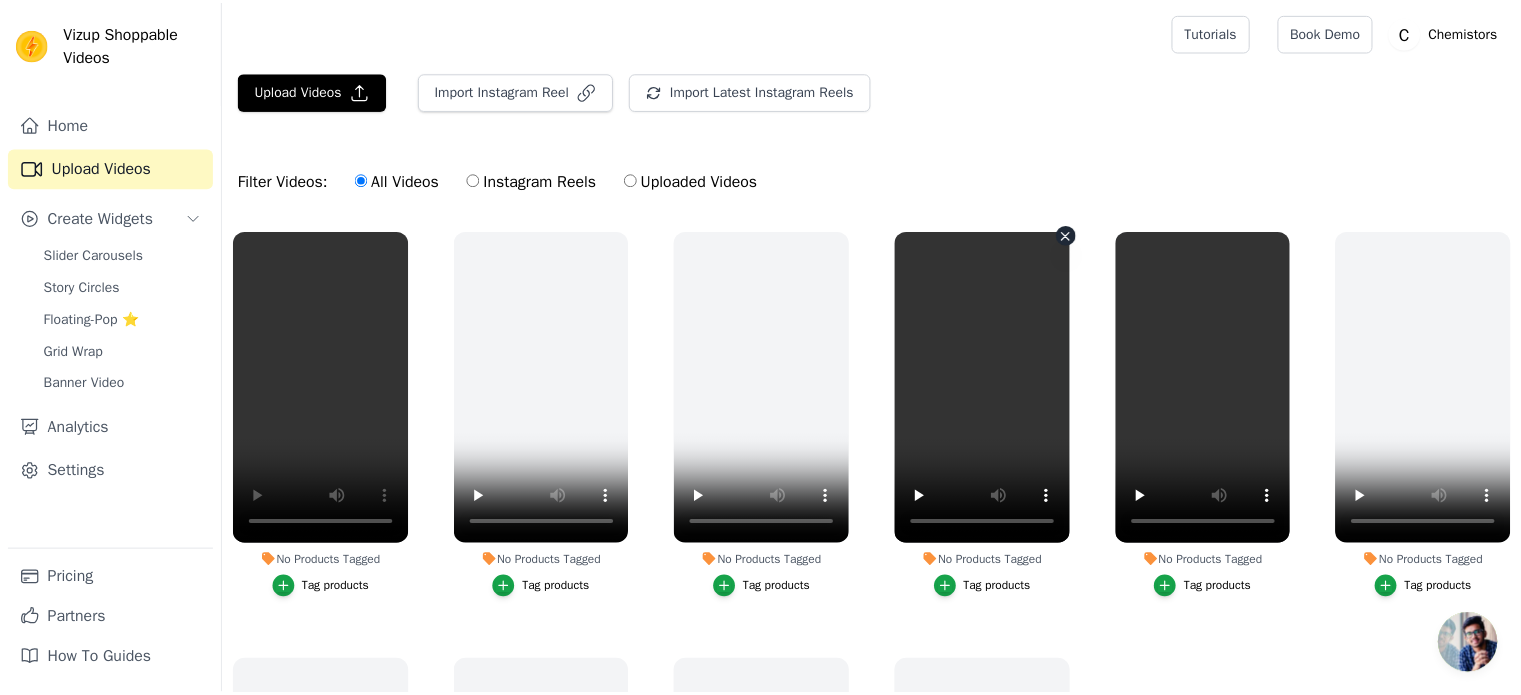 scroll, scrollTop: 40, scrollLeft: 0, axis: vertical 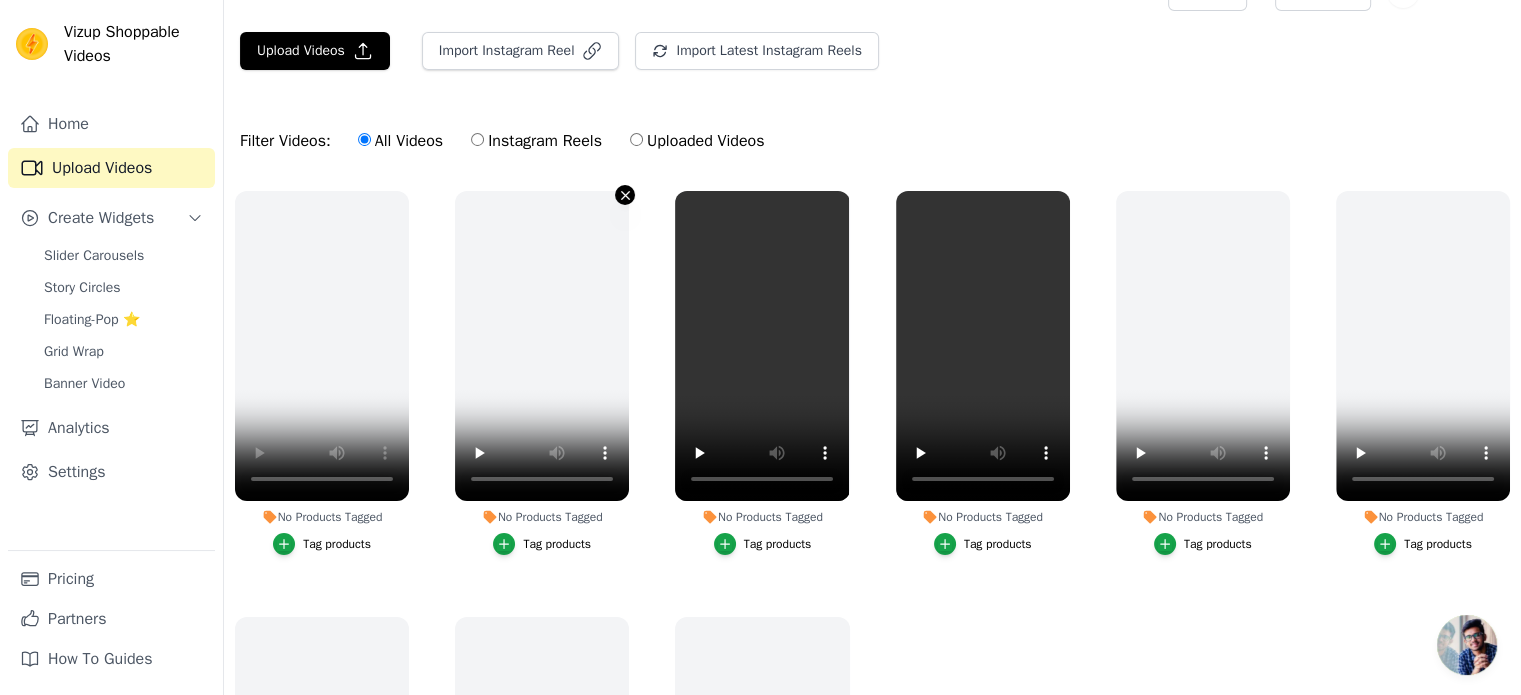 click 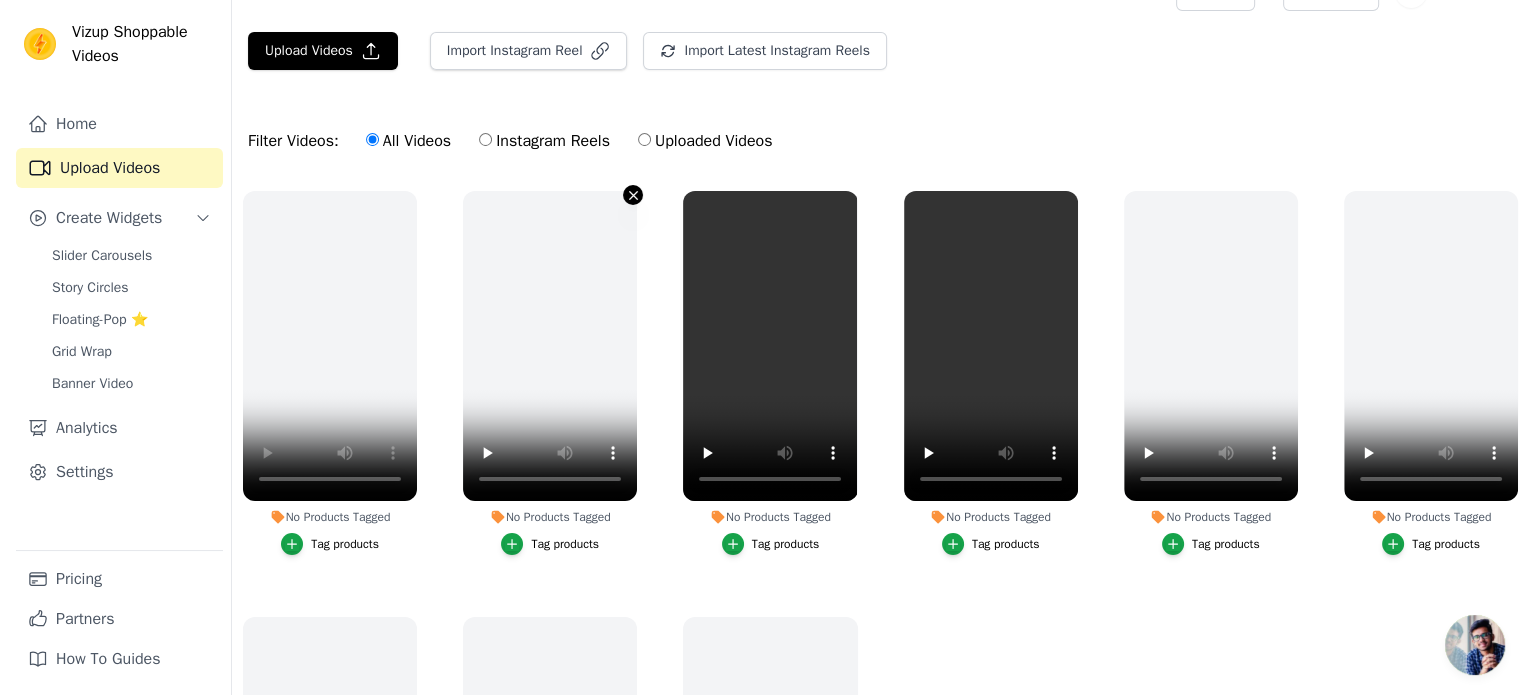 scroll, scrollTop: 0, scrollLeft: 0, axis: both 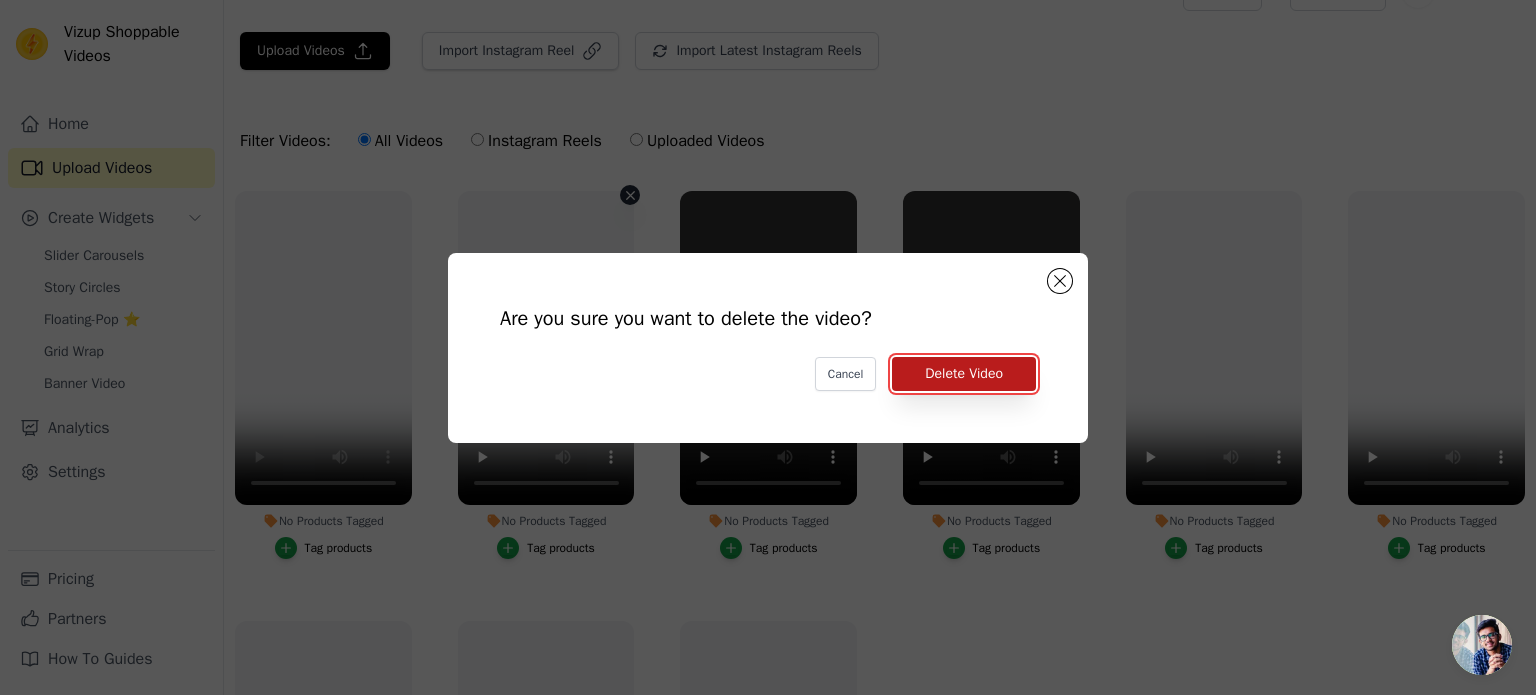click on "Delete Video" at bounding box center (964, 374) 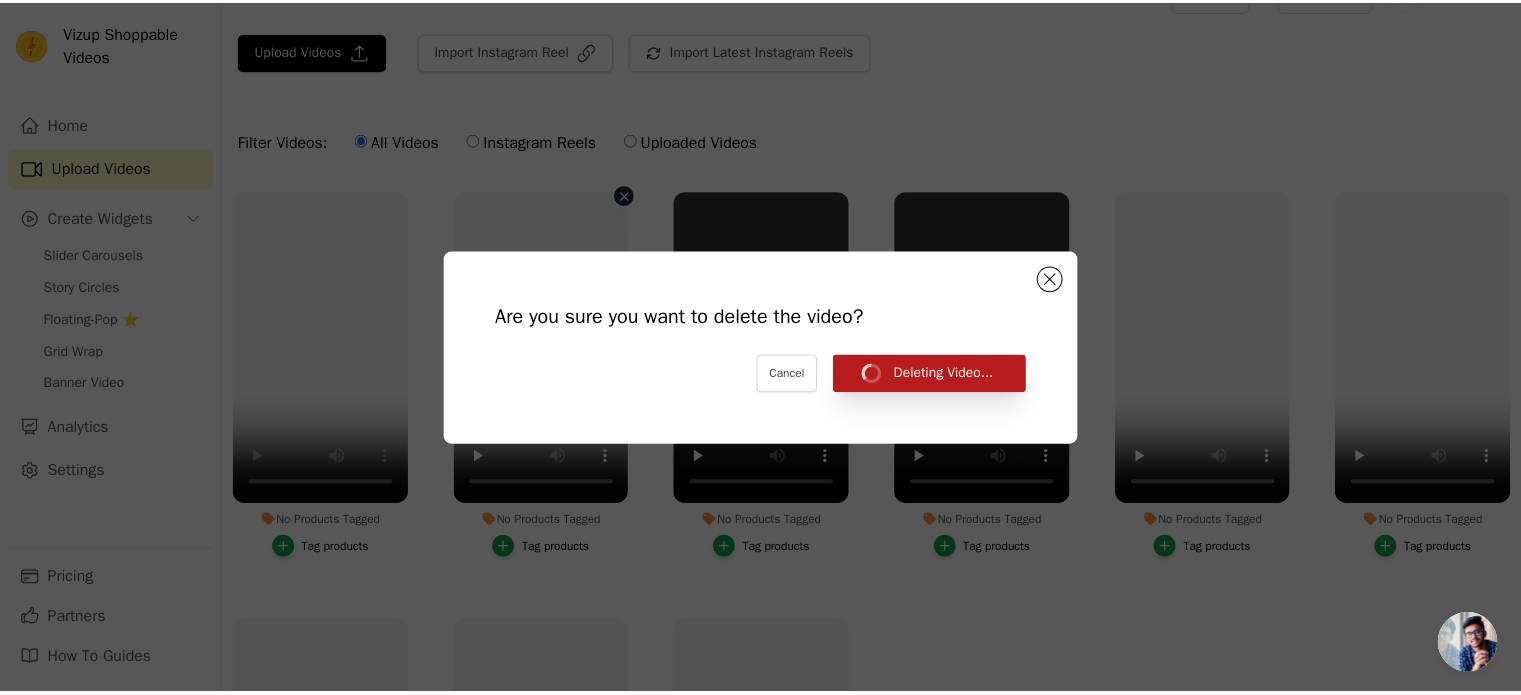 scroll, scrollTop: 40, scrollLeft: 0, axis: vertical 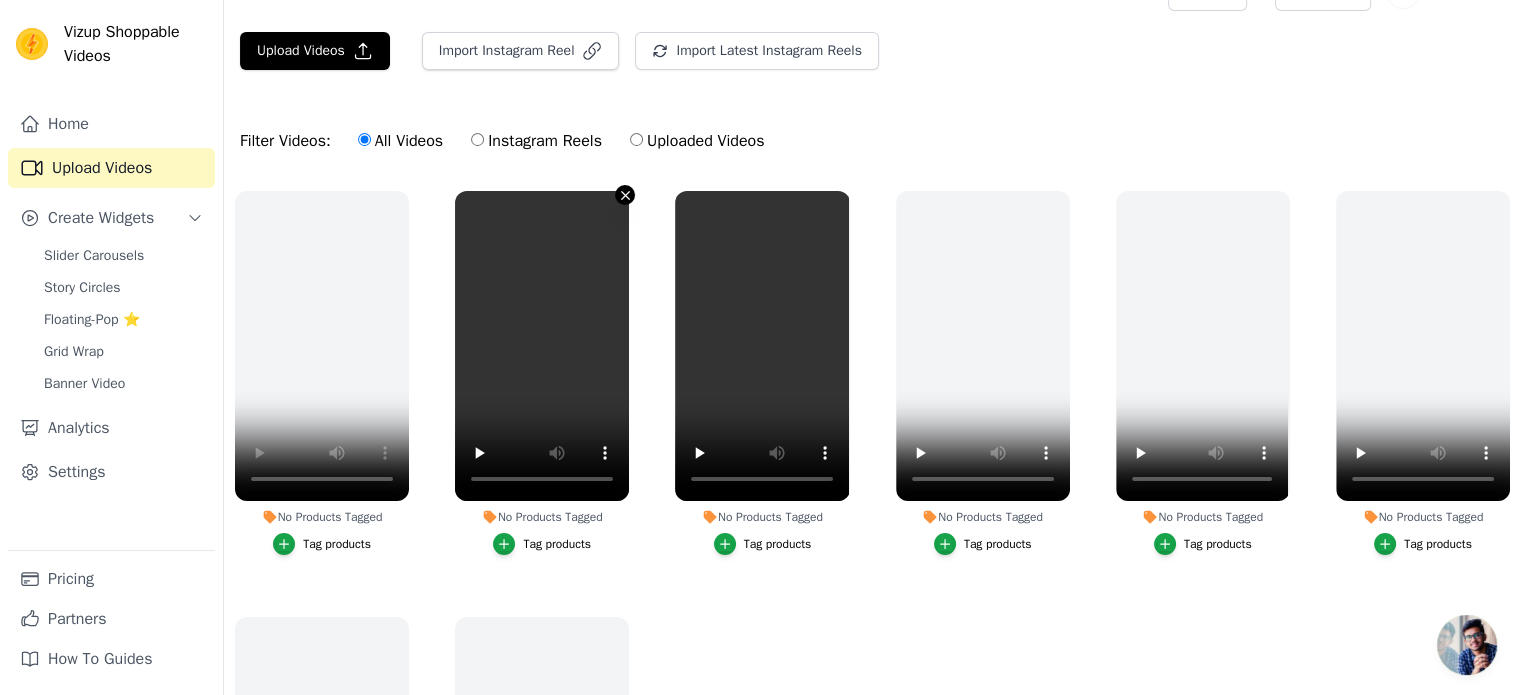 click 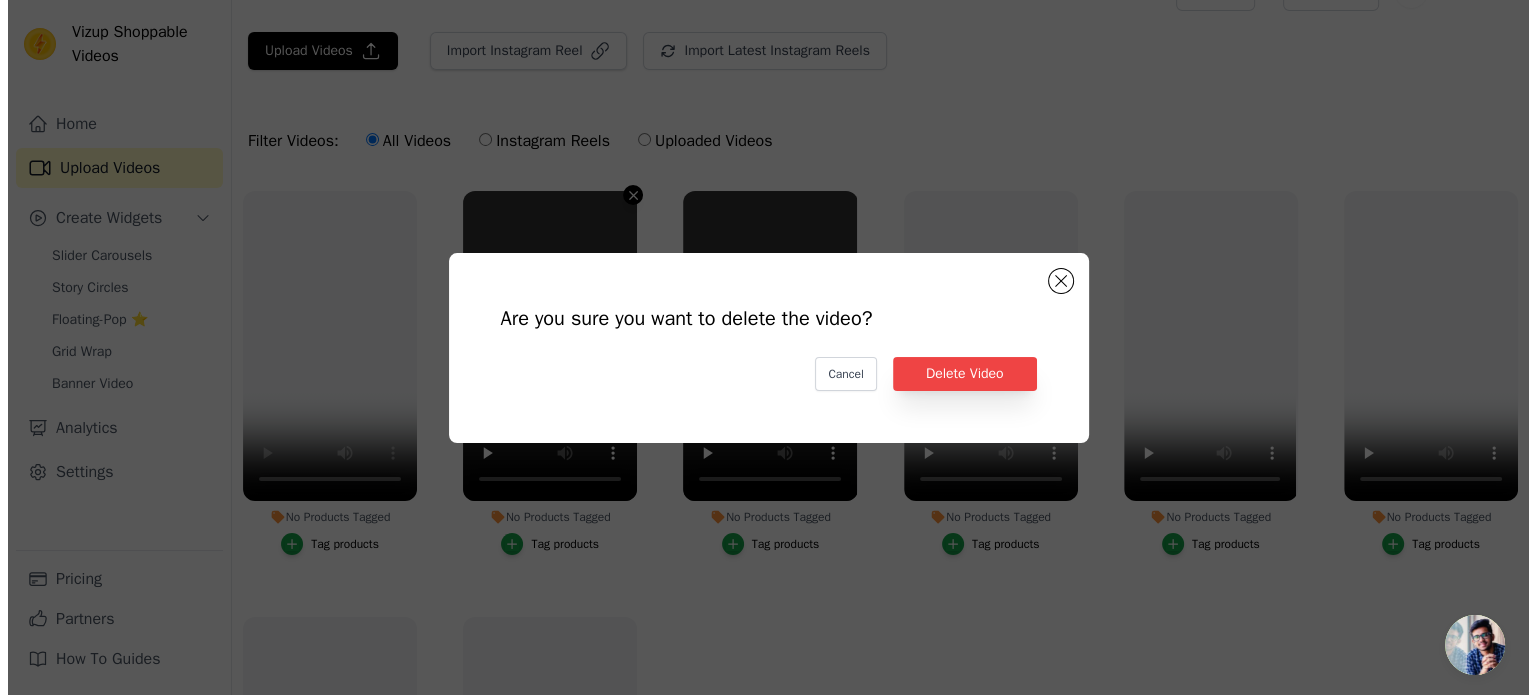 scroll, scrollTop: 0, scrollLeft: 0, axis: both 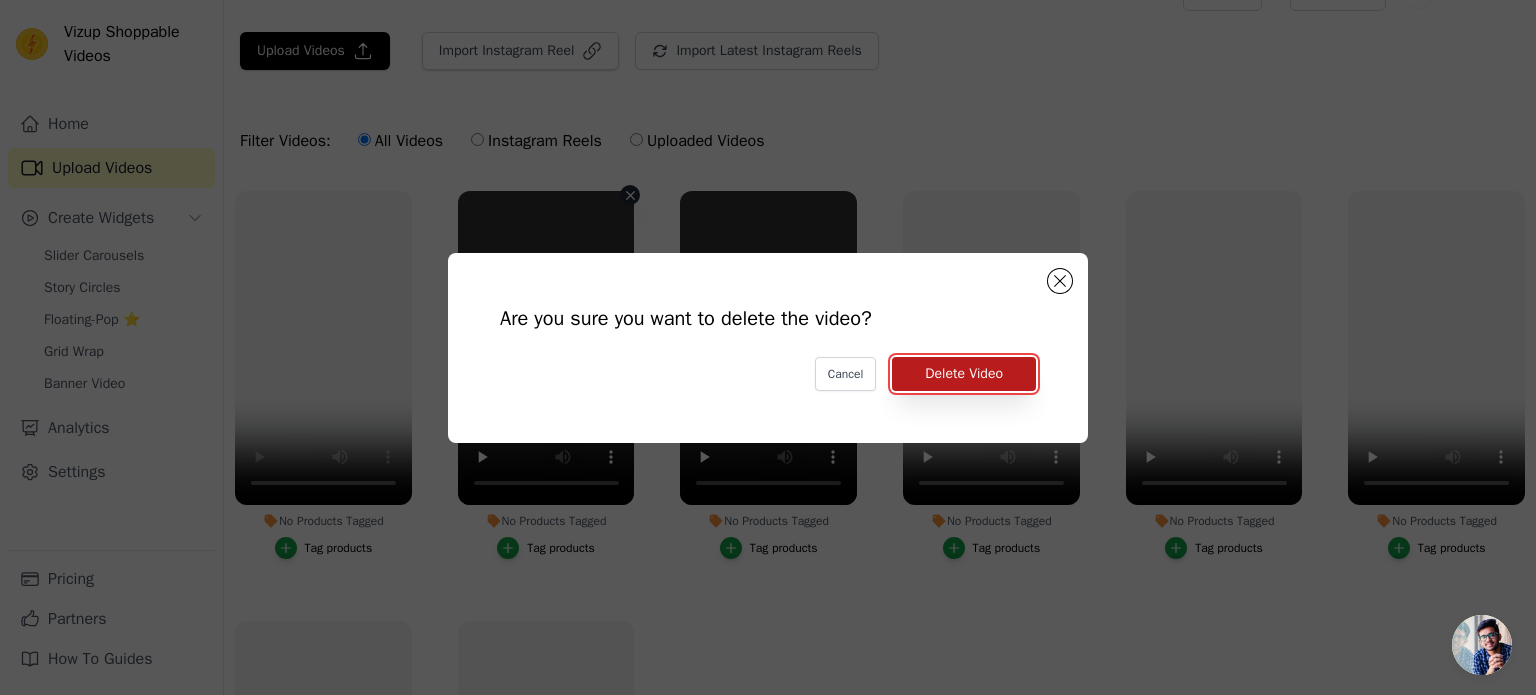 click on "Delete Video" at bounding box center [964, 374] 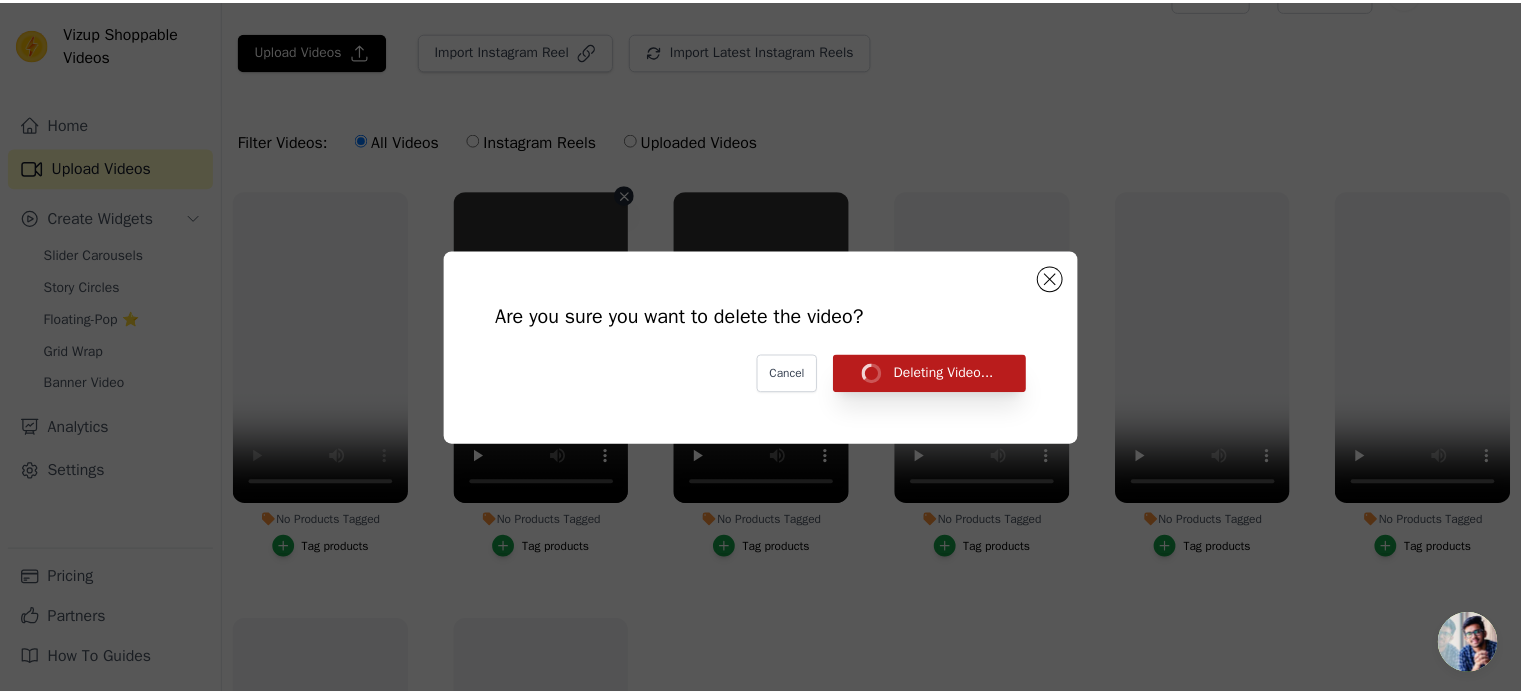 scroll, scrollTop: 40, scrollLeft: 0, axis: vertical 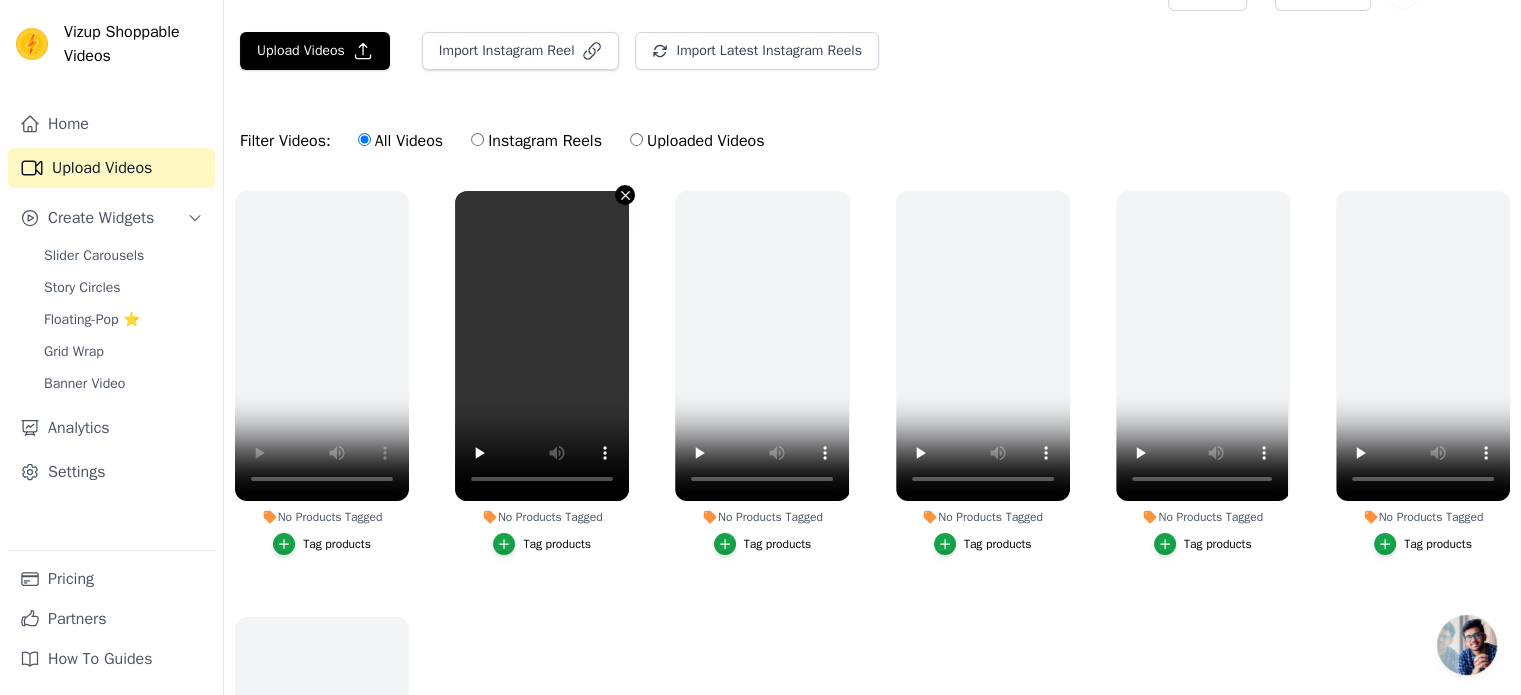 click 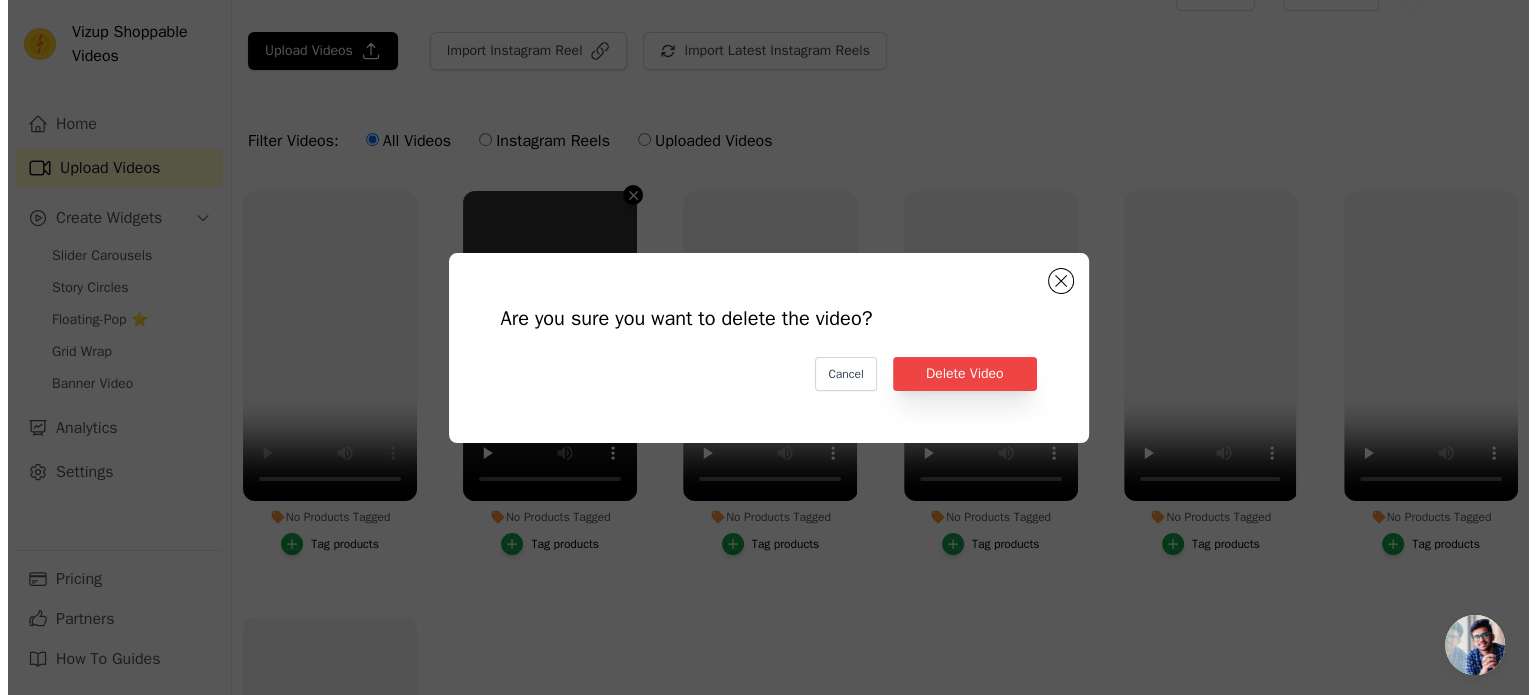 scroll, scrollTop: 0, scrollLeft: 0, axis: both 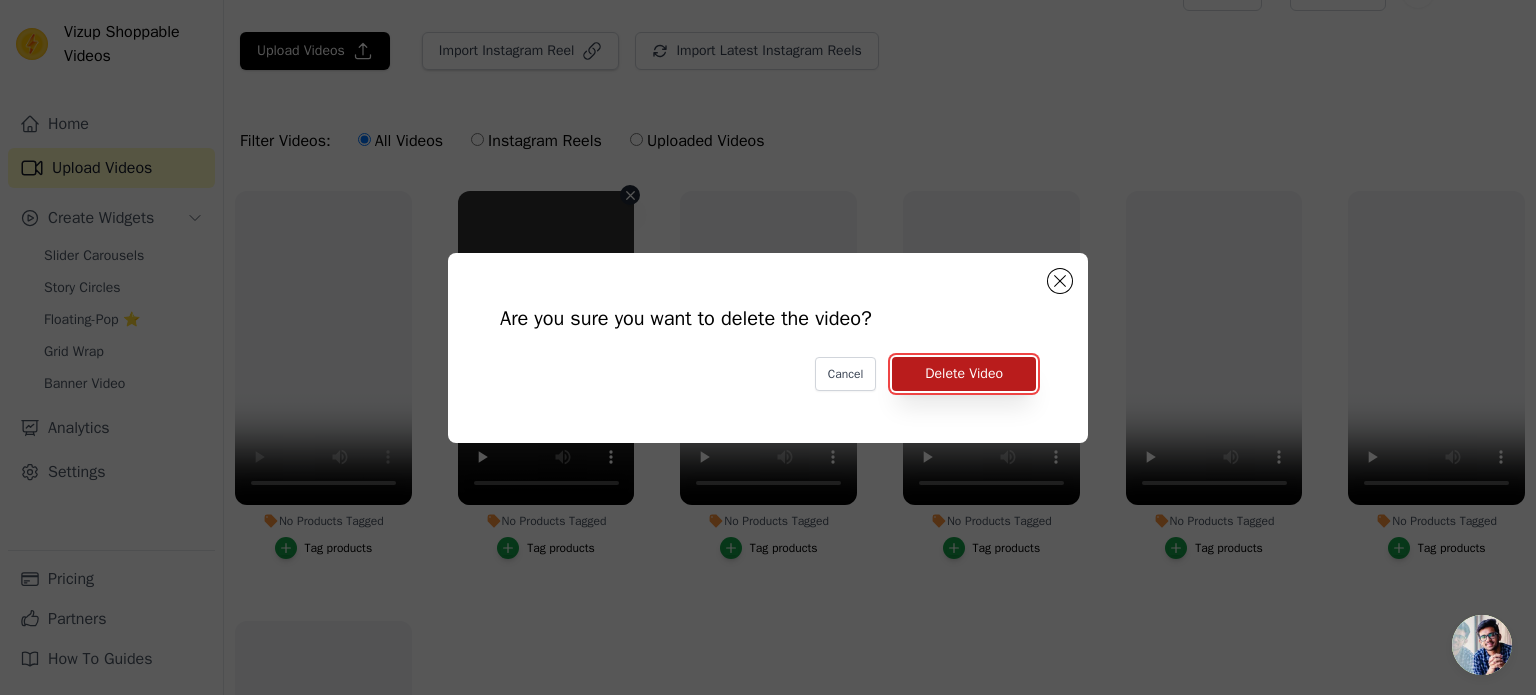 click on "Delete Video" at bounding box center (964, 374) 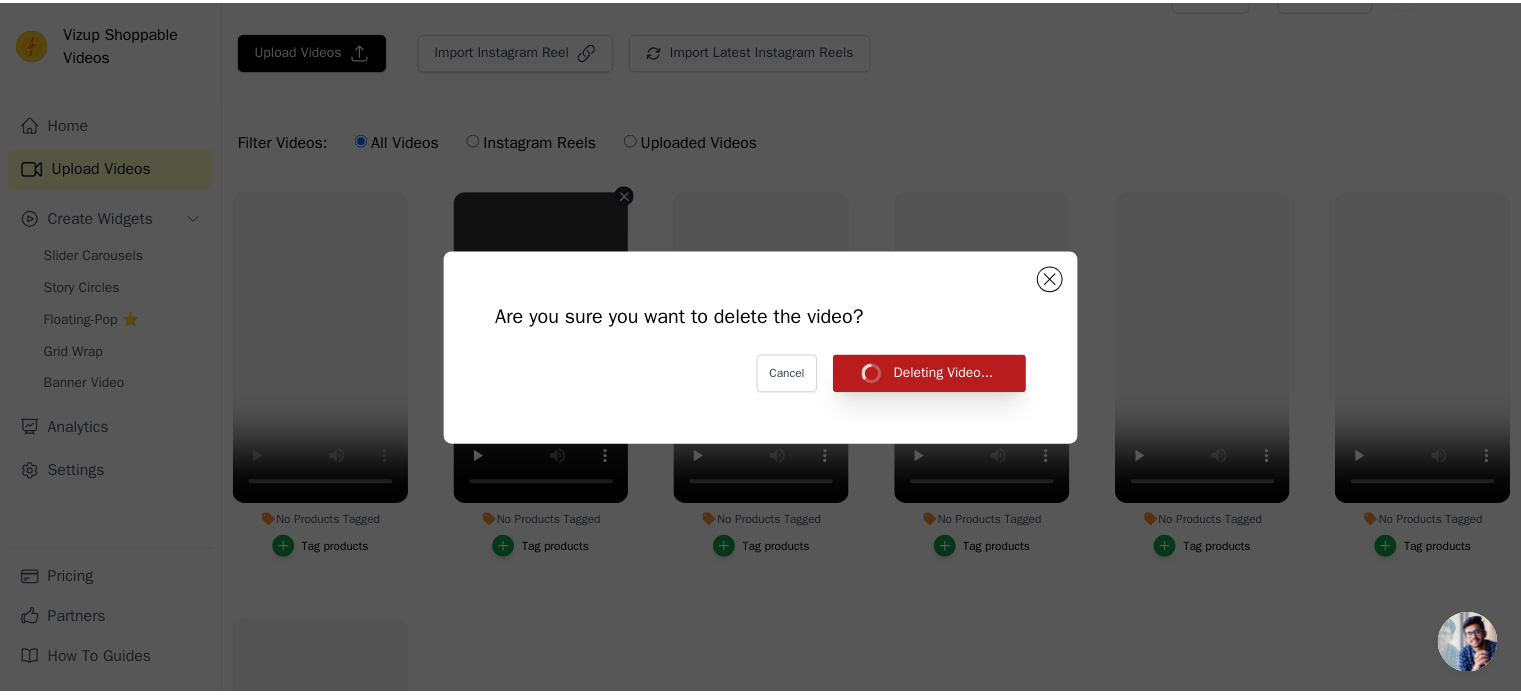 scroll, scrollTop: 40, scrollLeft: 0, axis: vertical 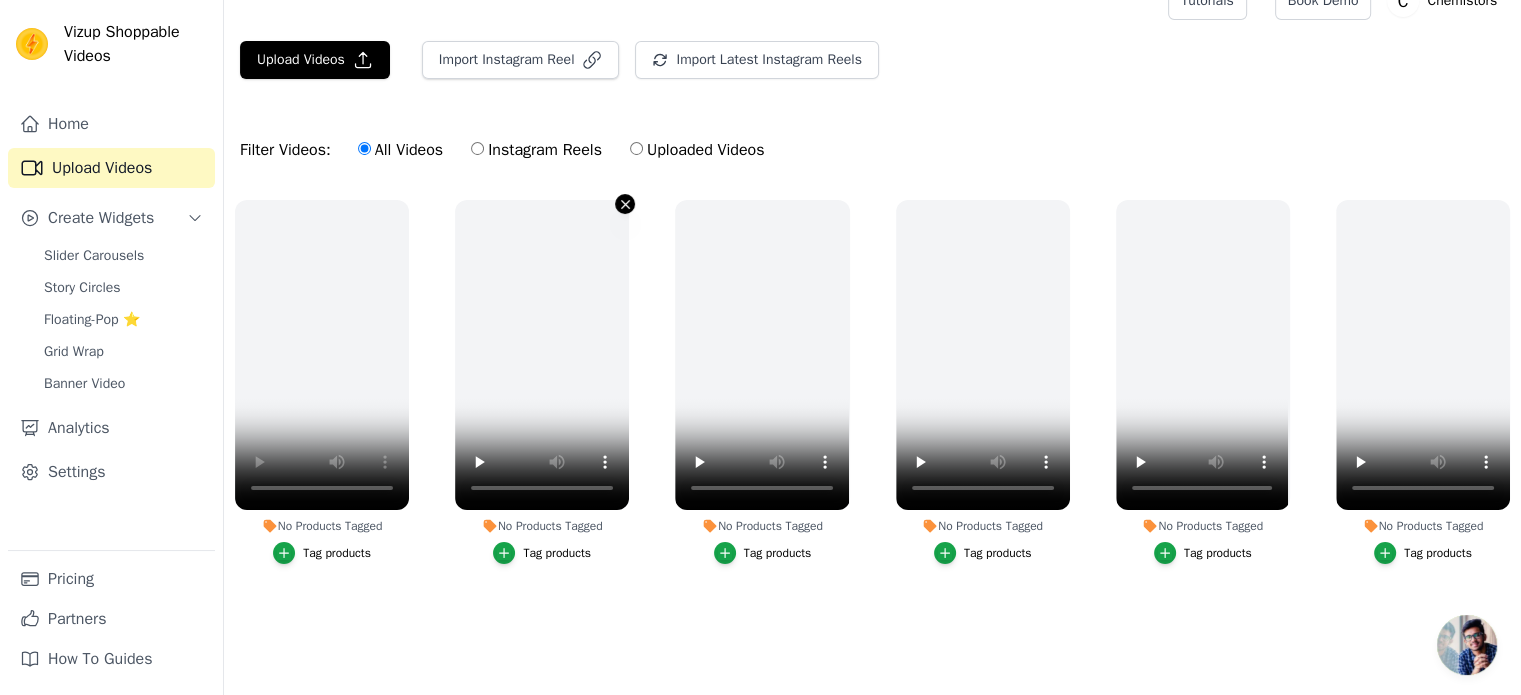 click 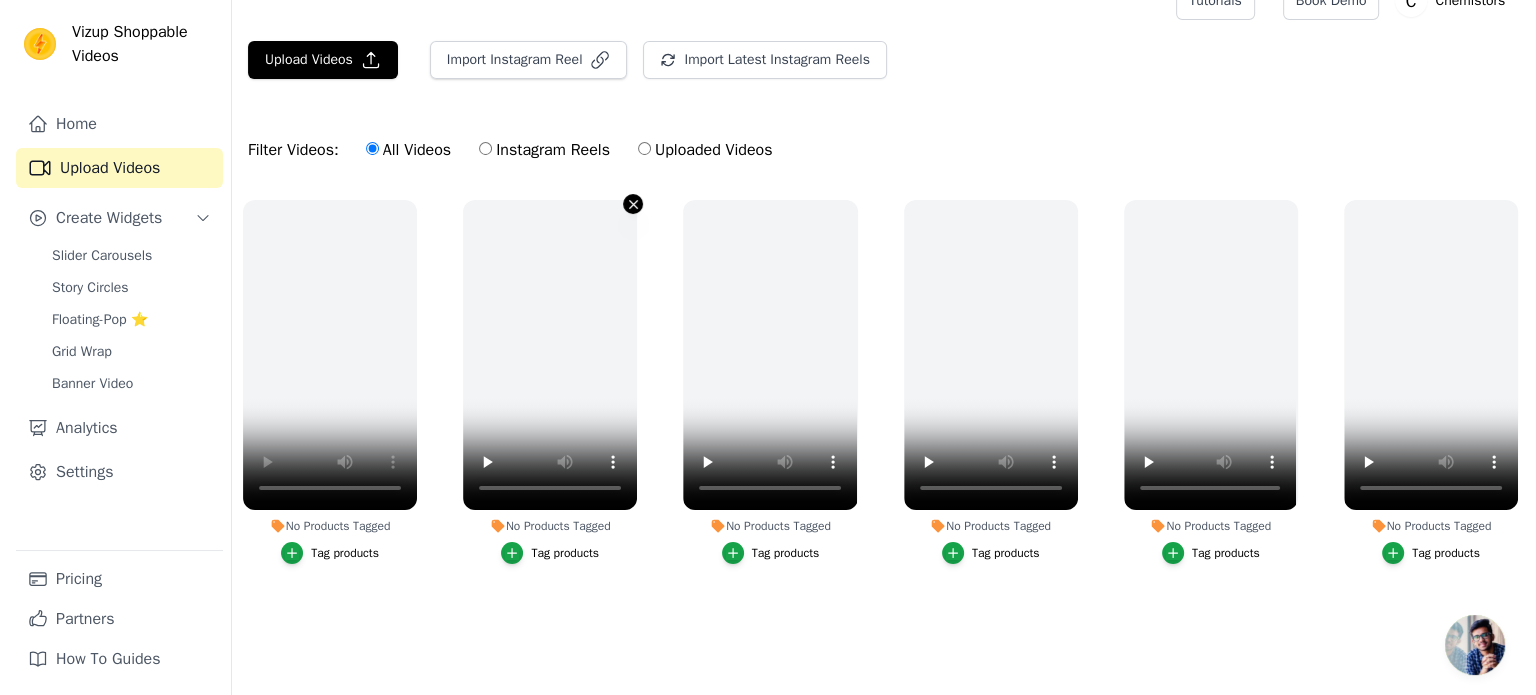 scroll, scrollTop: 0, scrollLeft: 0, axis: both 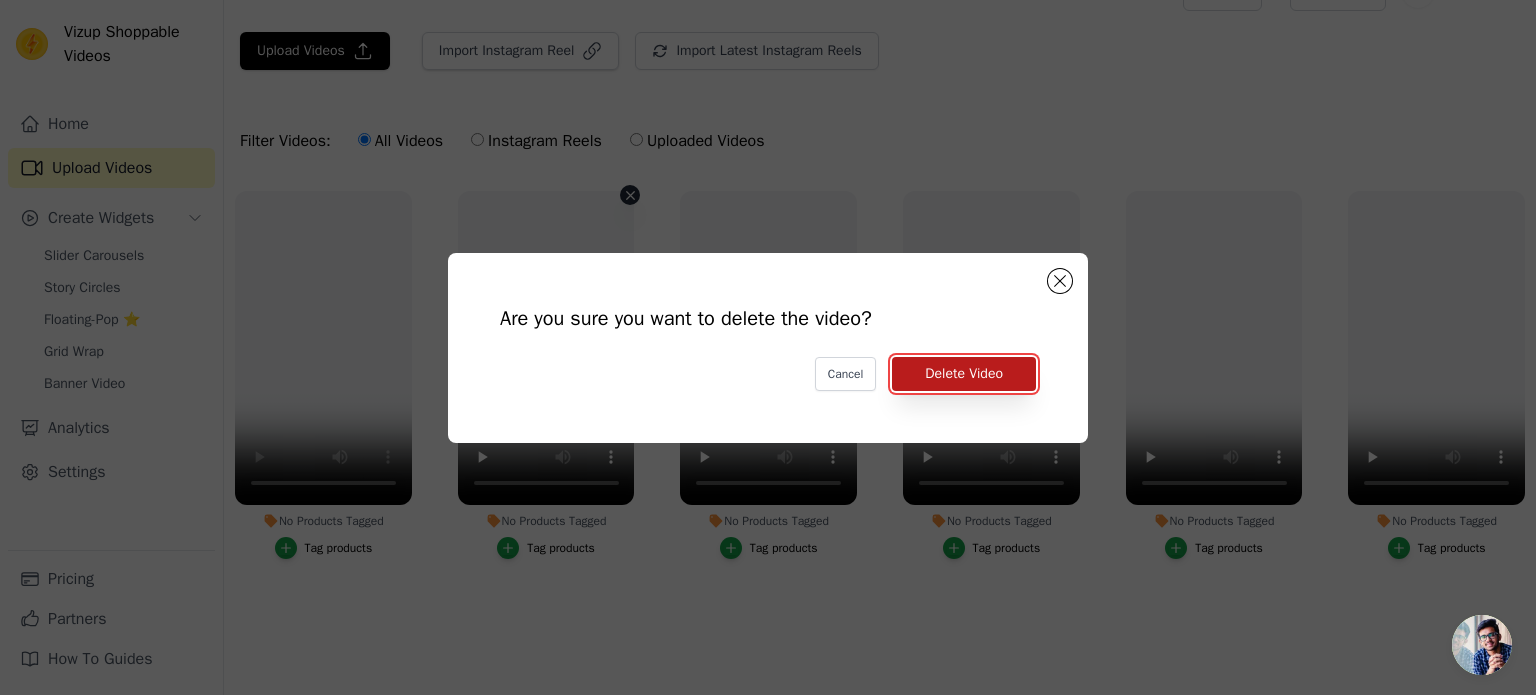 click on "Delete Video" at bounding box center (964, 374) 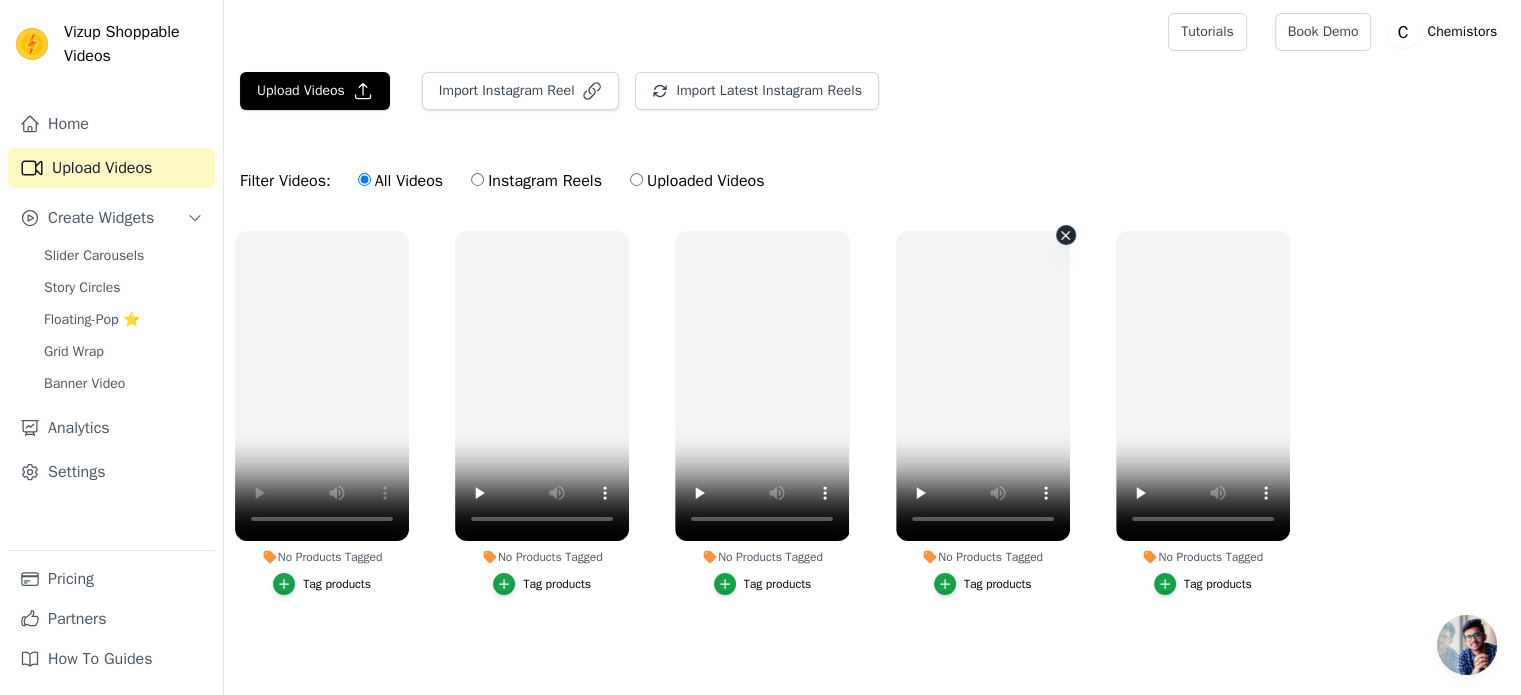 scroll, scrollTop: 8, scrollLeft: 0, axis: vertical 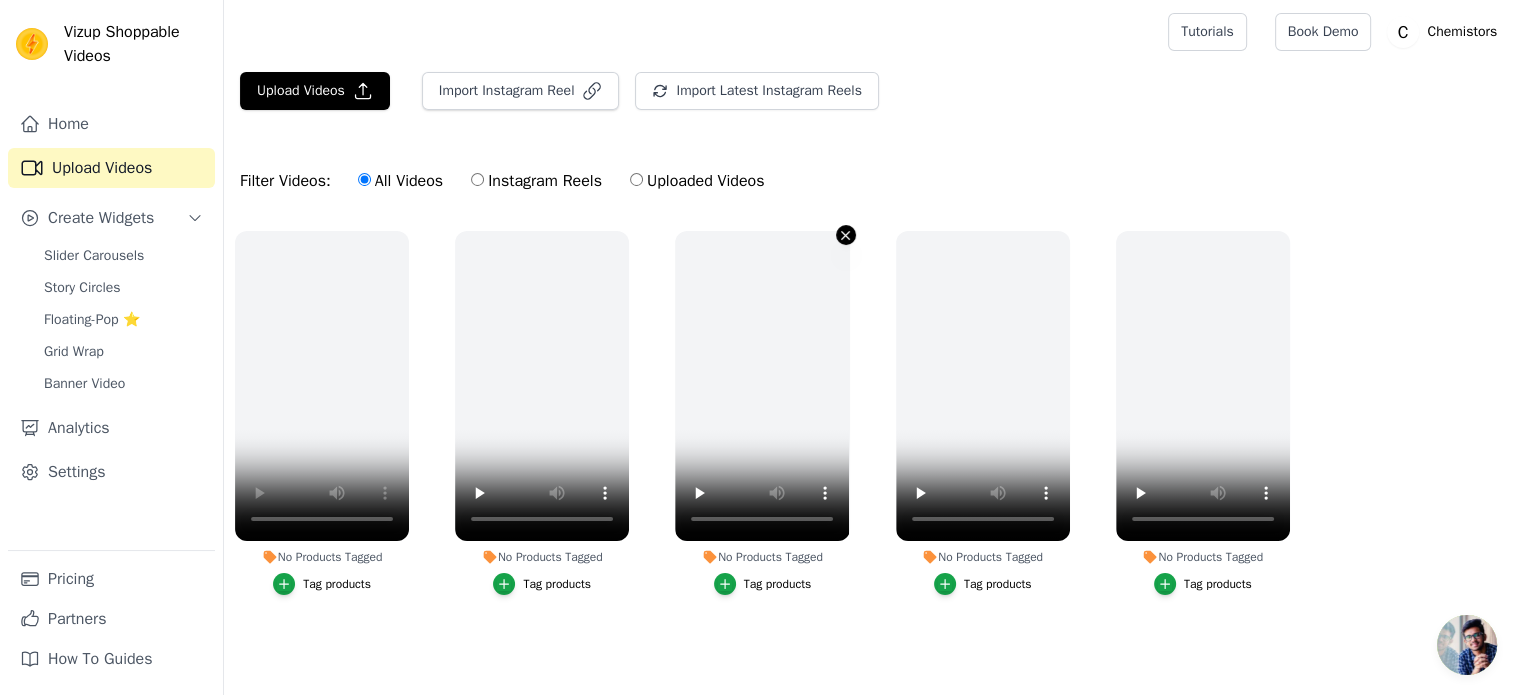 click 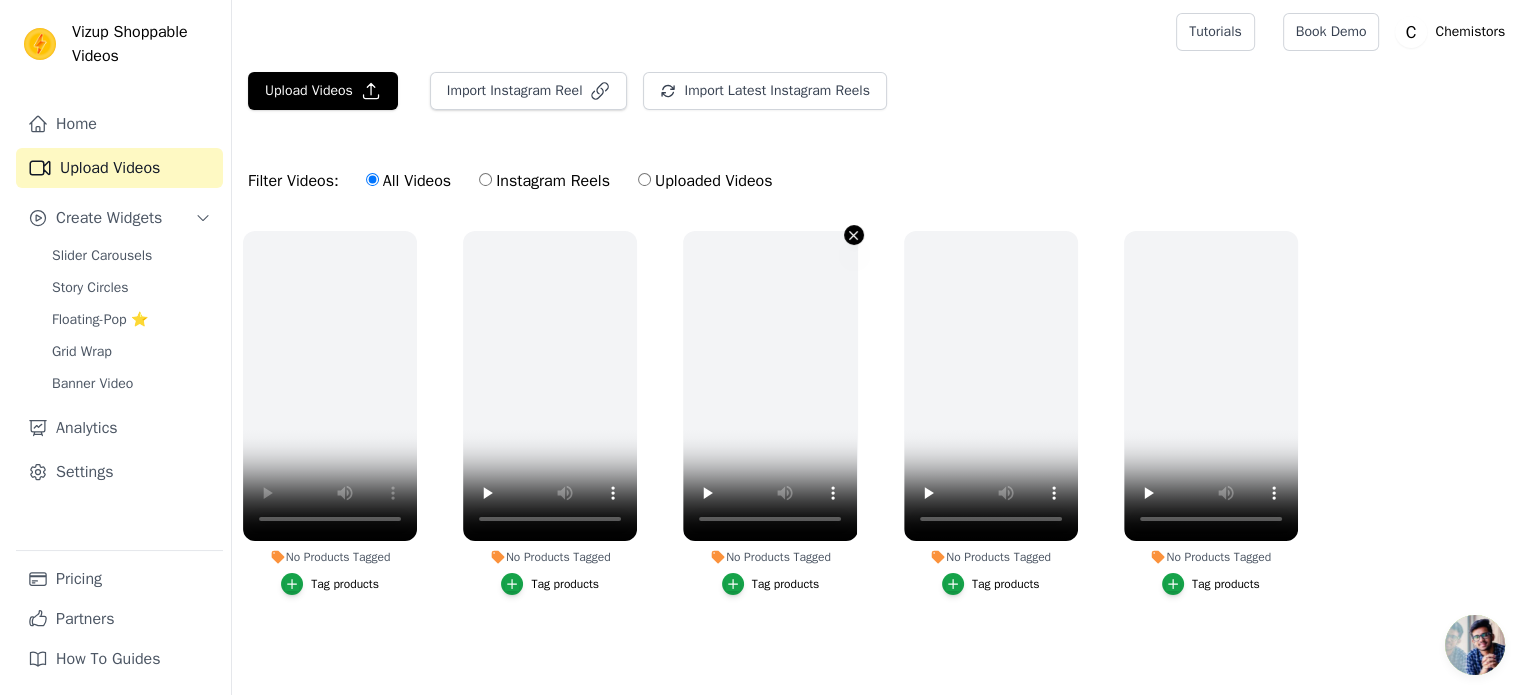 scroll, scrollTop: 0, scrollLeft: 0, axis: both 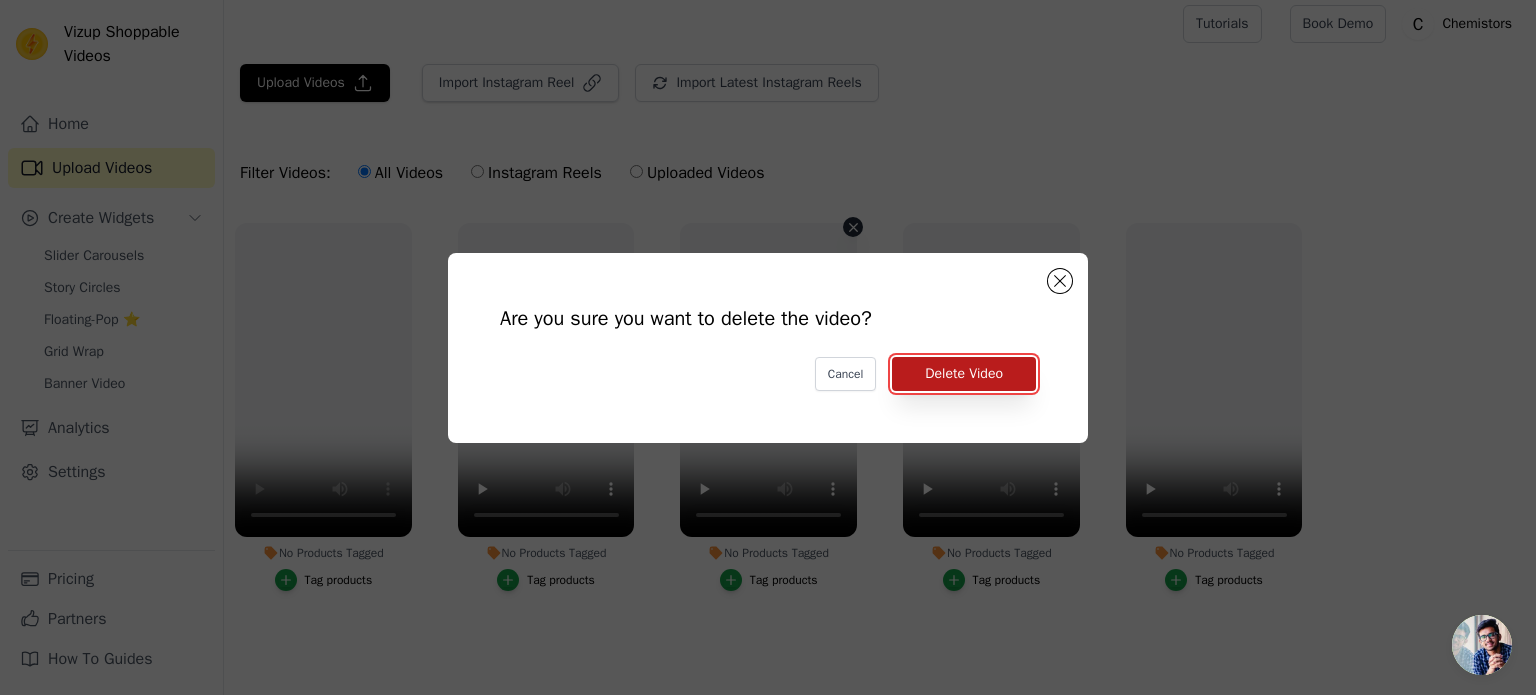 click on "Delete Video" at bounding box center [964, 374] 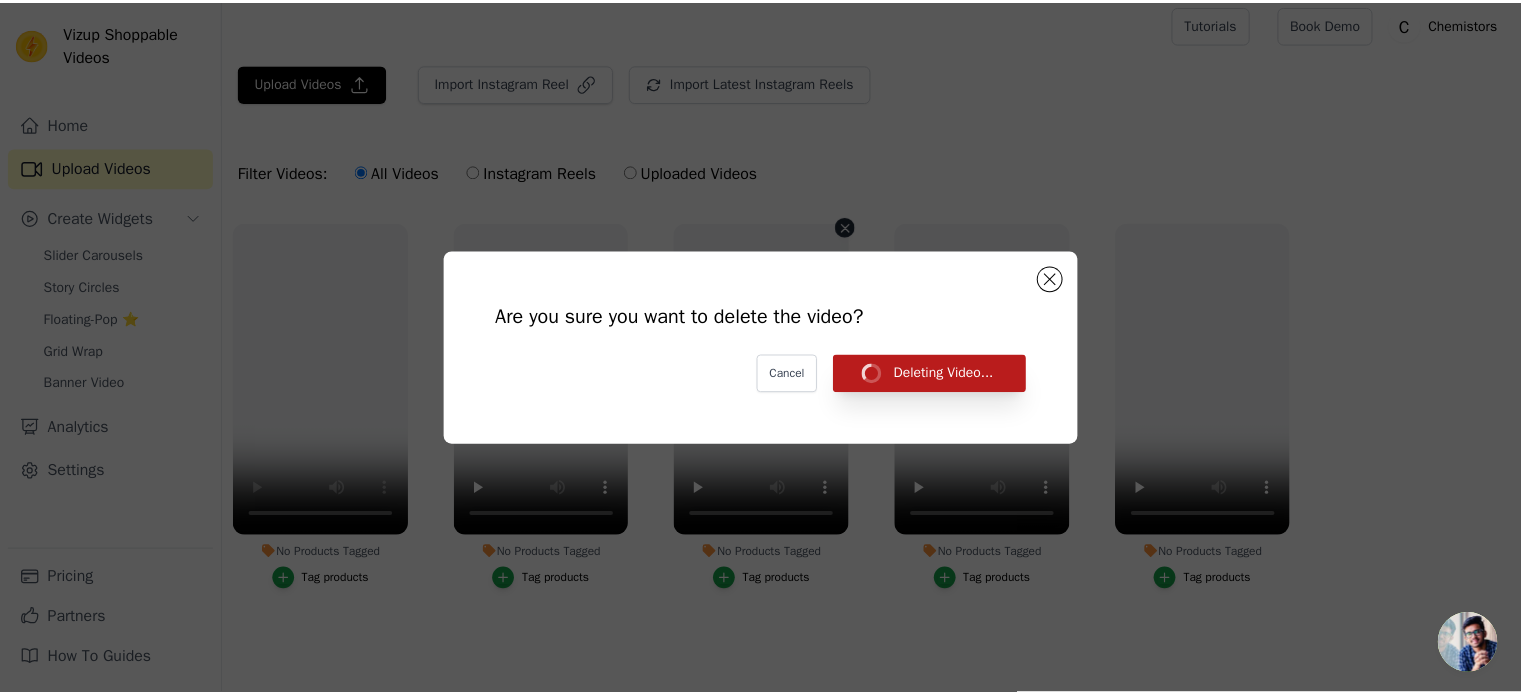 scroll, scrollTop: 8, scrollLeft: 0, axis: vertical 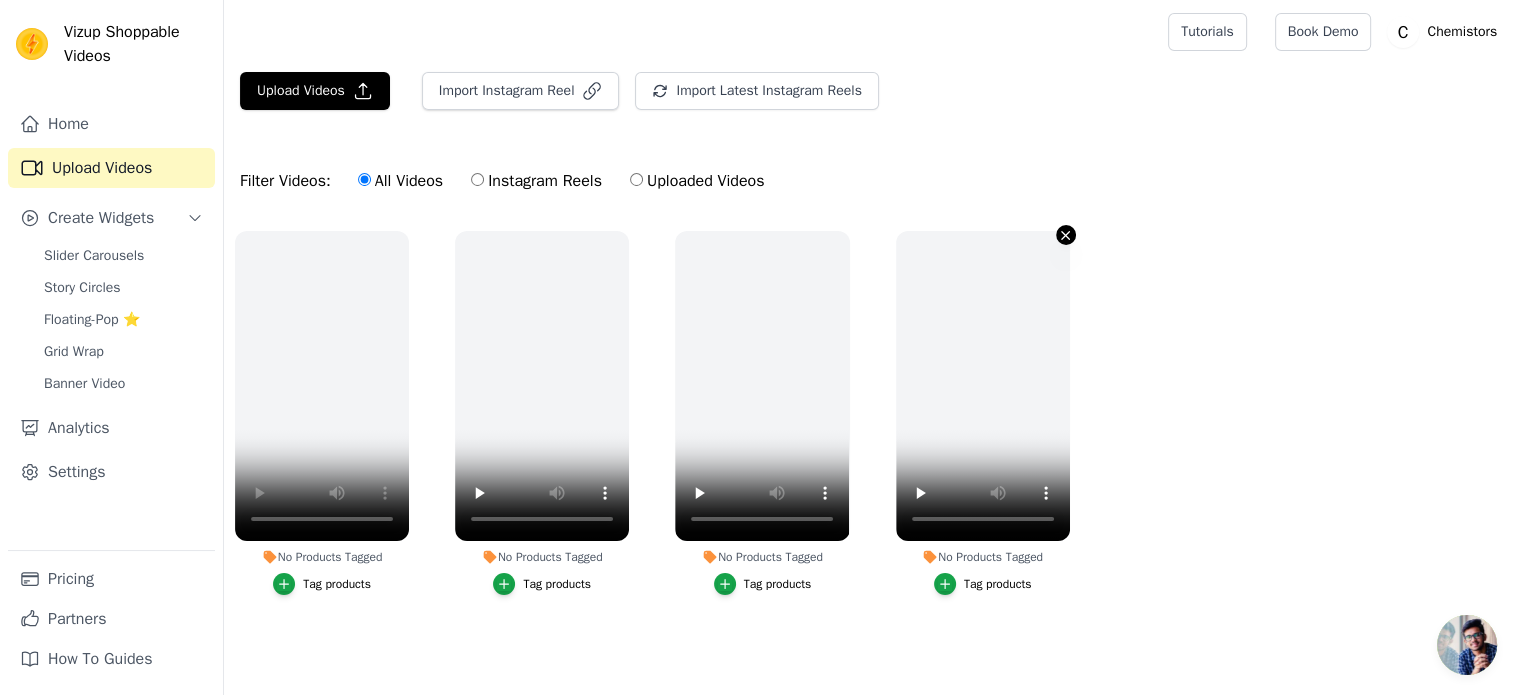 click 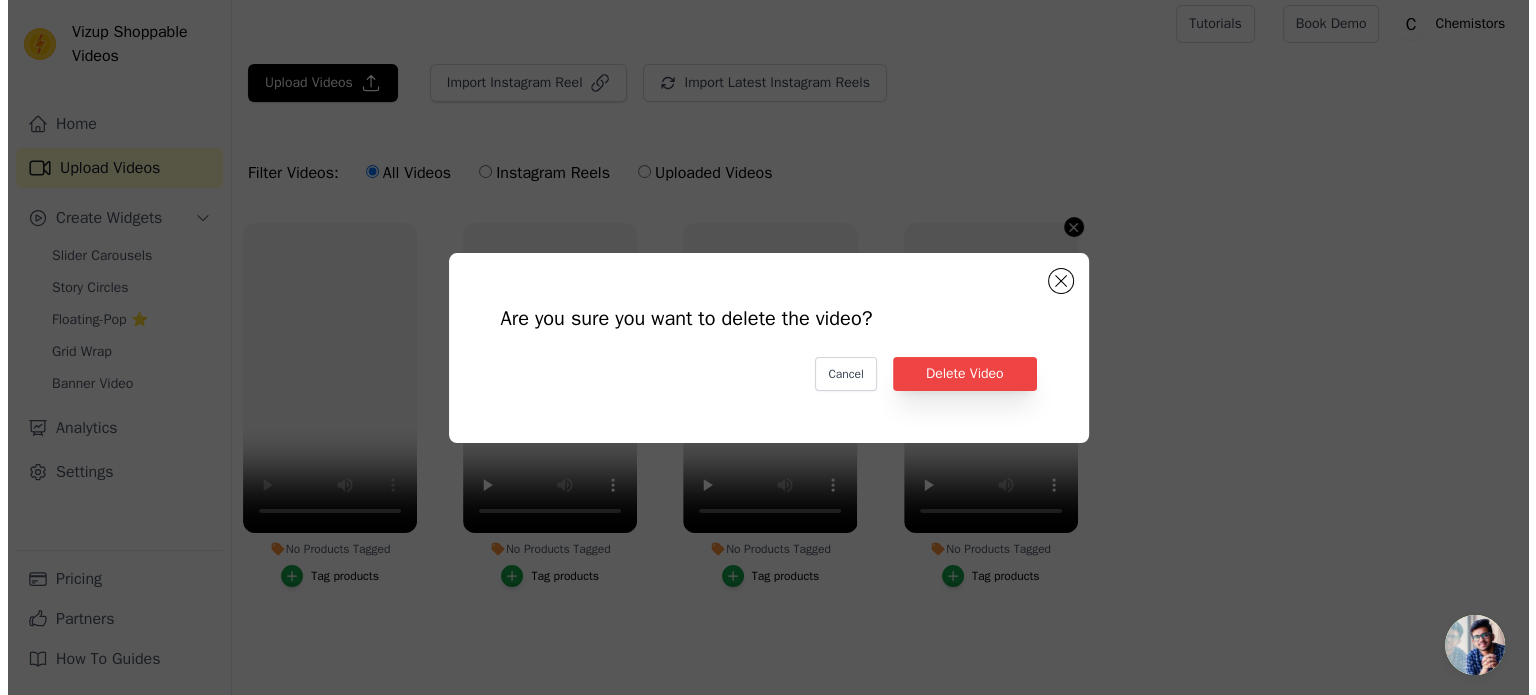 scroll, scrollTop: 0, scrollLeft: 0, axis: both 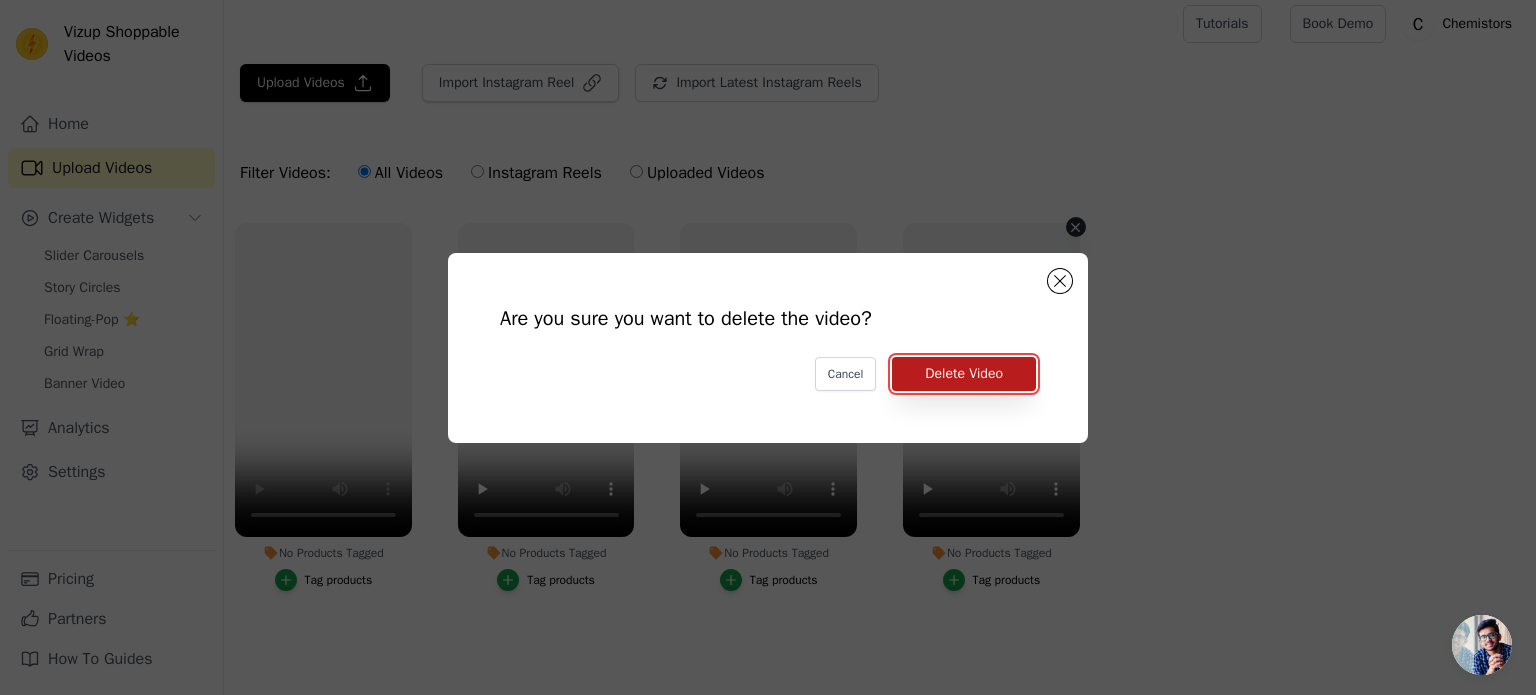 click on "Delete Video" at bounding box center (964, 374) 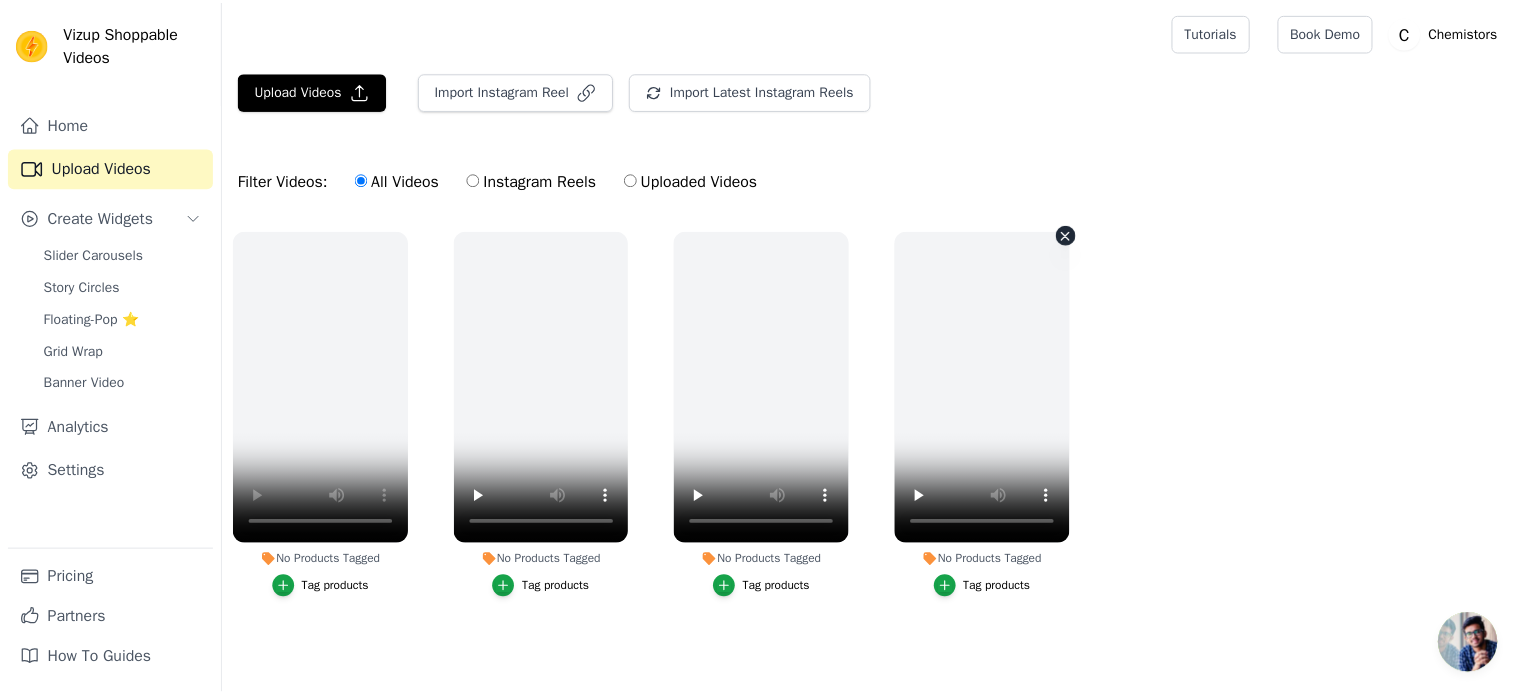 scroll, scrollTop: 8, scrollLeft: 0, axis: vertical 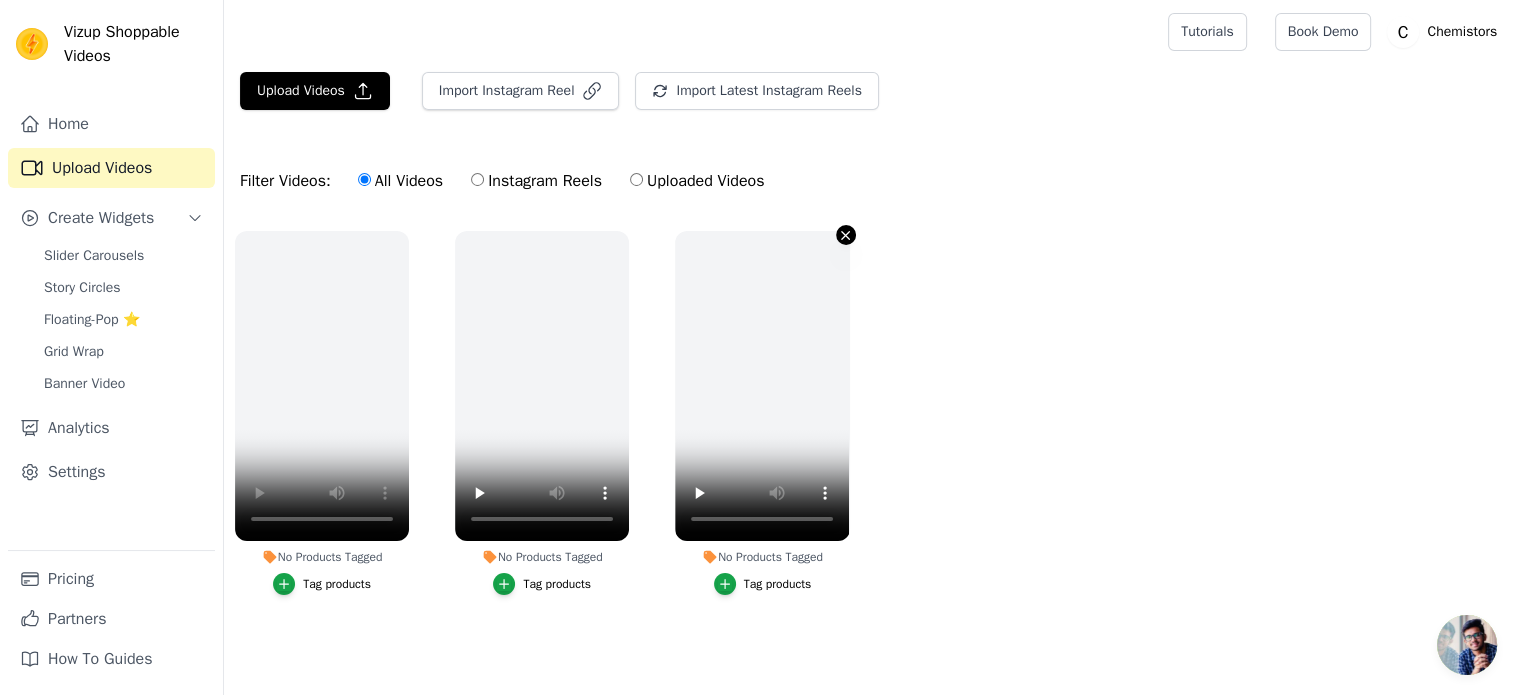 click 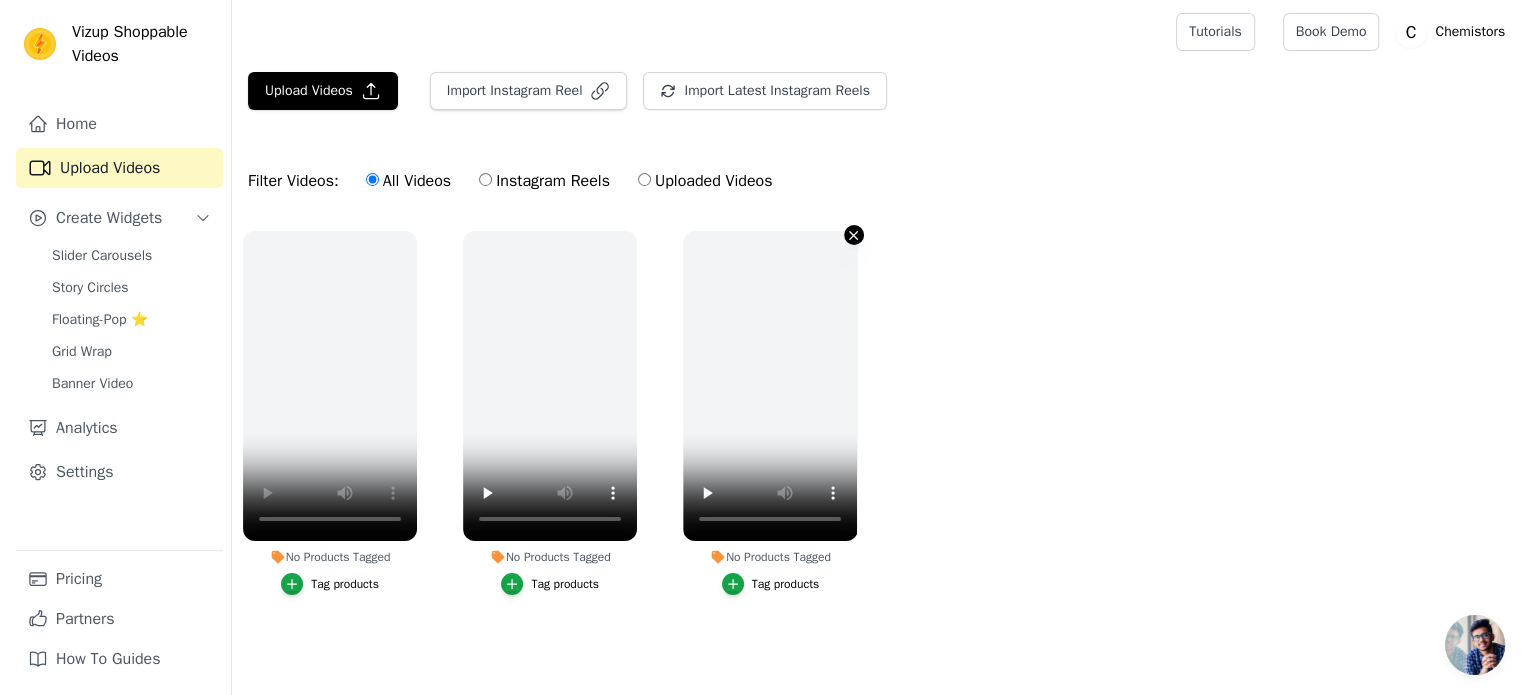 scroll, scrollTop: 0, scrollLeft: 0, axis: both 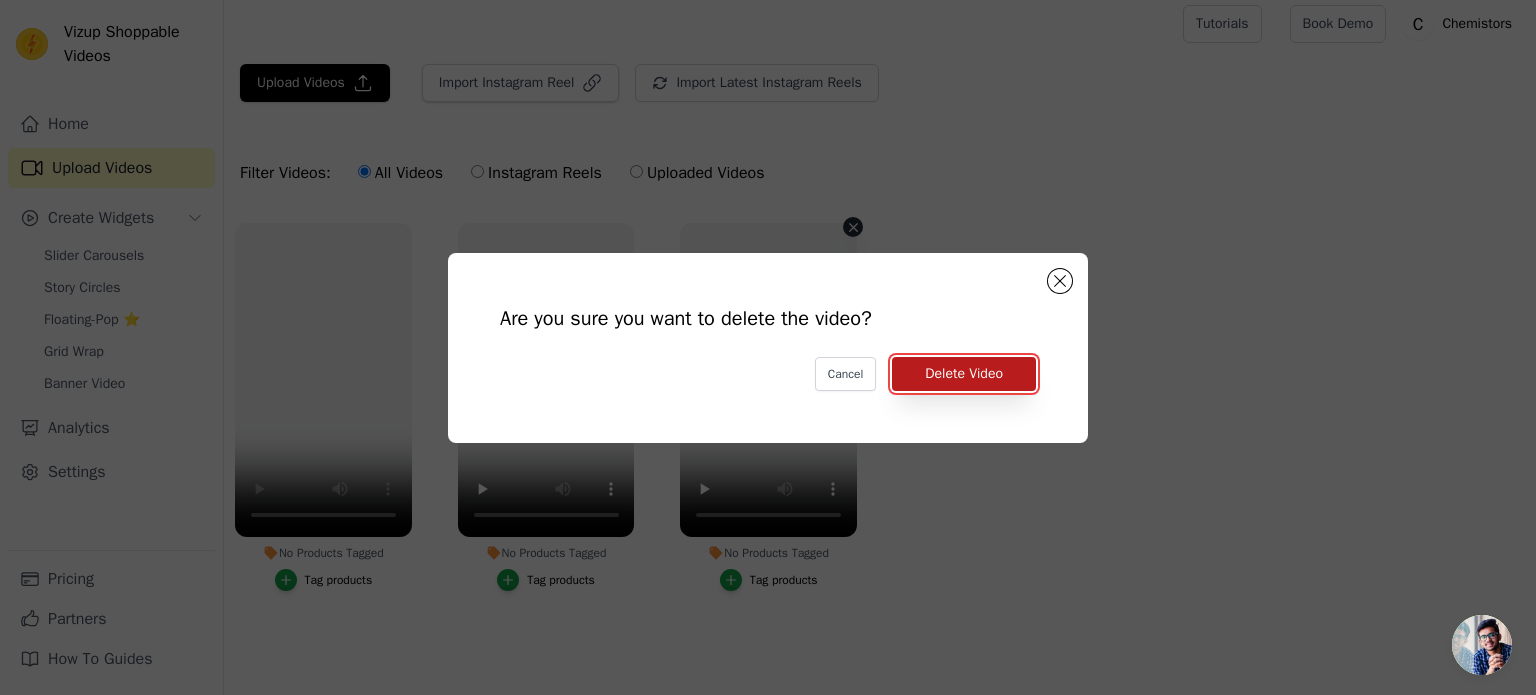click on "Delete Video" at bounding box center [964, 374] 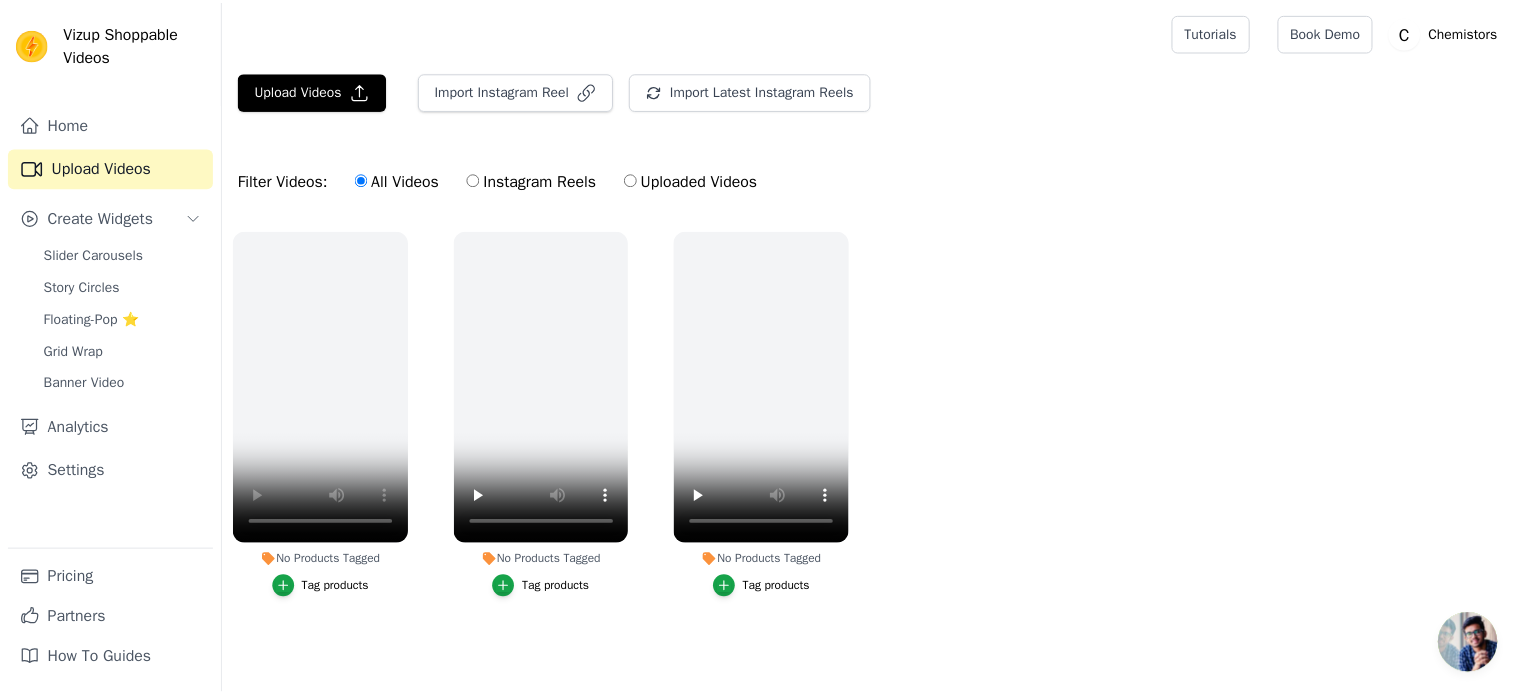 scroll, scrollTop: 8, scrollLeft: 0, axis: vertical 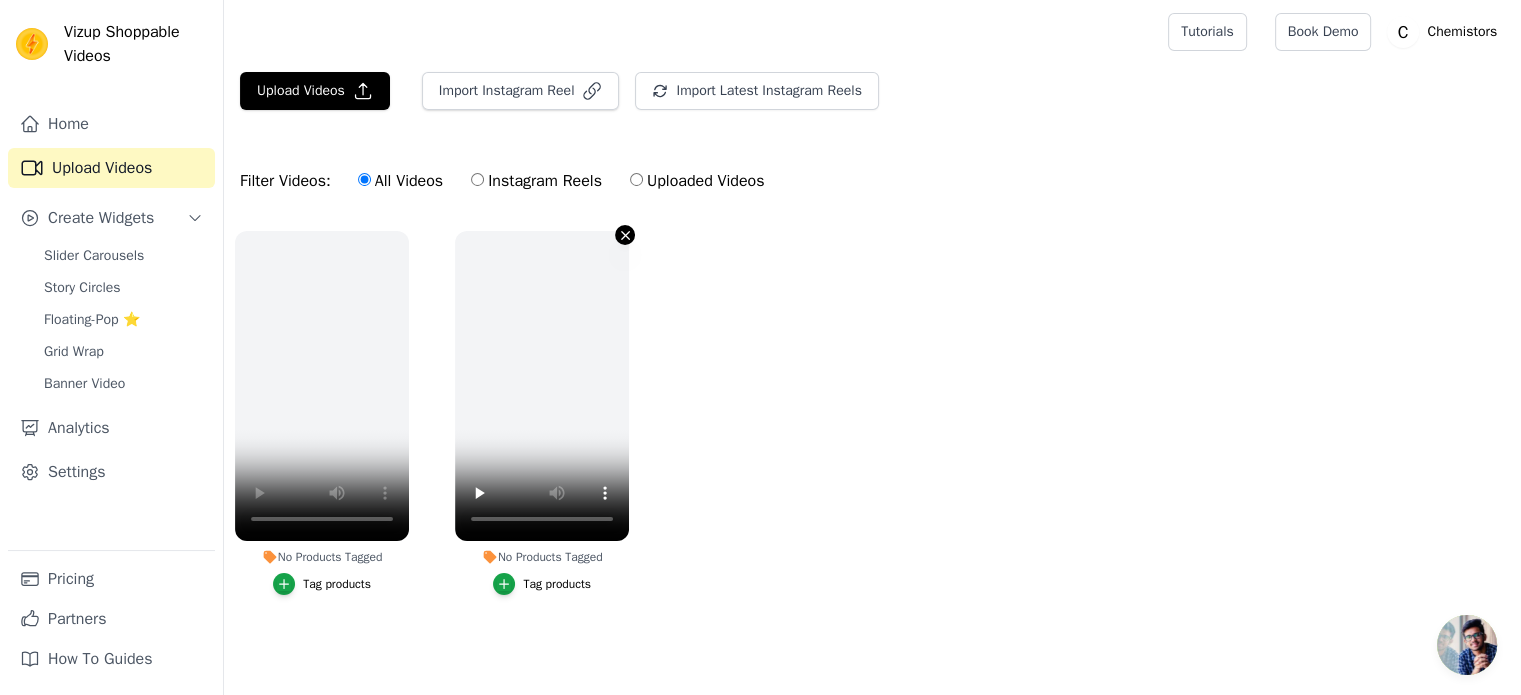 click 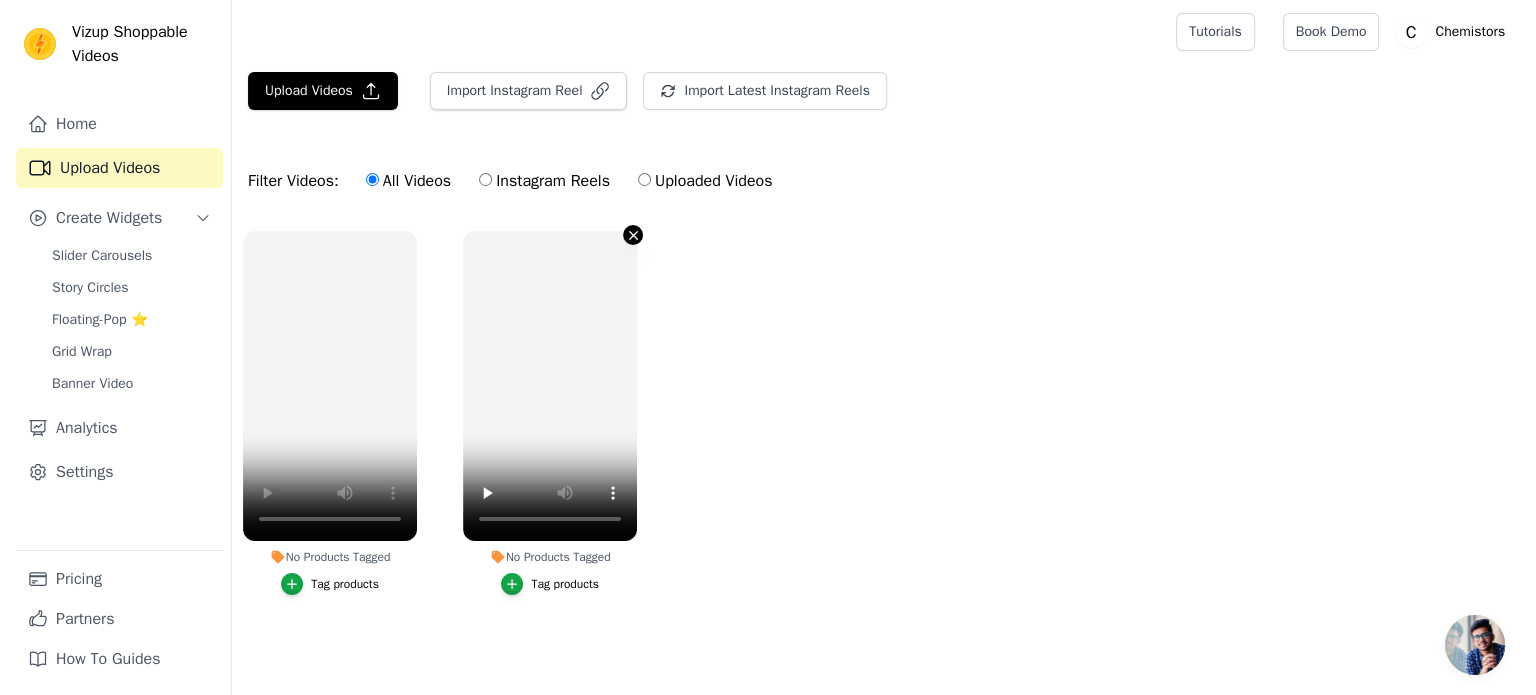 scroll, scrollTop: 0, scrollLeft: 0, axis: both 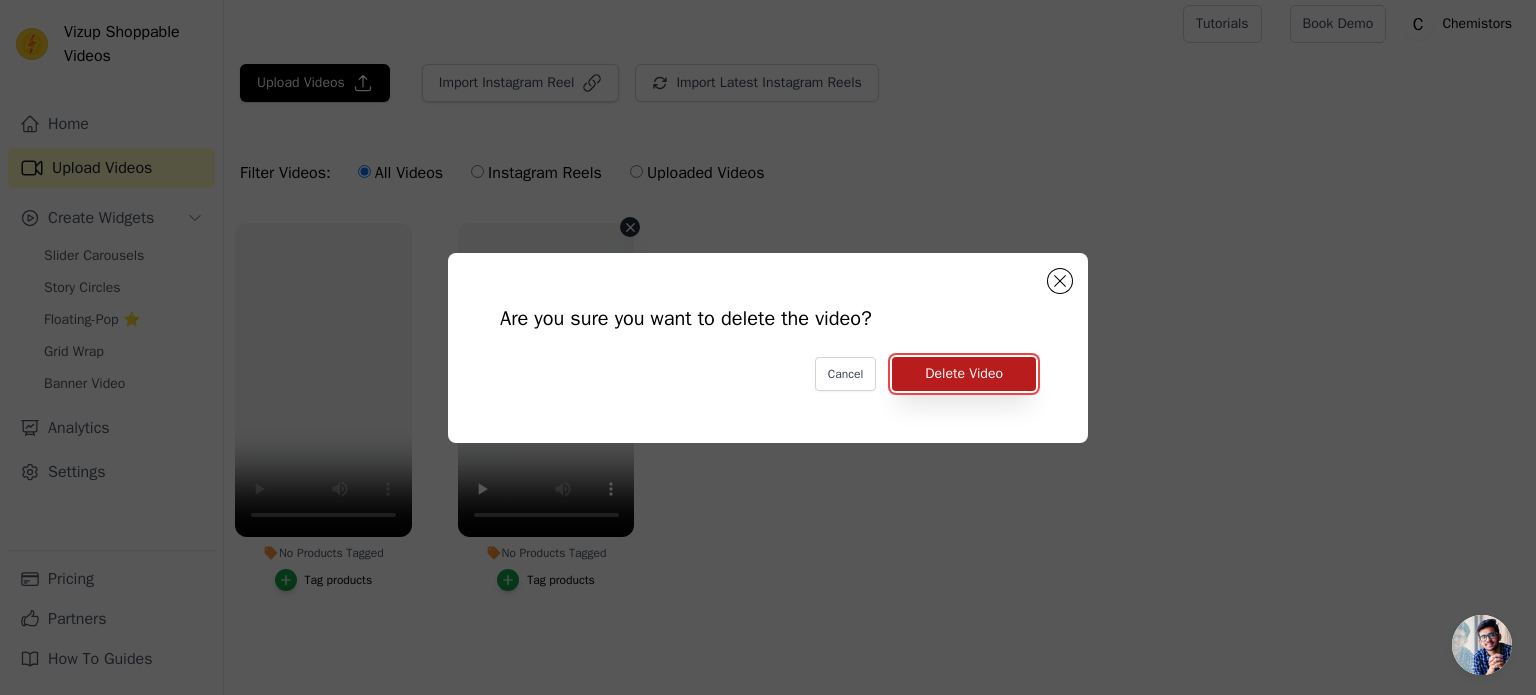 click on "Delete Video" at bounding box center [964, 374] 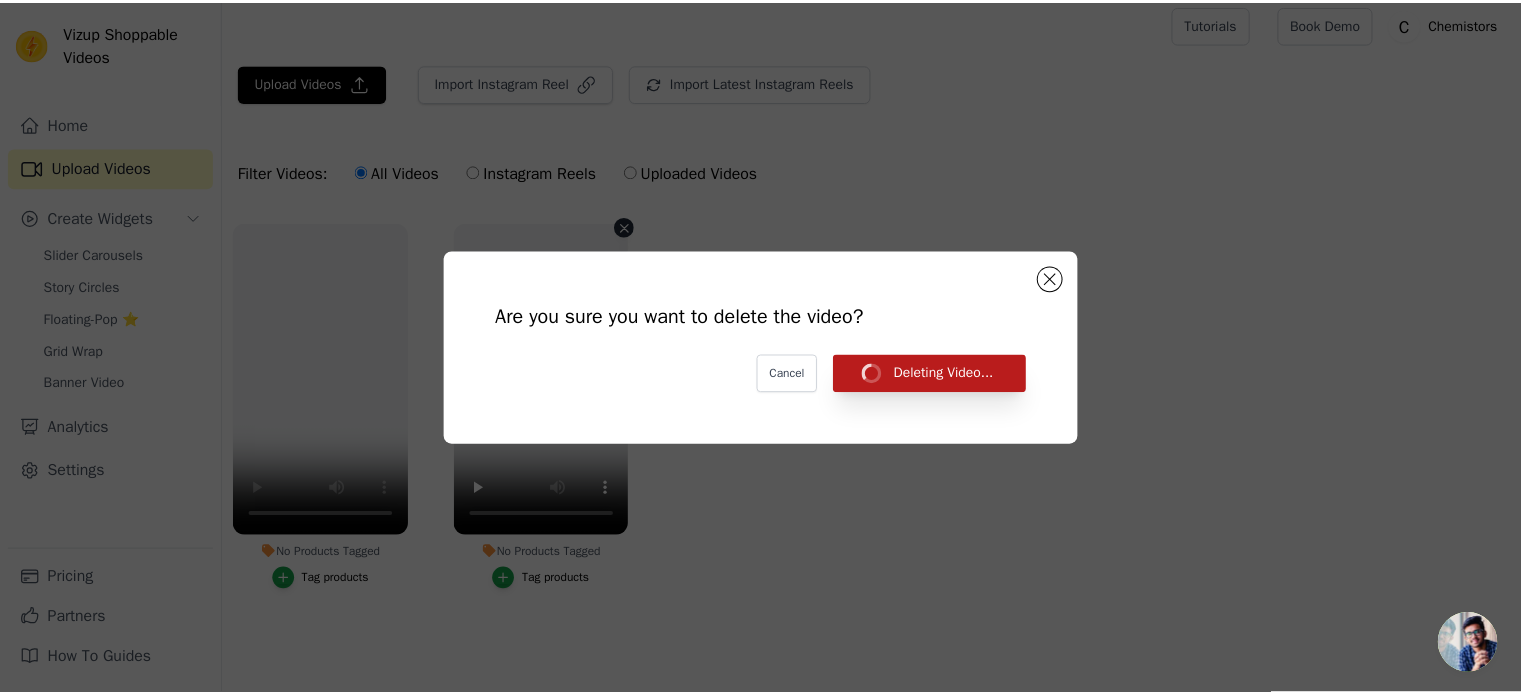 scroll, scrollTop: 8, scrollLeft: 0, axis: vertical 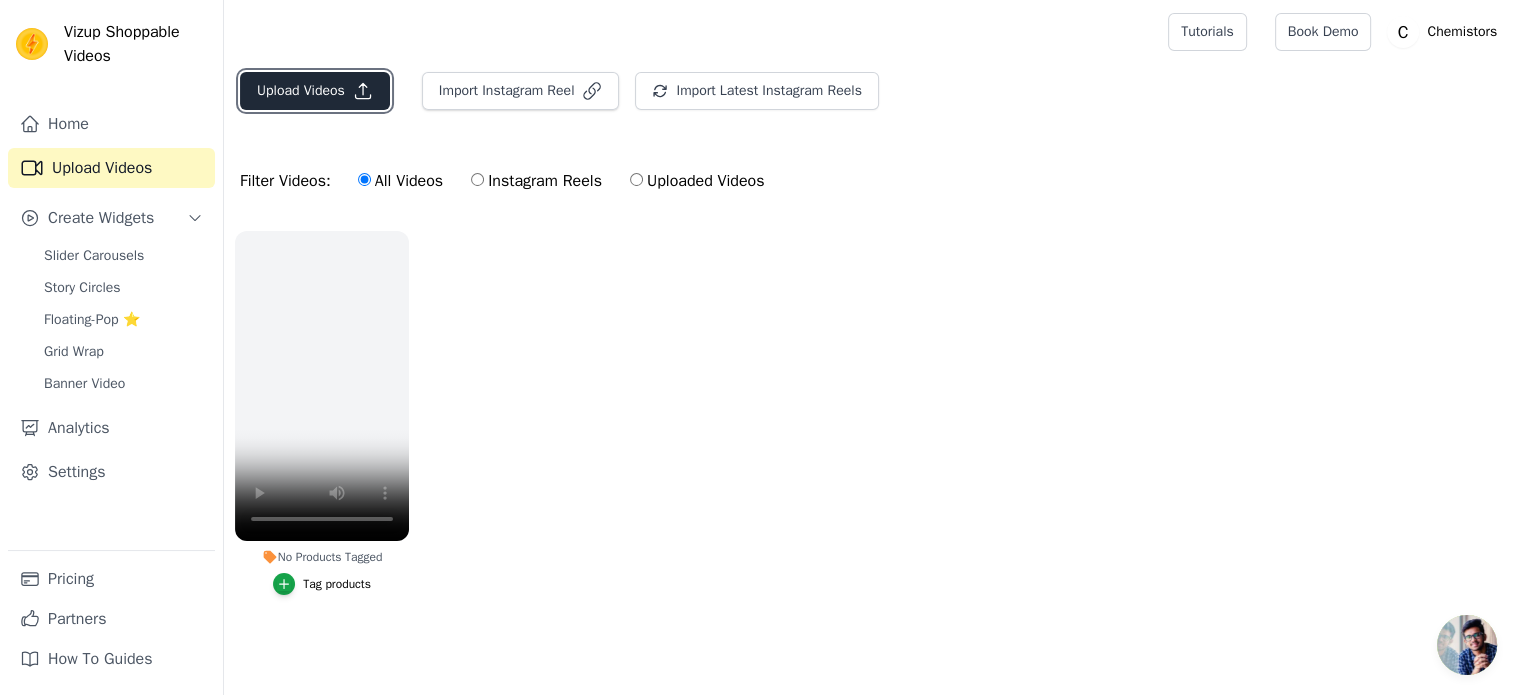 click on "Upload Videos" at bounding box center (315, 91) 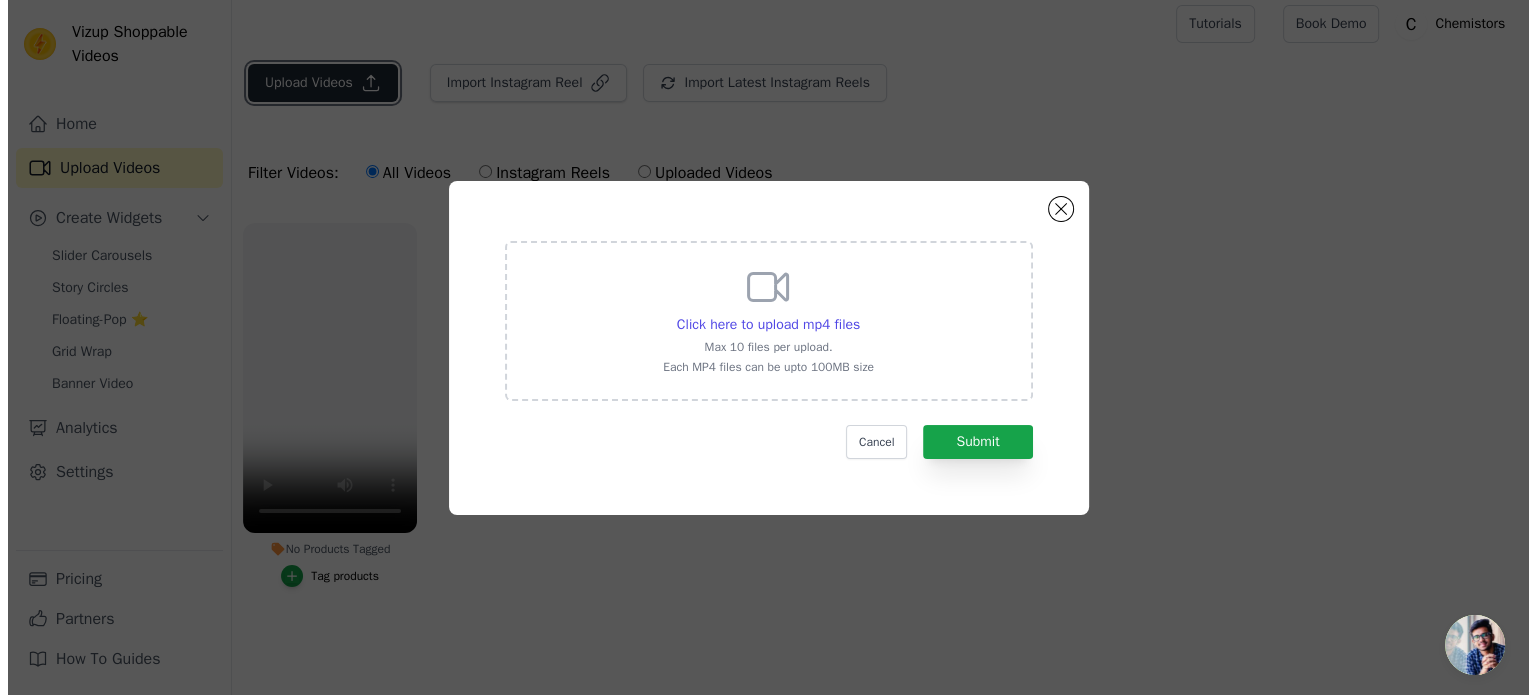 scroll, scrollTop: 0, scrollLeft: 0, axis: both 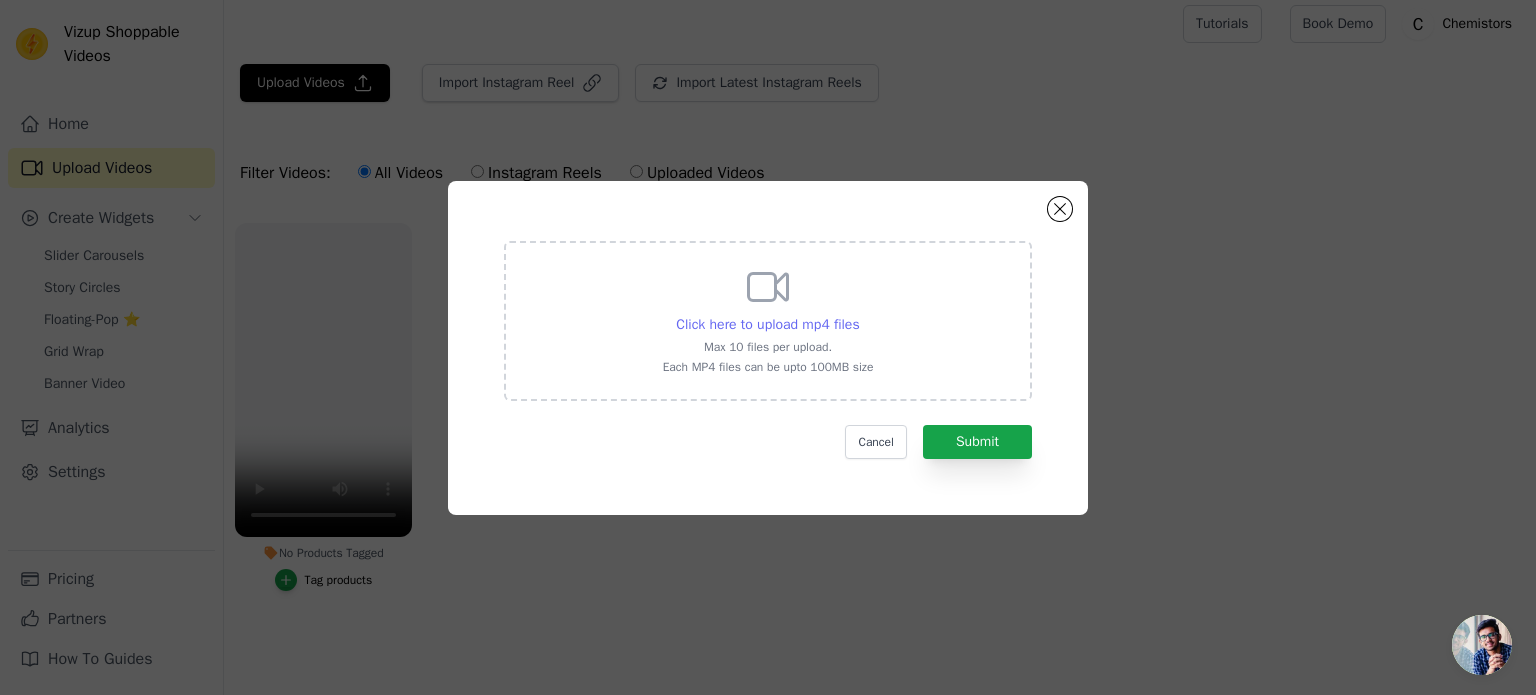 click on "Click here to upload mp4 files" at bounding box center (767, 324) 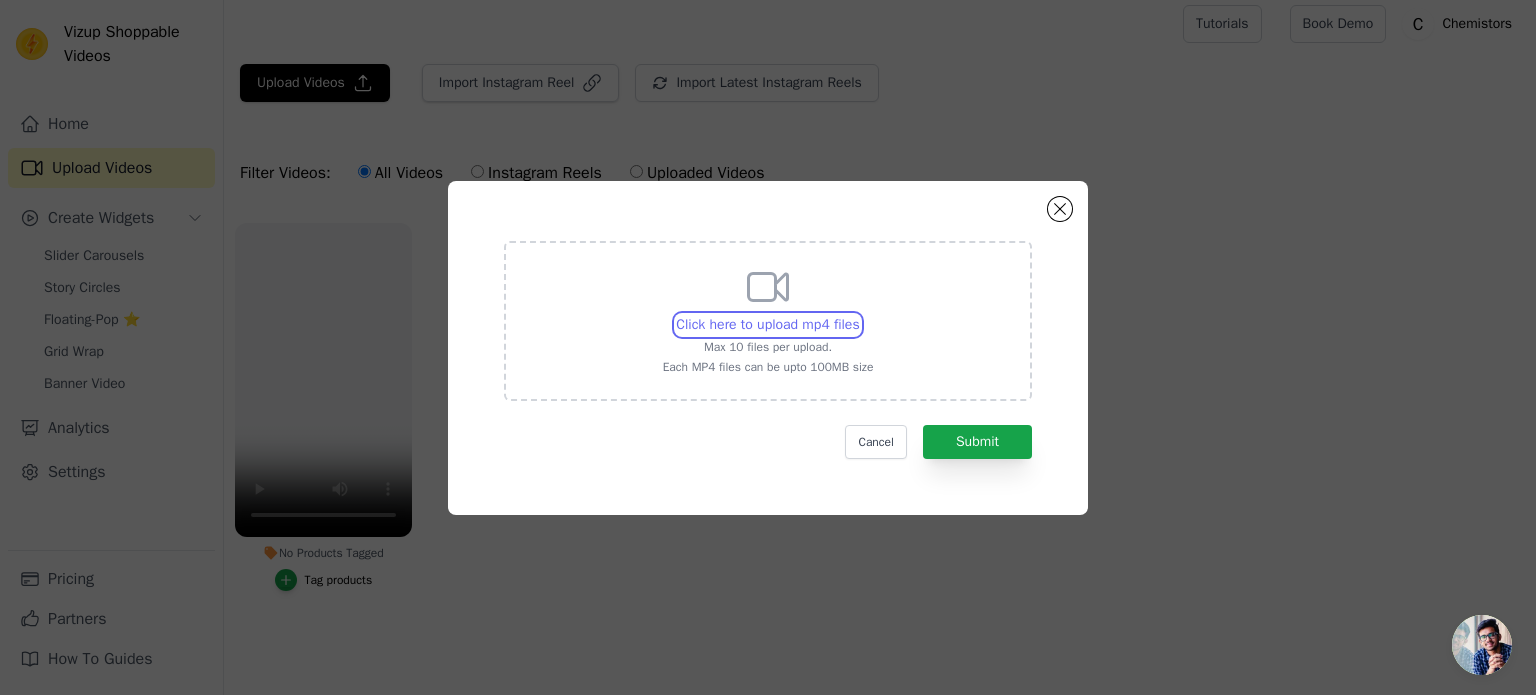 type on "C:\fakepath\Demo_Video4.mp4" 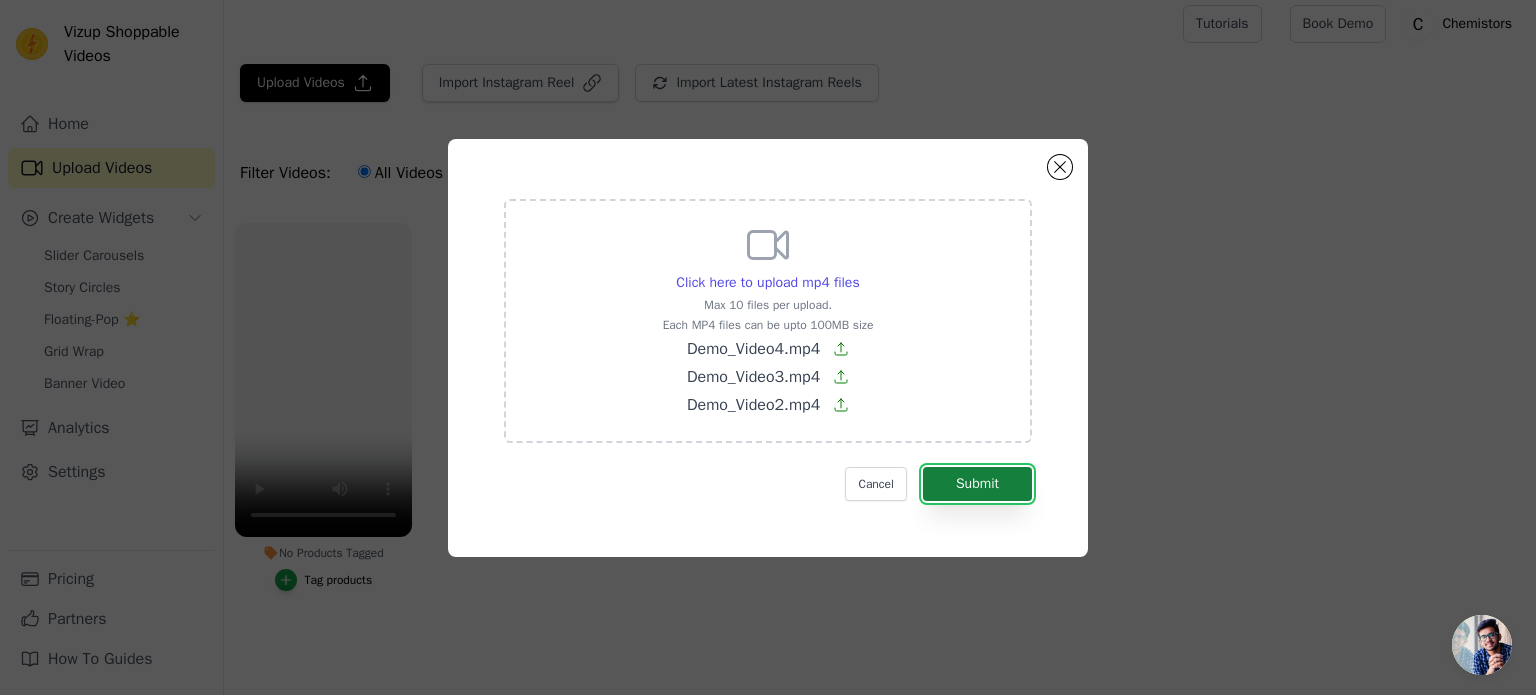 click on "Submit" at bounding box center (977, 484) 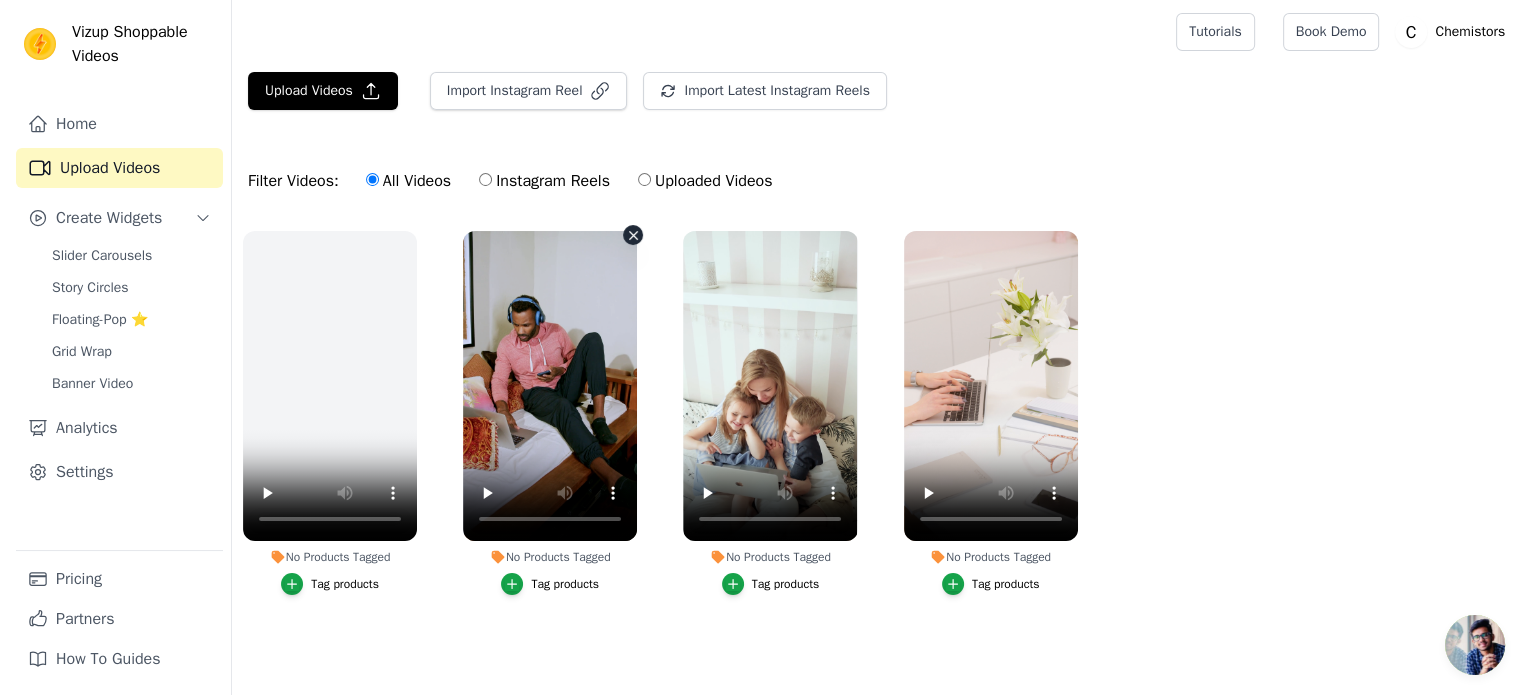 scroll, scrollTop: 0, scrollLeft: 0, axis: both 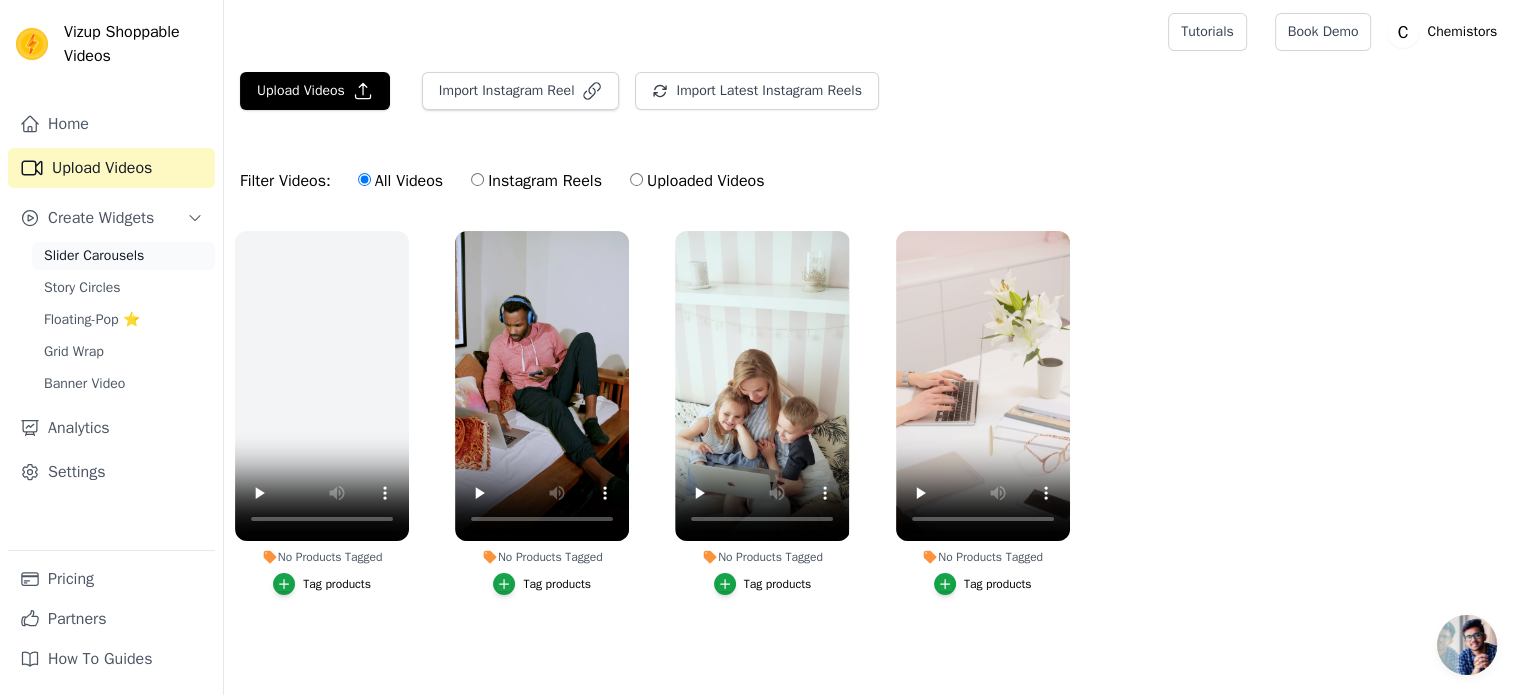 click on "Slider Carousels" at bounding box center [94, 256] 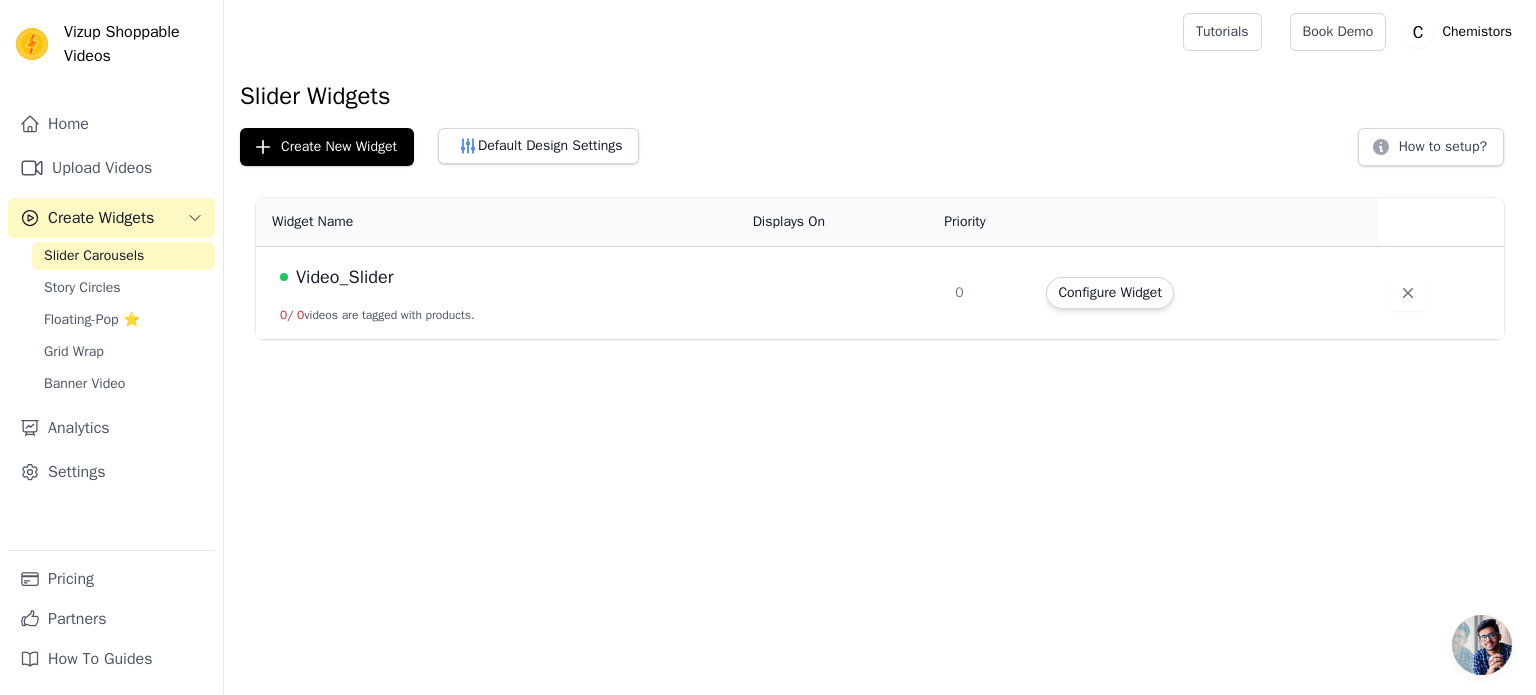 click on "Video_Slider" at bounding box center (504, 277) 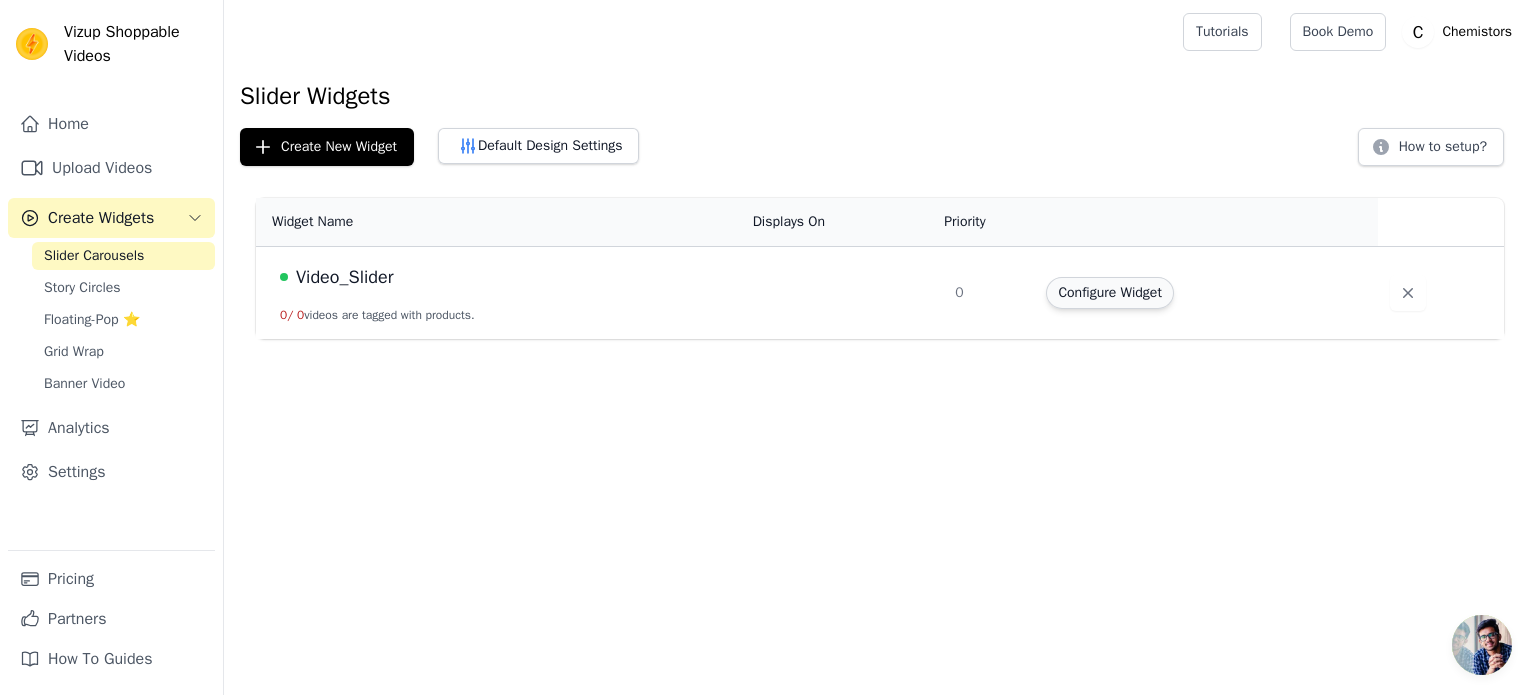 drag, startPoint x: 1112, startPoint y: 287, endPoint x: 1087, endPoint y: 302, distance: 29.15476 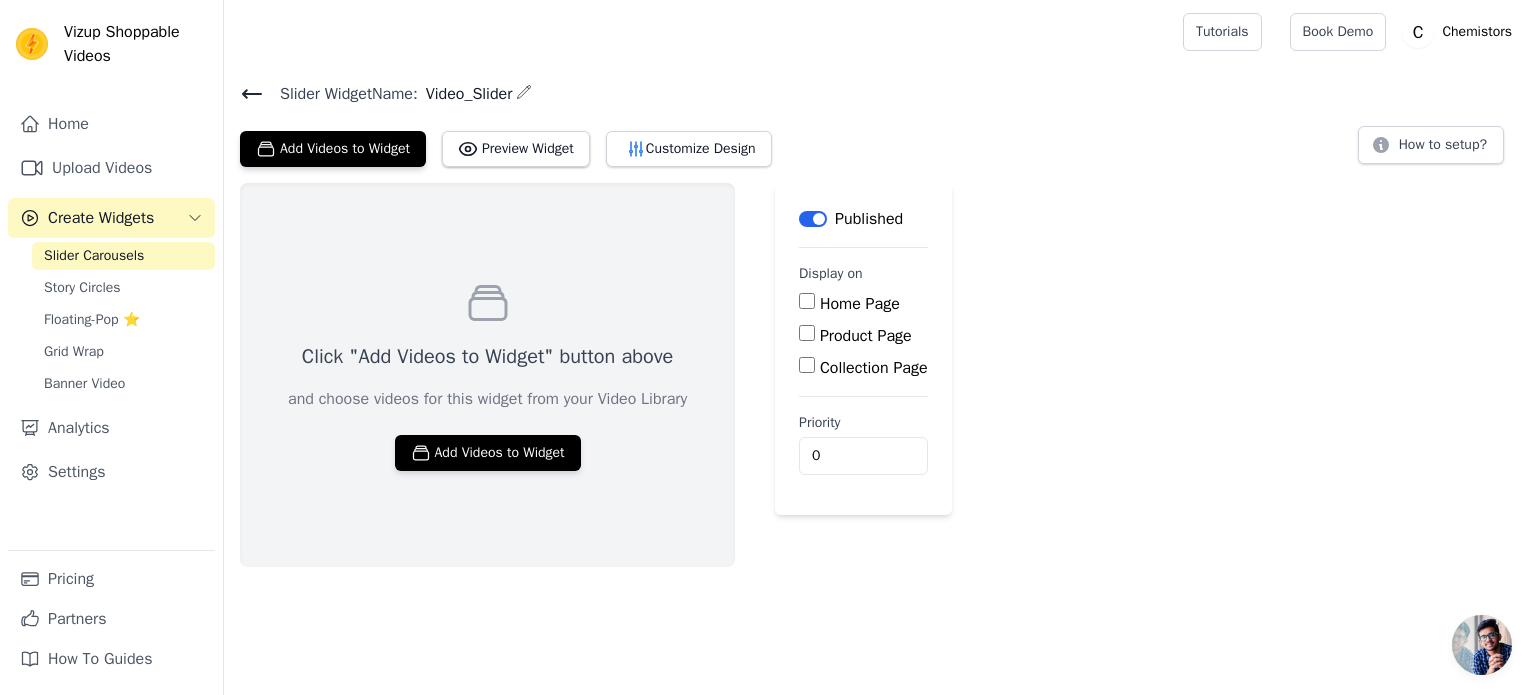 click on "Home Page" at bounding box center (863, 304) 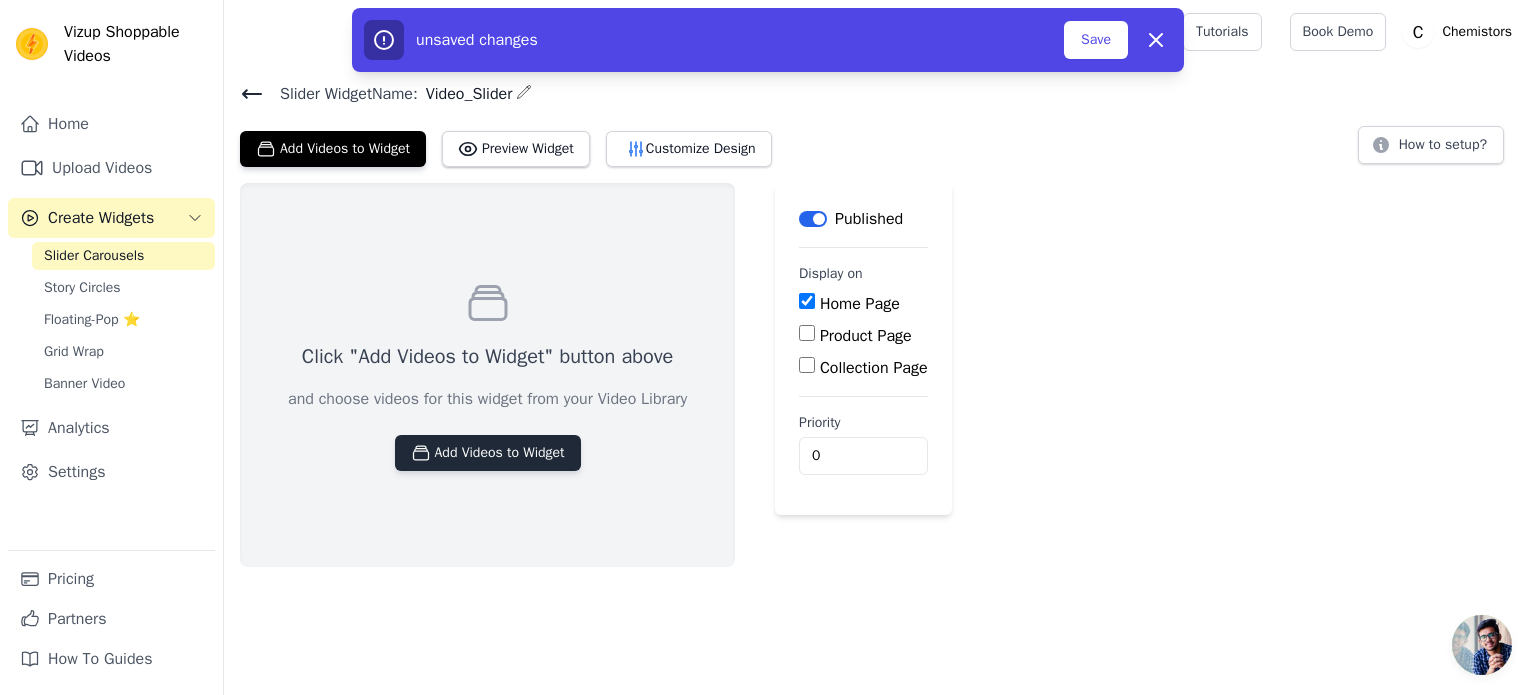click on "Add Videos to Widget" at bounding box center (488, 453) 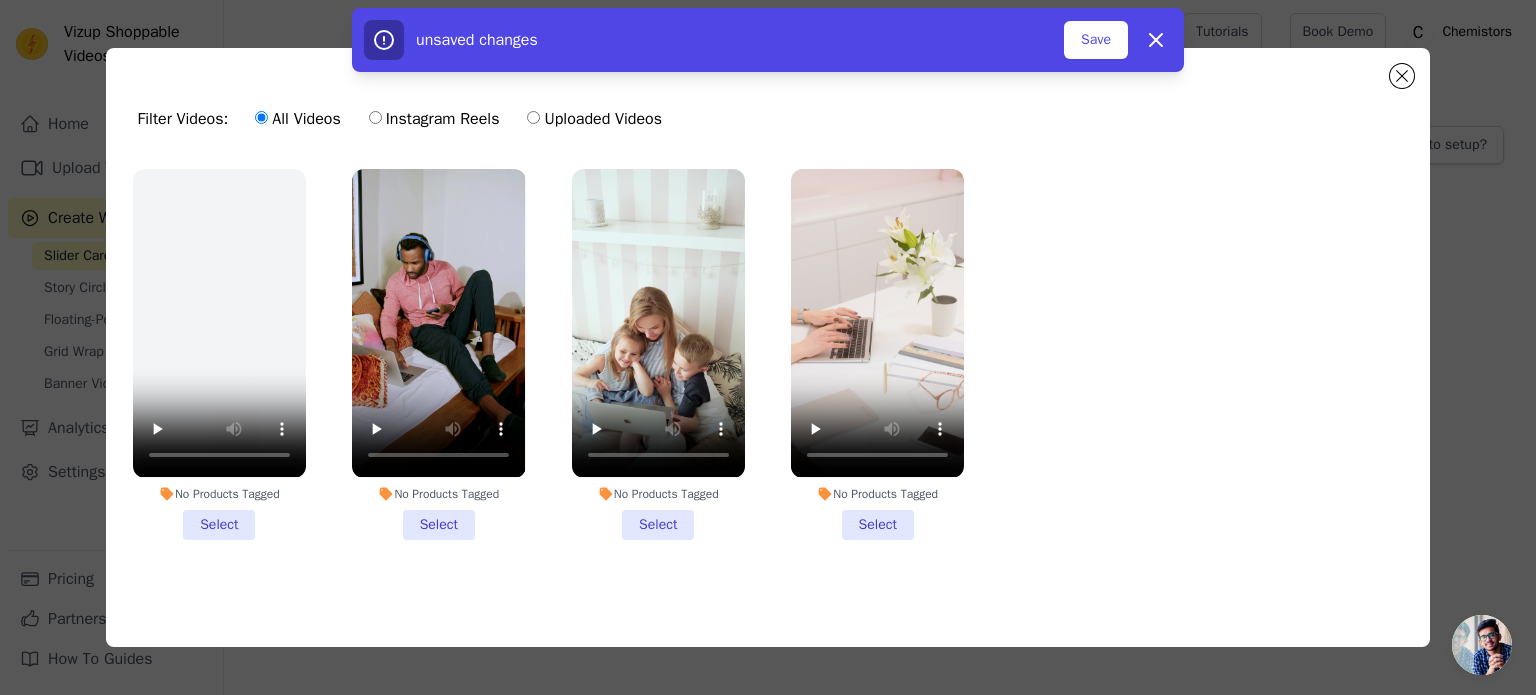 click on "No Products Tagged     Select
No Products Tagged     Select
No Products Tagged     Select
No Products Tagged     Select" at bounding box center (768, 370) 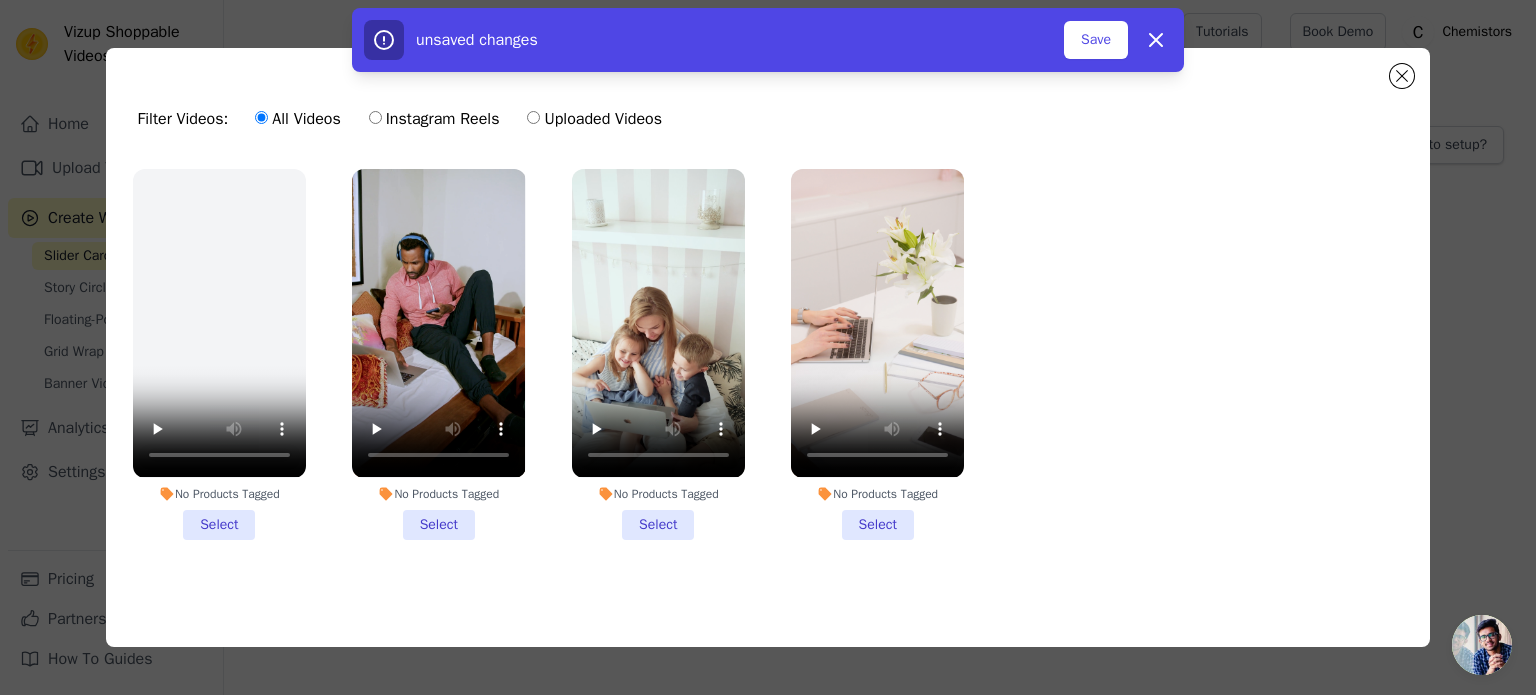 click on "No Products Tagged     Select" at bounding box center [219, 354] 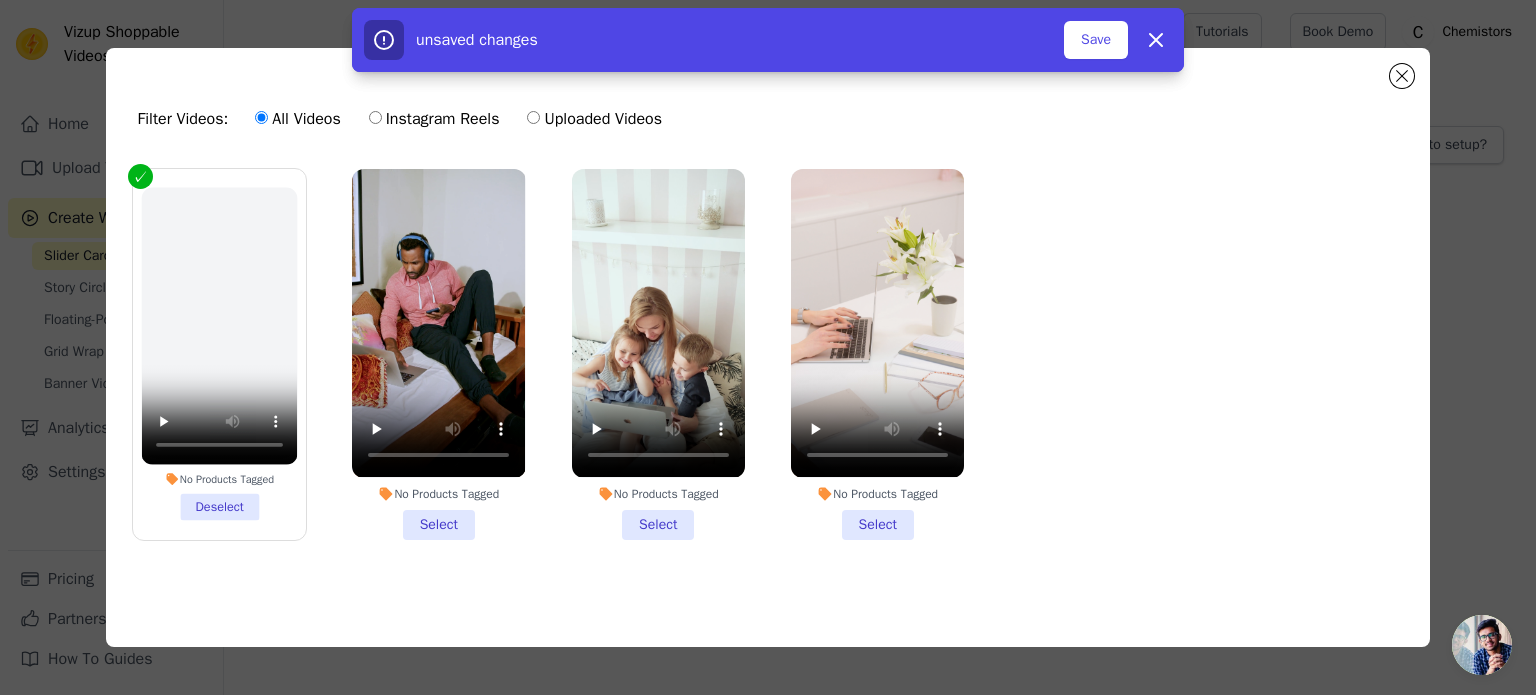 click on "No Products Tagged     Deselect" at bounding box center [219, 354] 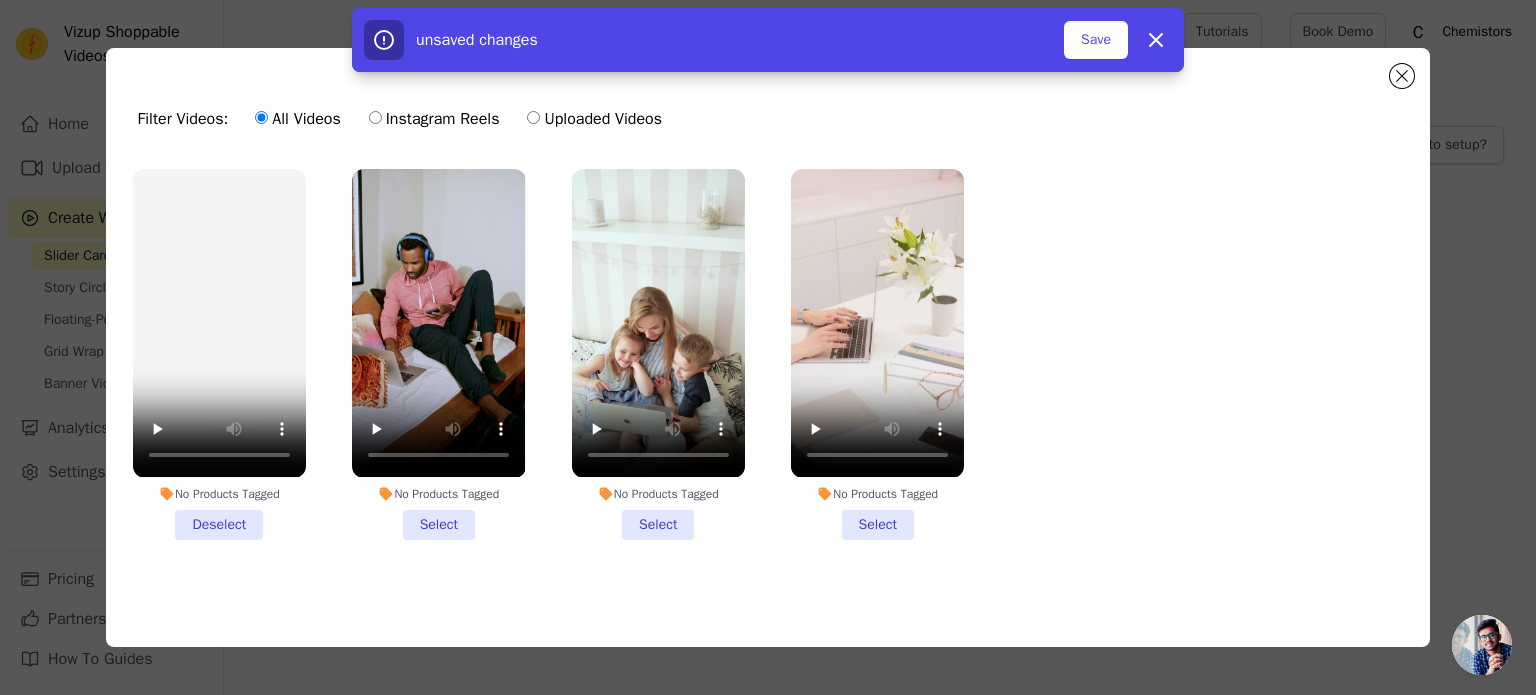 click on "No Products Tagged     Deselect" at bounding box center (219, 354) 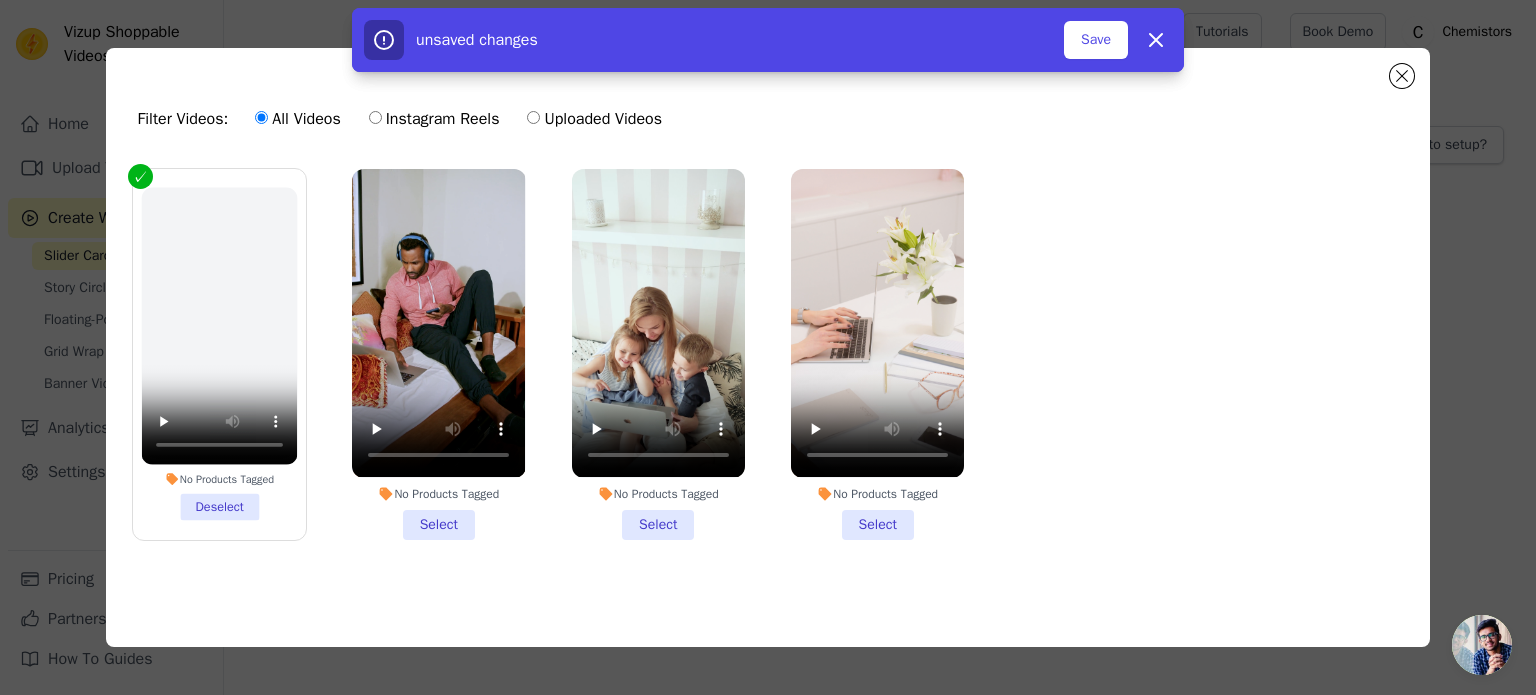 click on "No Products Tagged     Select" at bounding box center [438, 354] 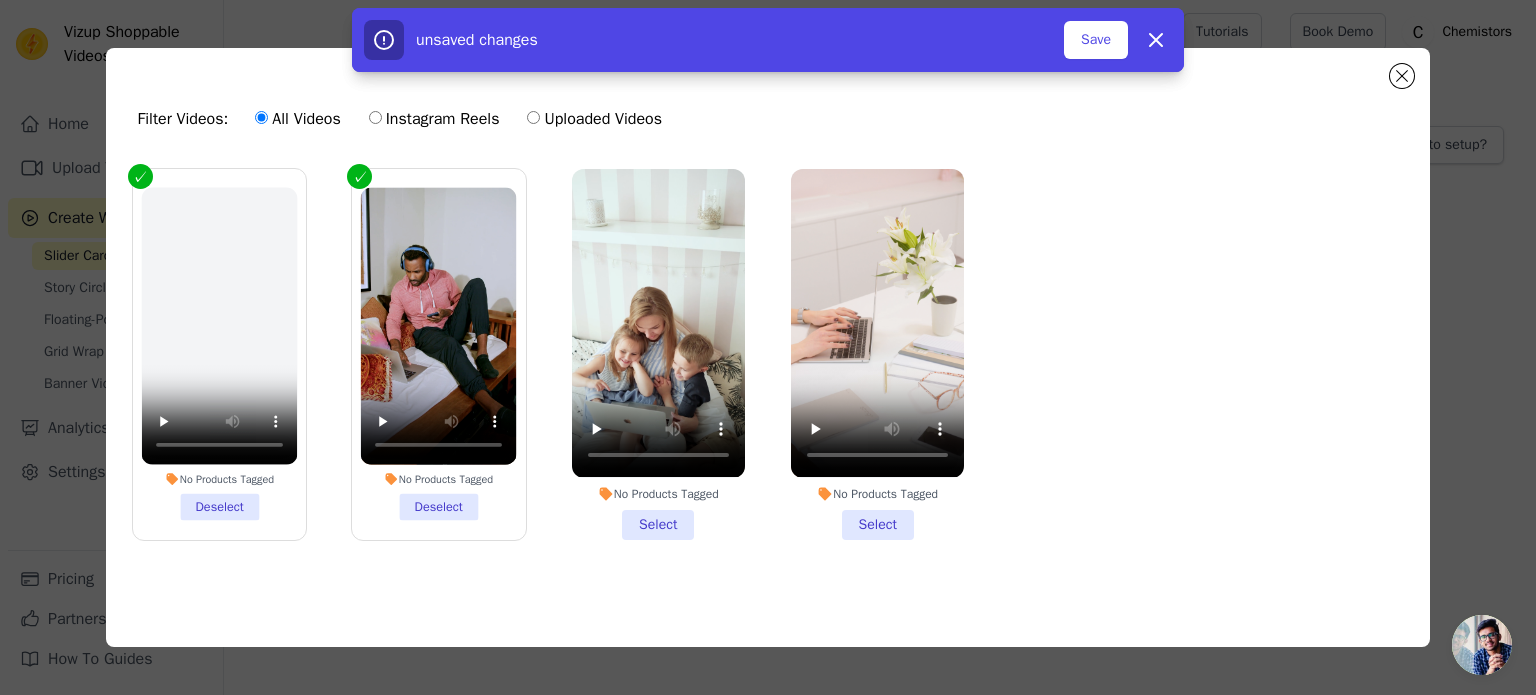 click on "No Products Tagged     Select" at bounding box center (658, 354) 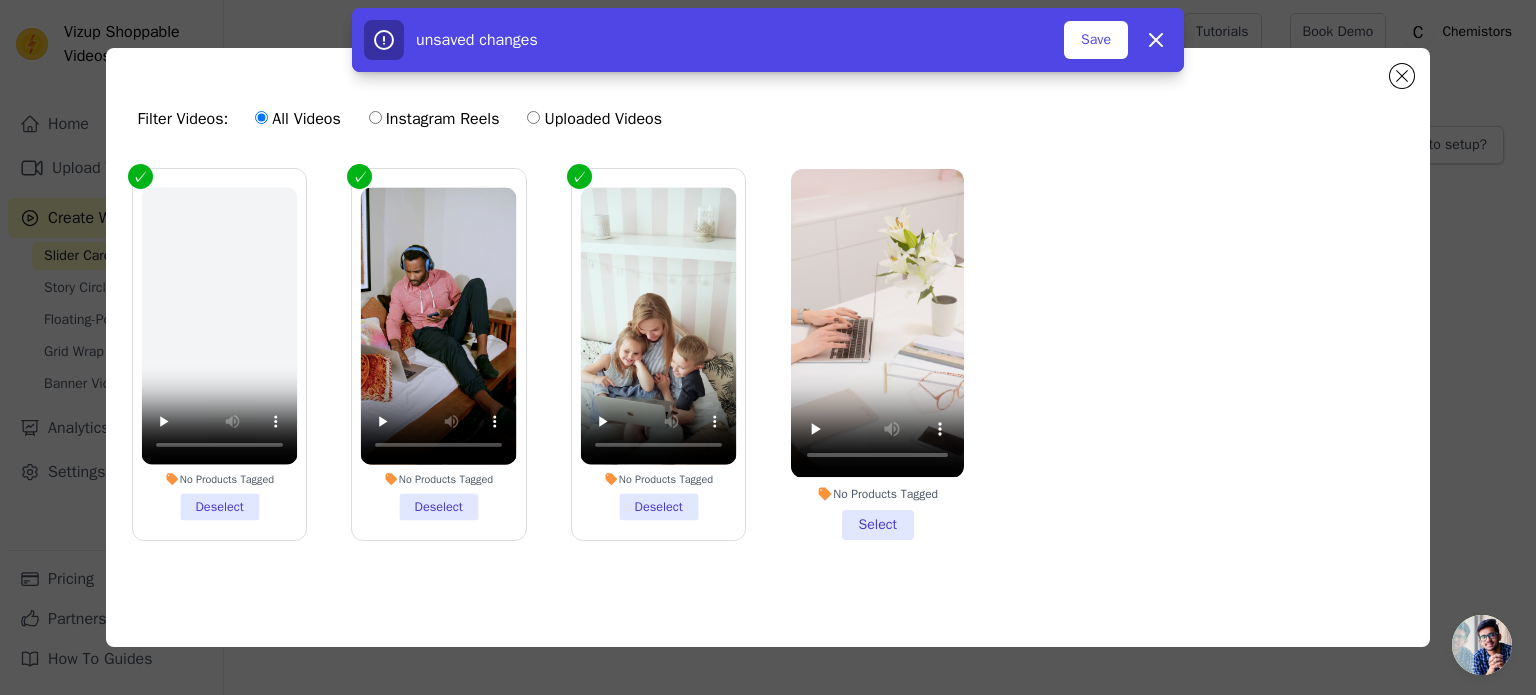 click on "No Products Tagged     Select" at bounding box center (877, 354) 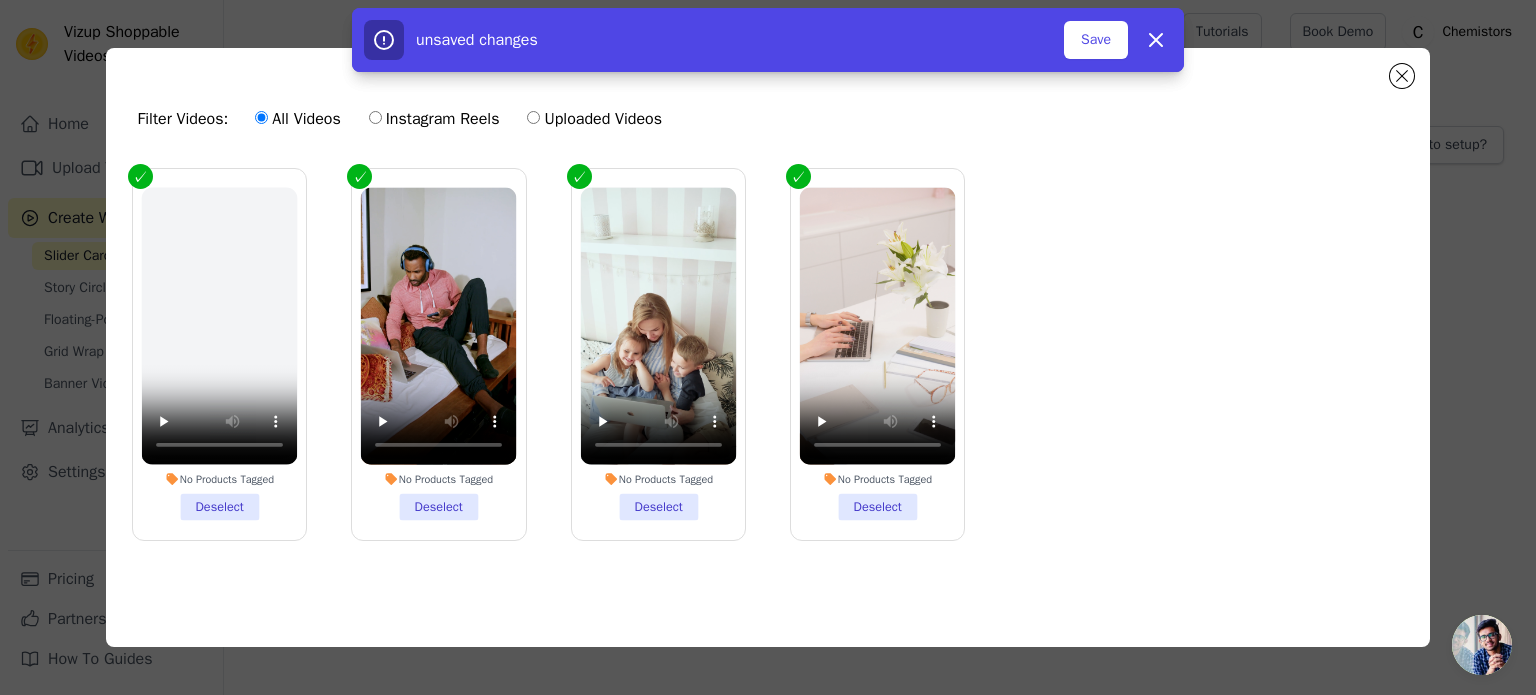 click on "No Products Tagged     Deselect" at bounding box center (877, 354) 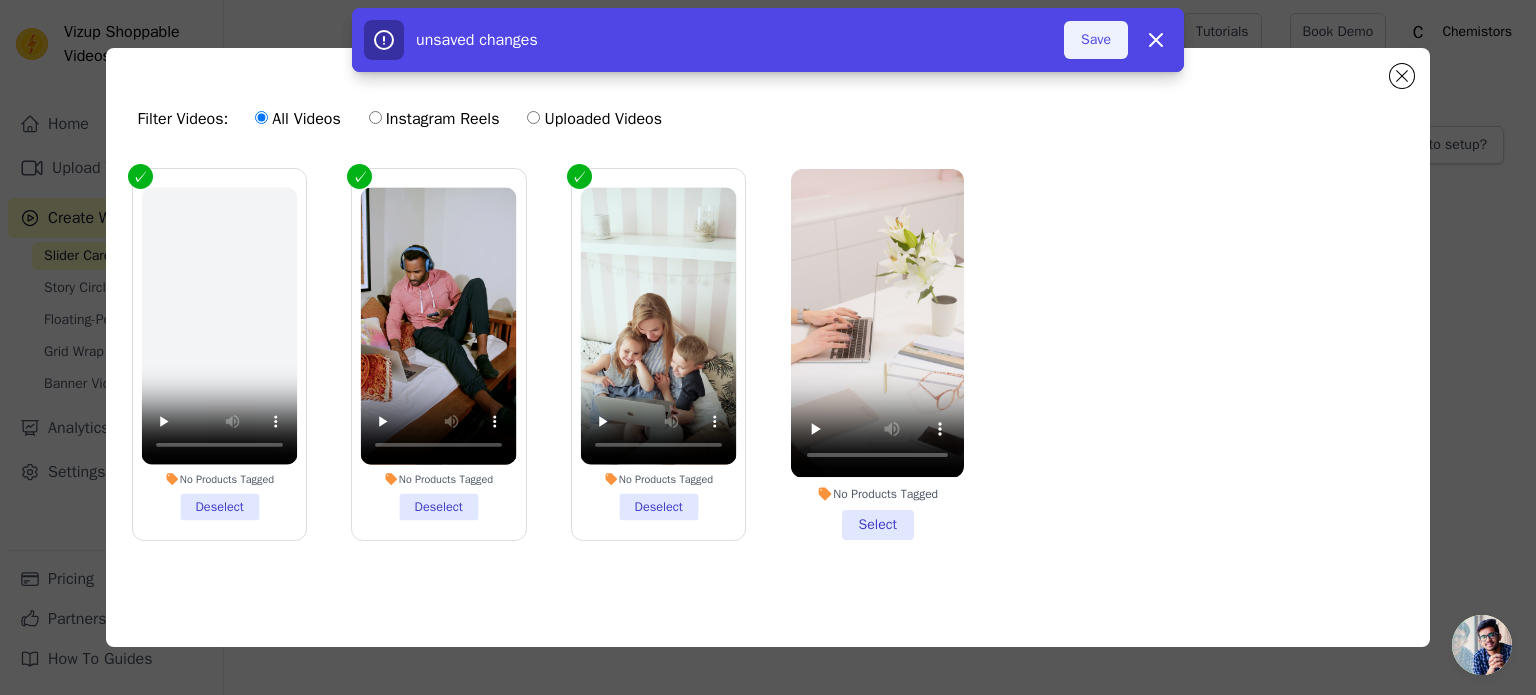click on "Save" at bounding box center [1096, 40] 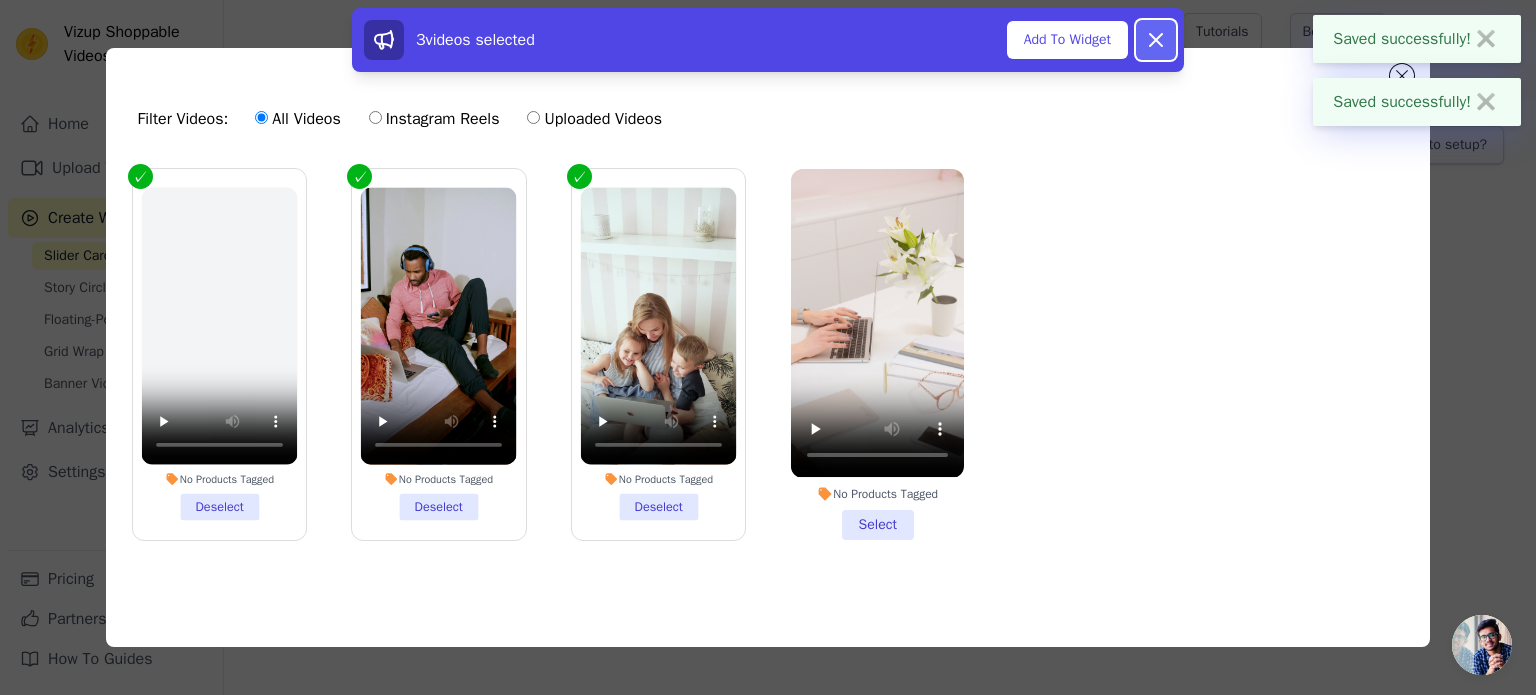 click 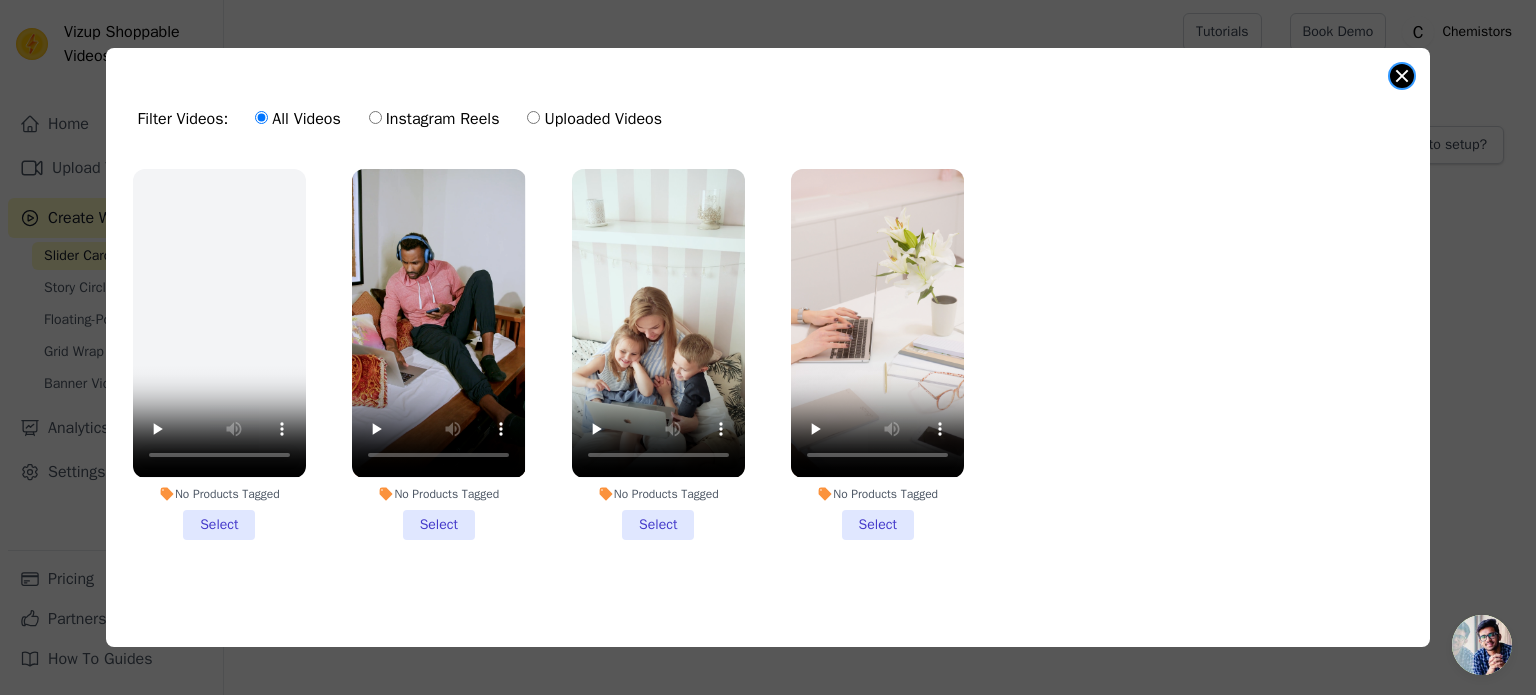 click at bounding box center (1402, 76) 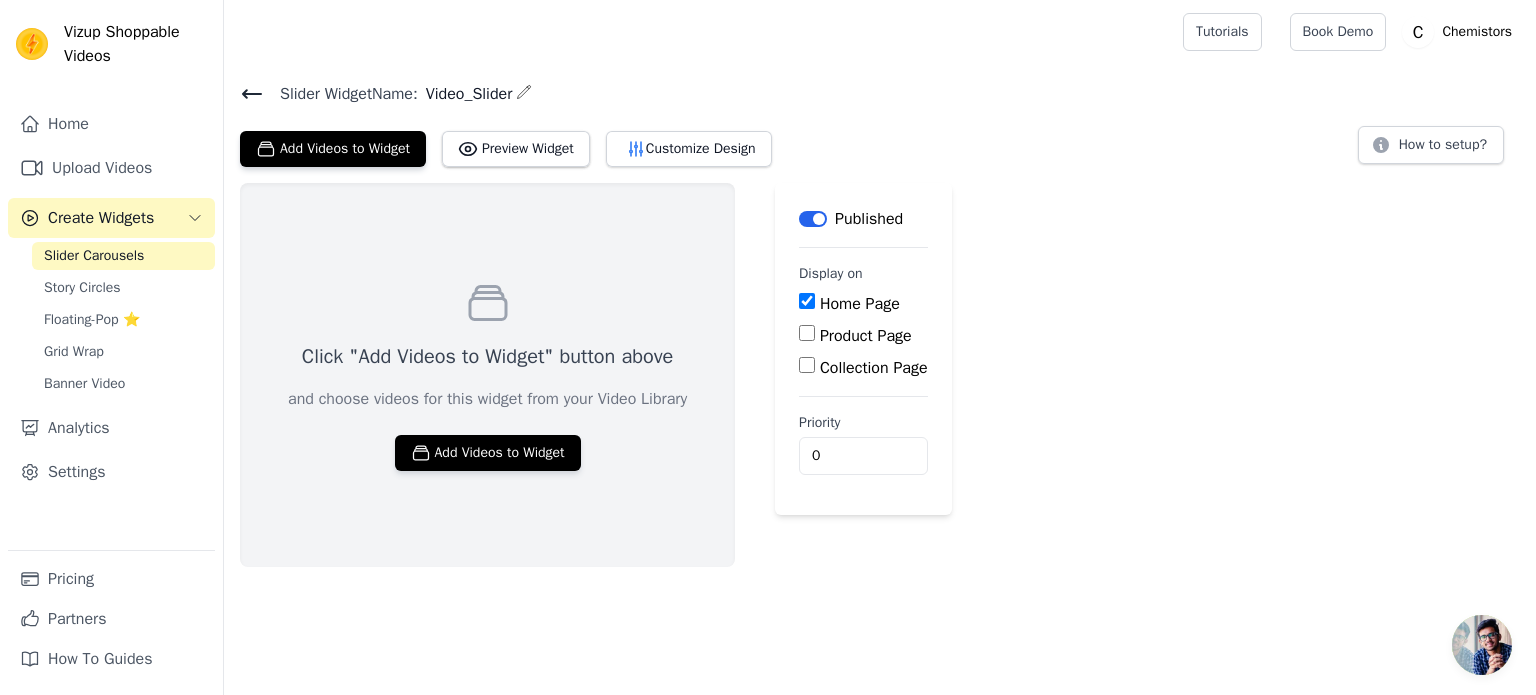 click 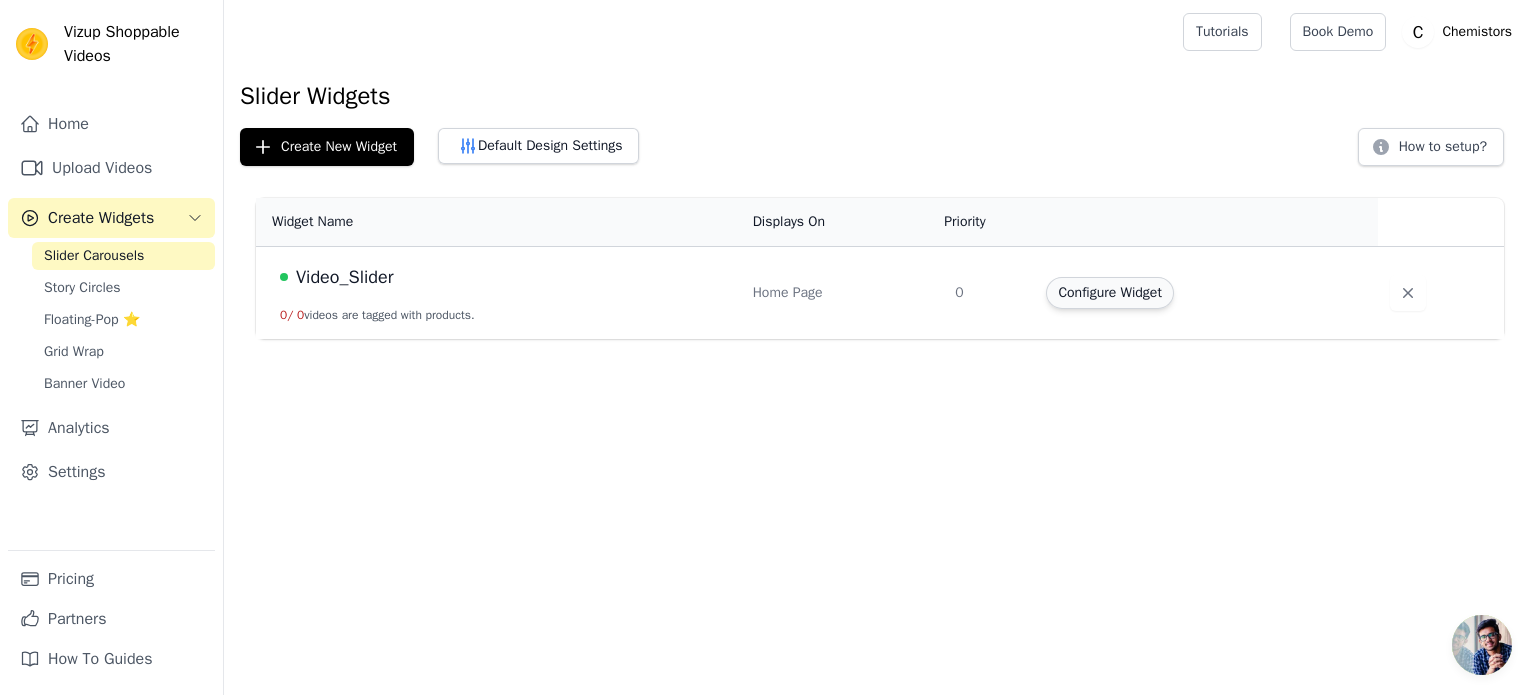 click on "Configure Widget" at bounding box center (1109, 293) 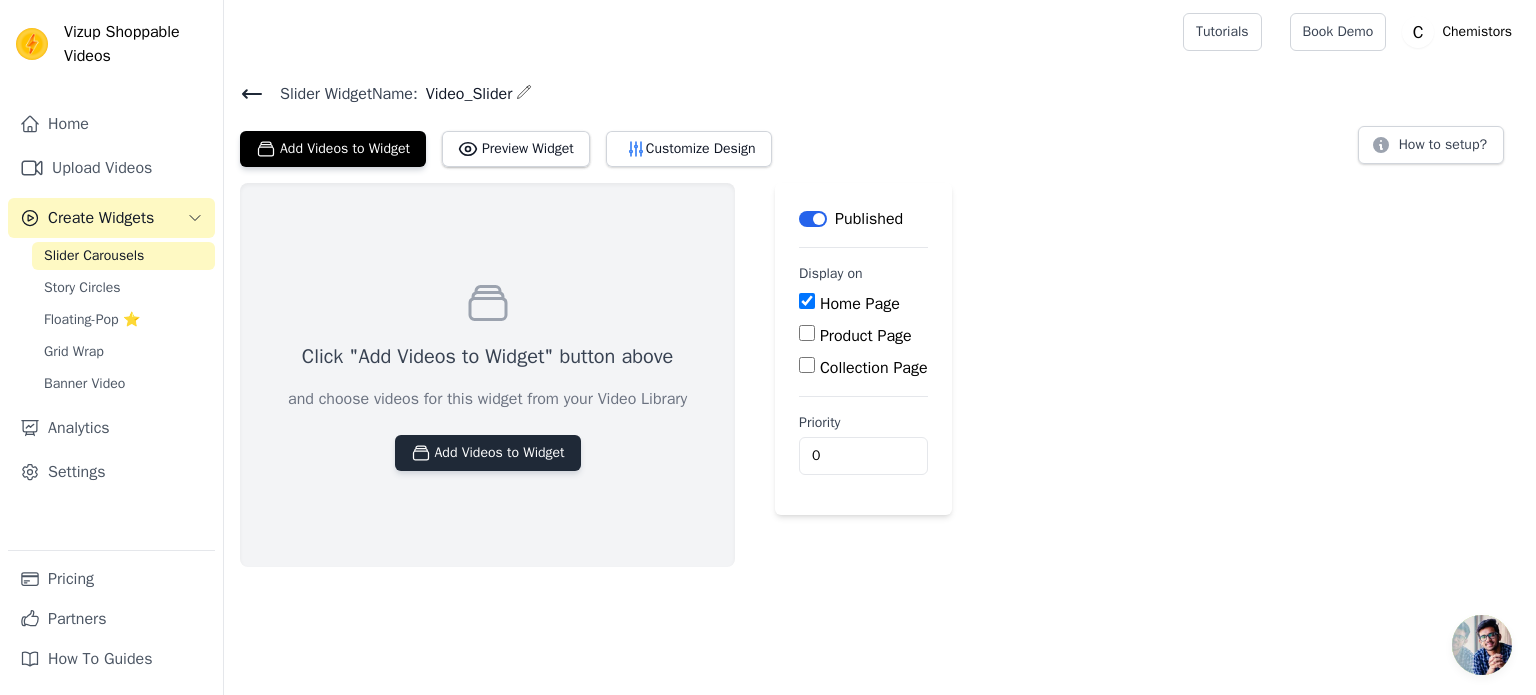 click on "Add Videos to Widget" at bounding box center (488, 453) 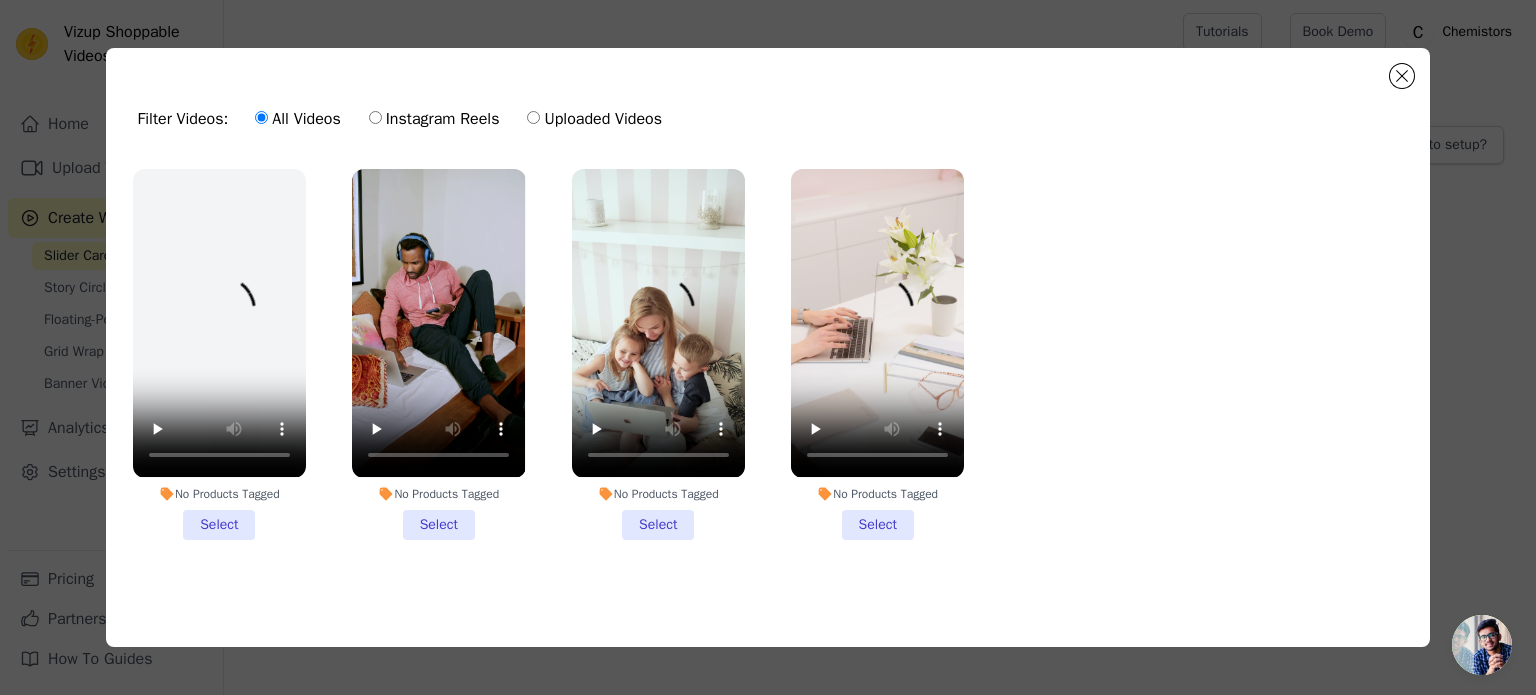 click on "No Products Tagged     Select" at bounding box center (438, 354) 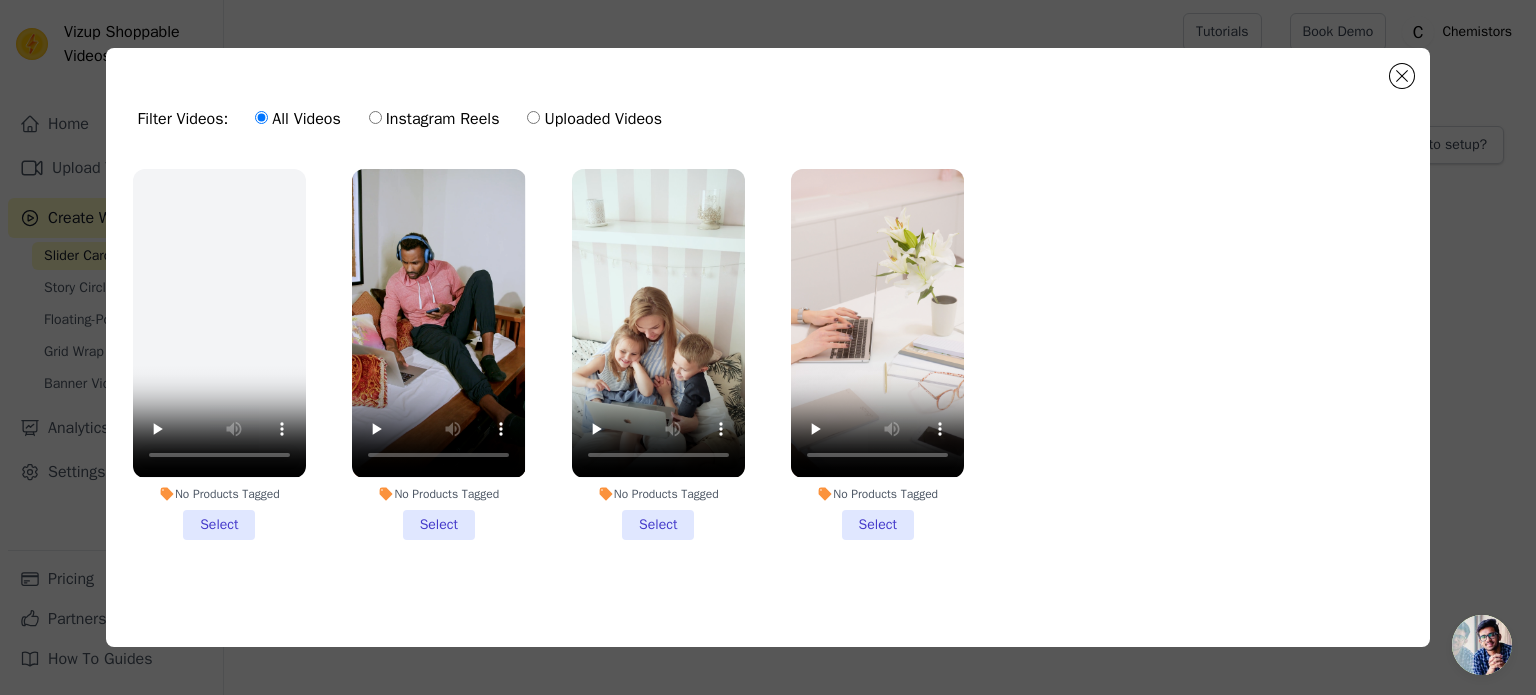 click on "No Products Tagged     Select" at bounding box center (0, 0) 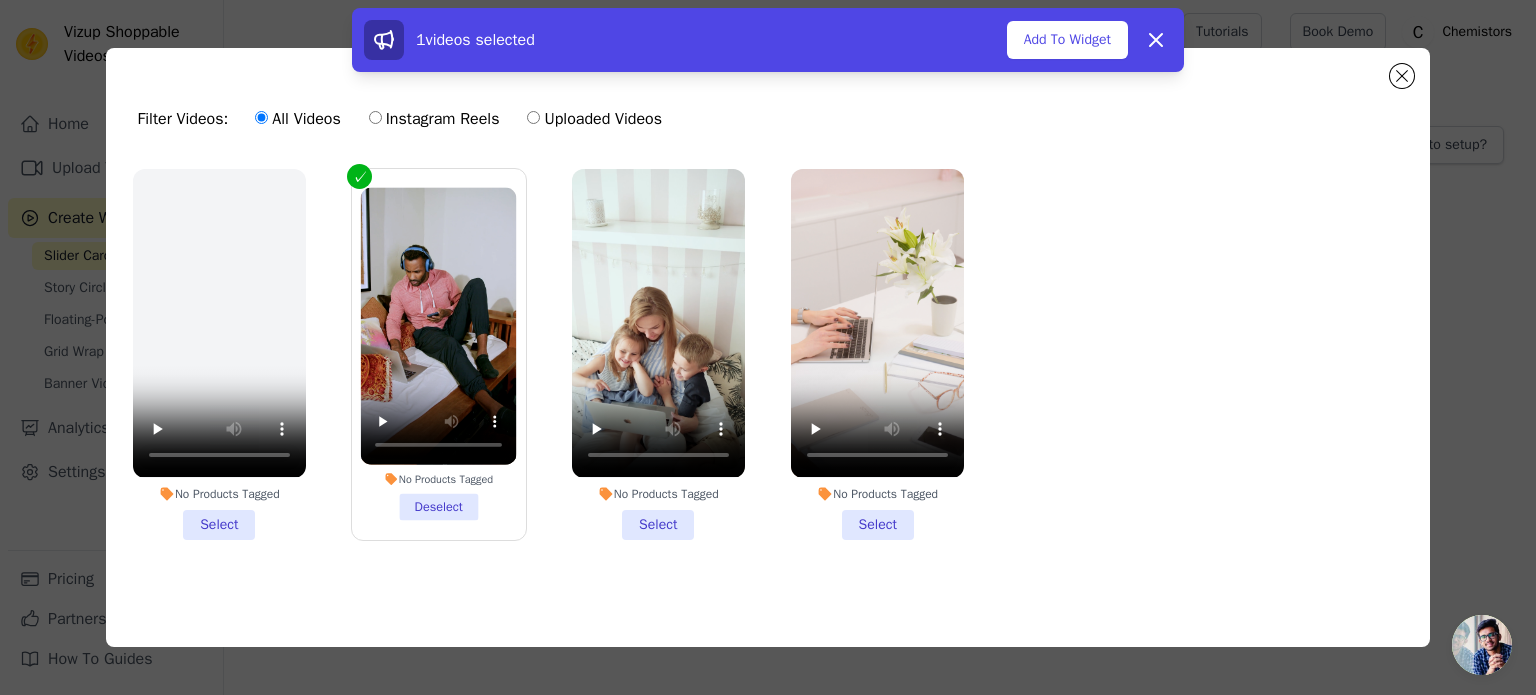 click on "No Products Tagged     Select" at bounding box center [658, 354] 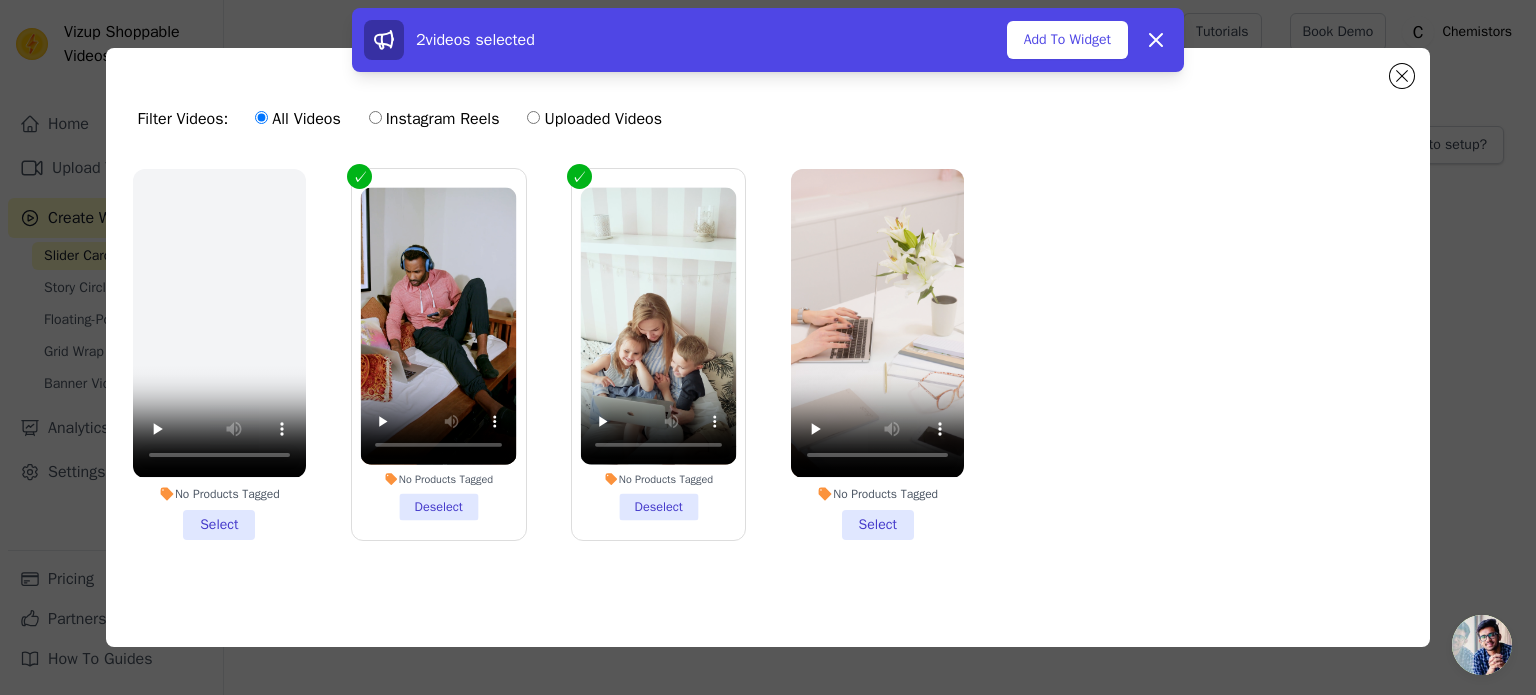 click on "No Products Tagged     Select" at bounding box center (877, 354) 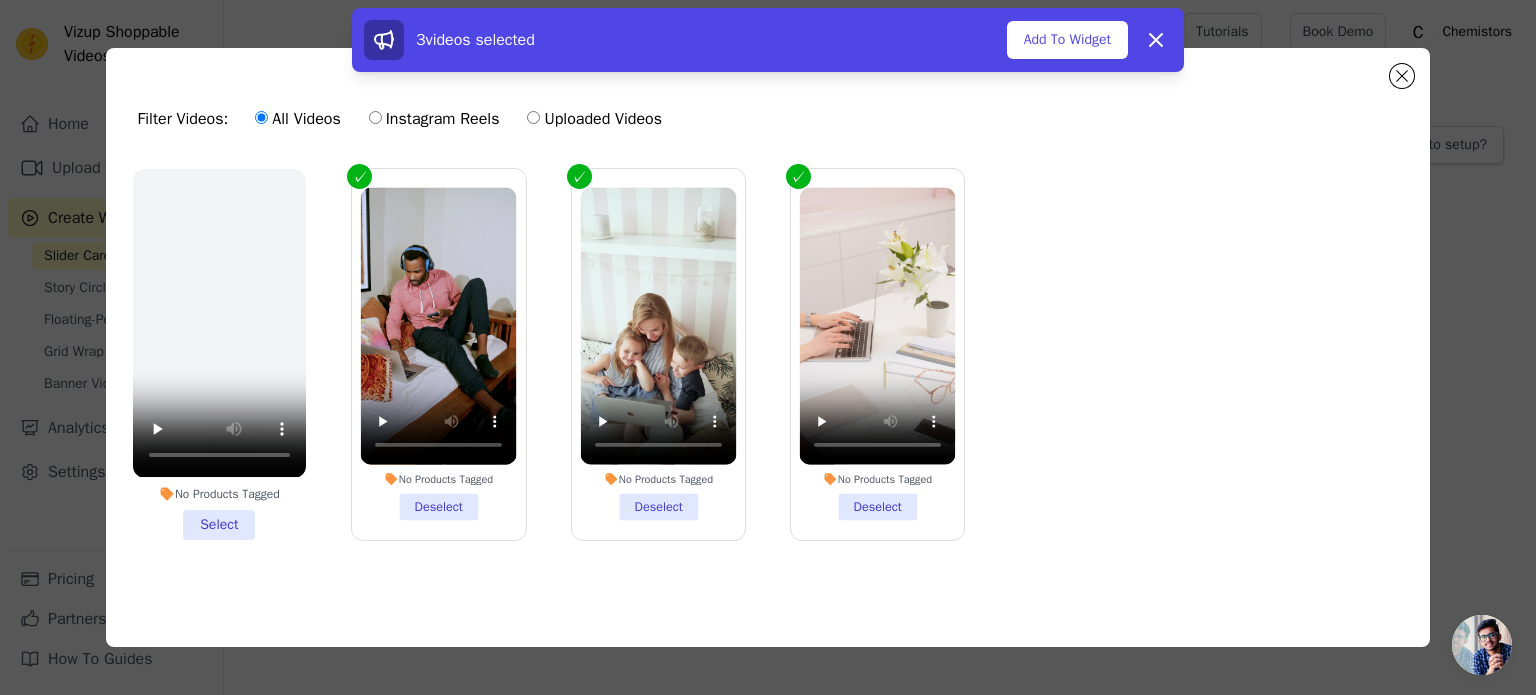 click on "No Products Tagged     Select" at bounding box center [219, 354] 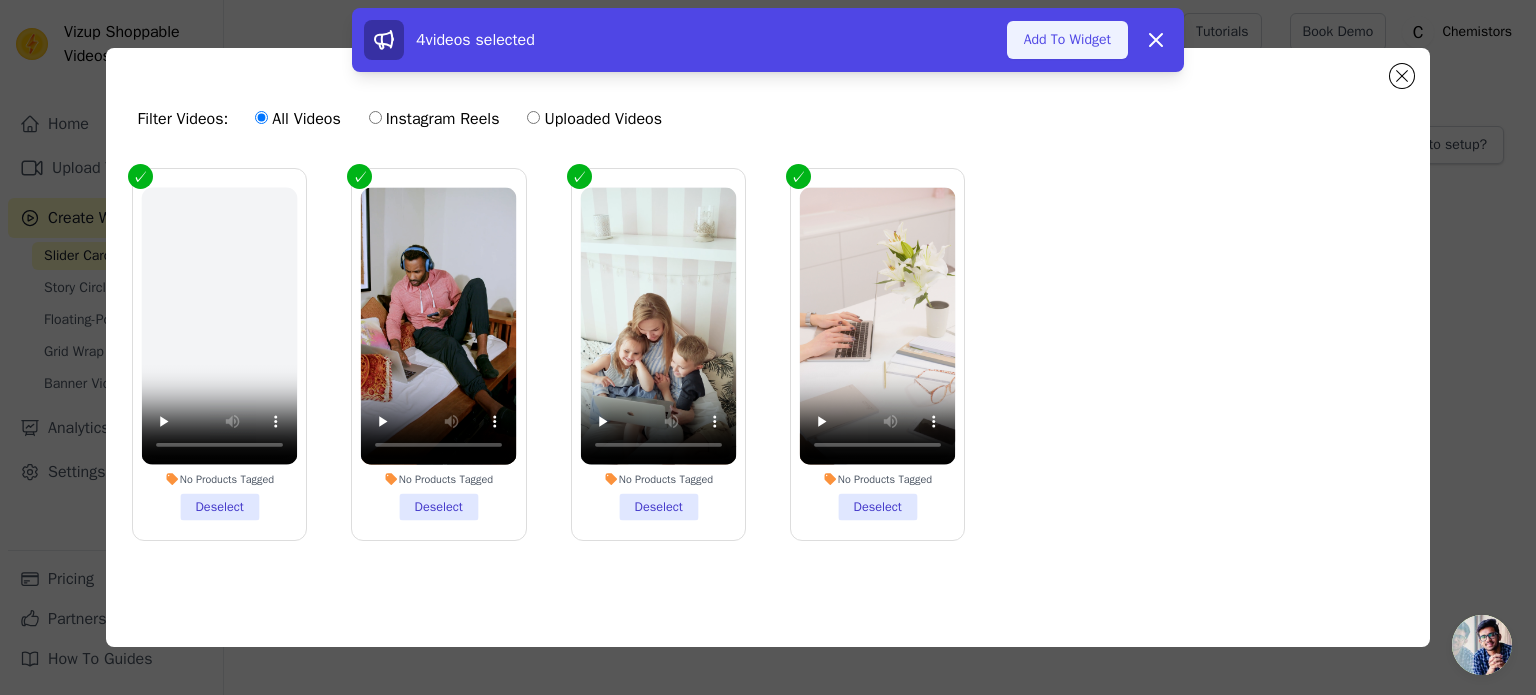 click on "Add To Widget" at bounding box center [1067, 40] 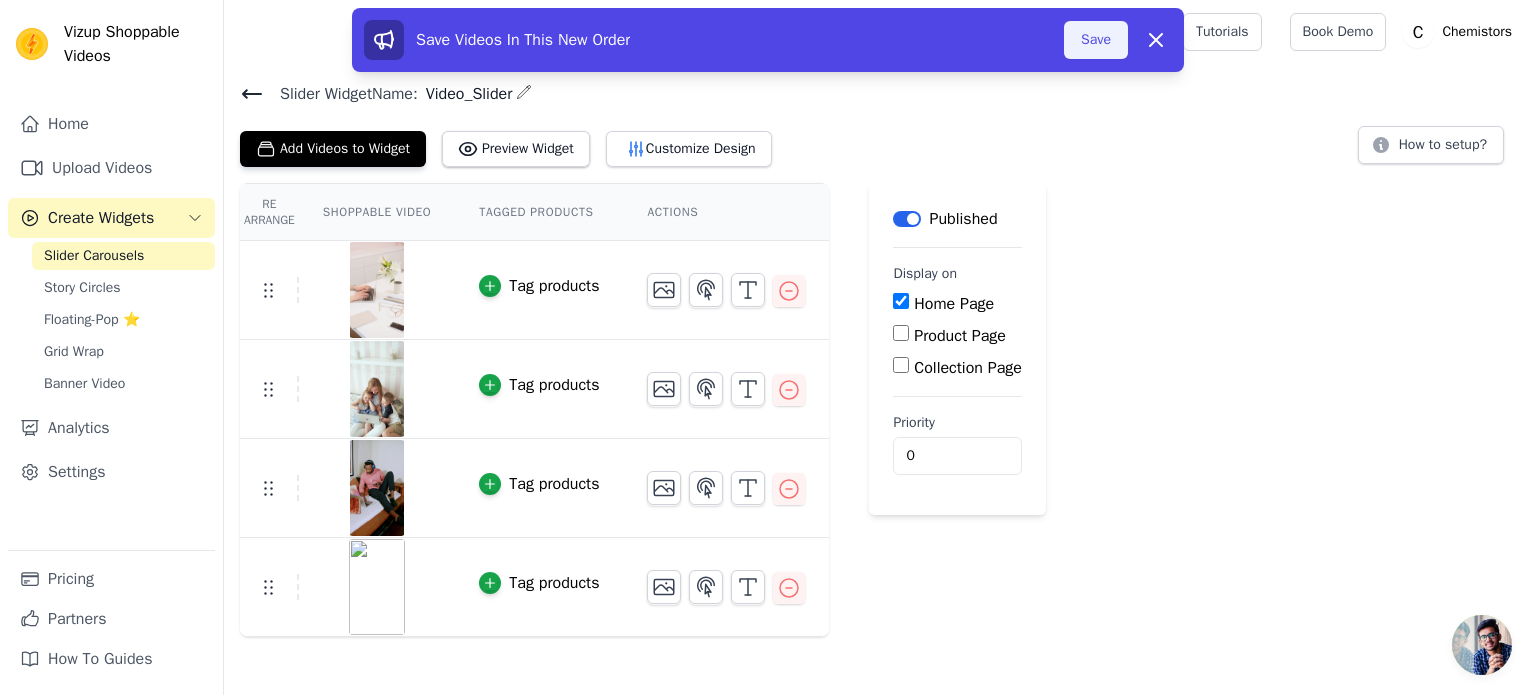 click on "Save" at bounding box center [1096, 40] 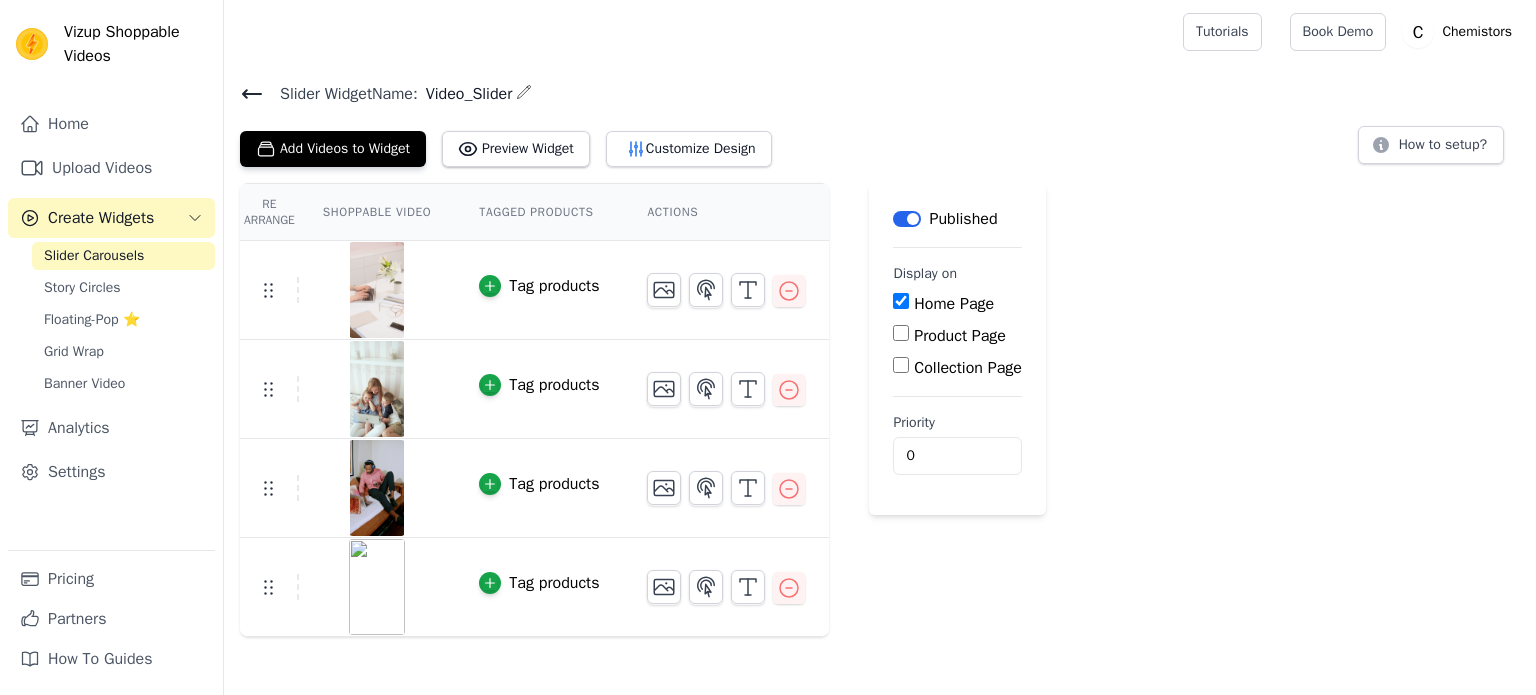 scroll, scrollTop: 0, scrollLeft: 0, axis: both 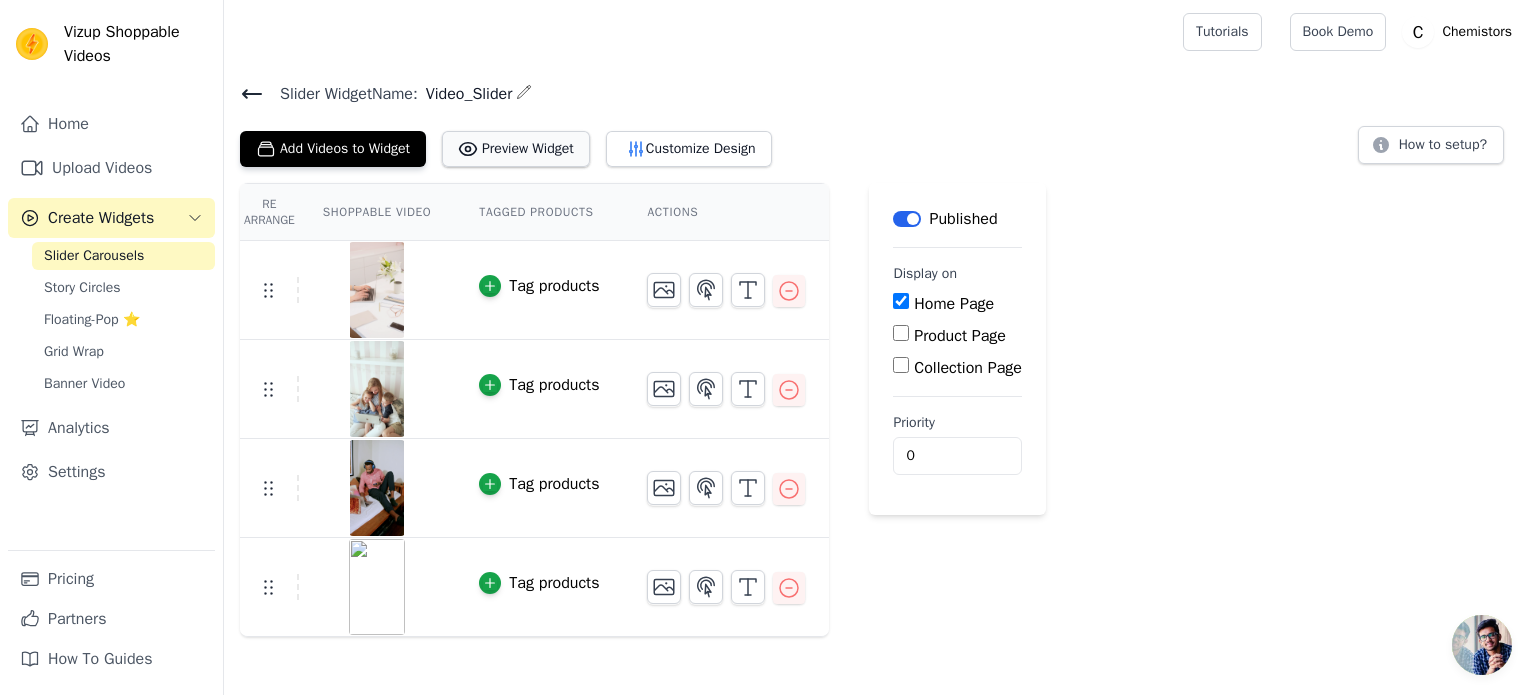 click on "Preview Widget" at bounding box center [516, 149] 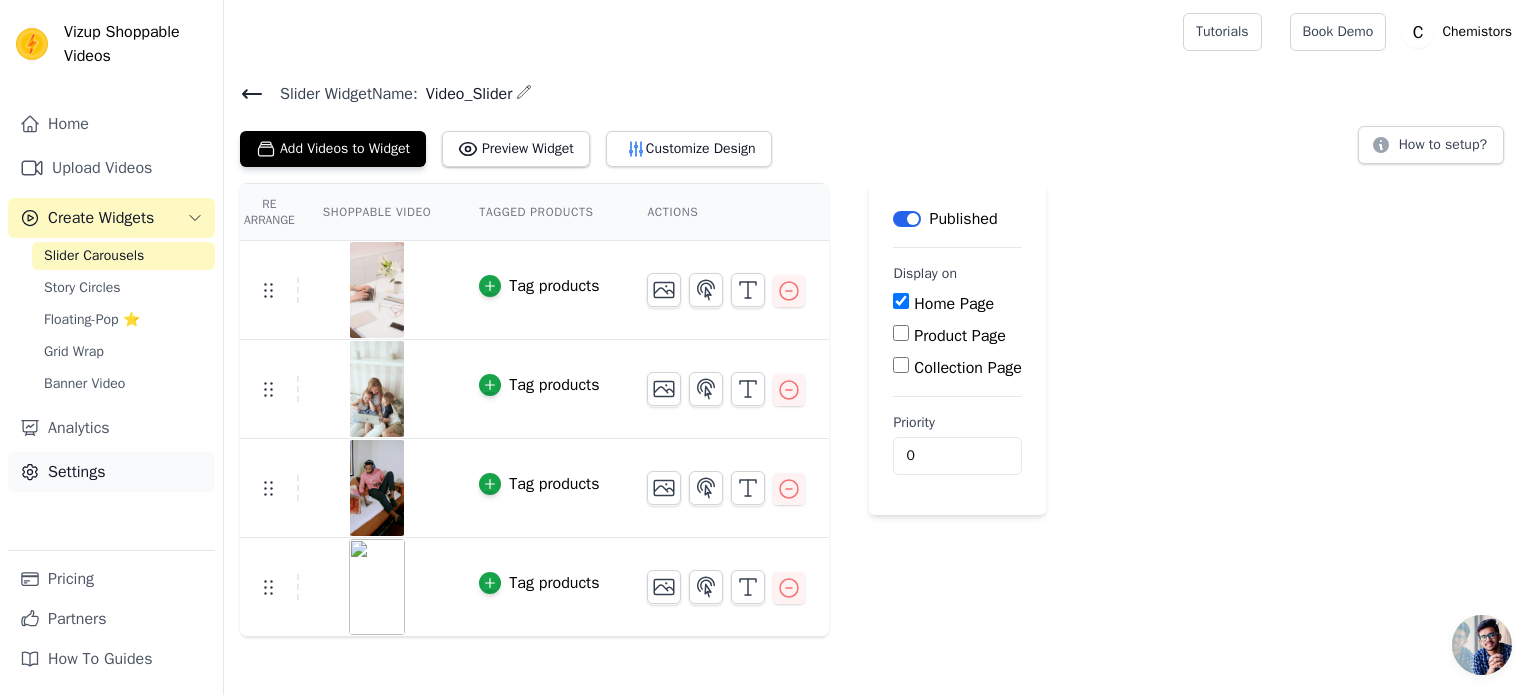 click on "Settings" at bounding box center (111, 472) 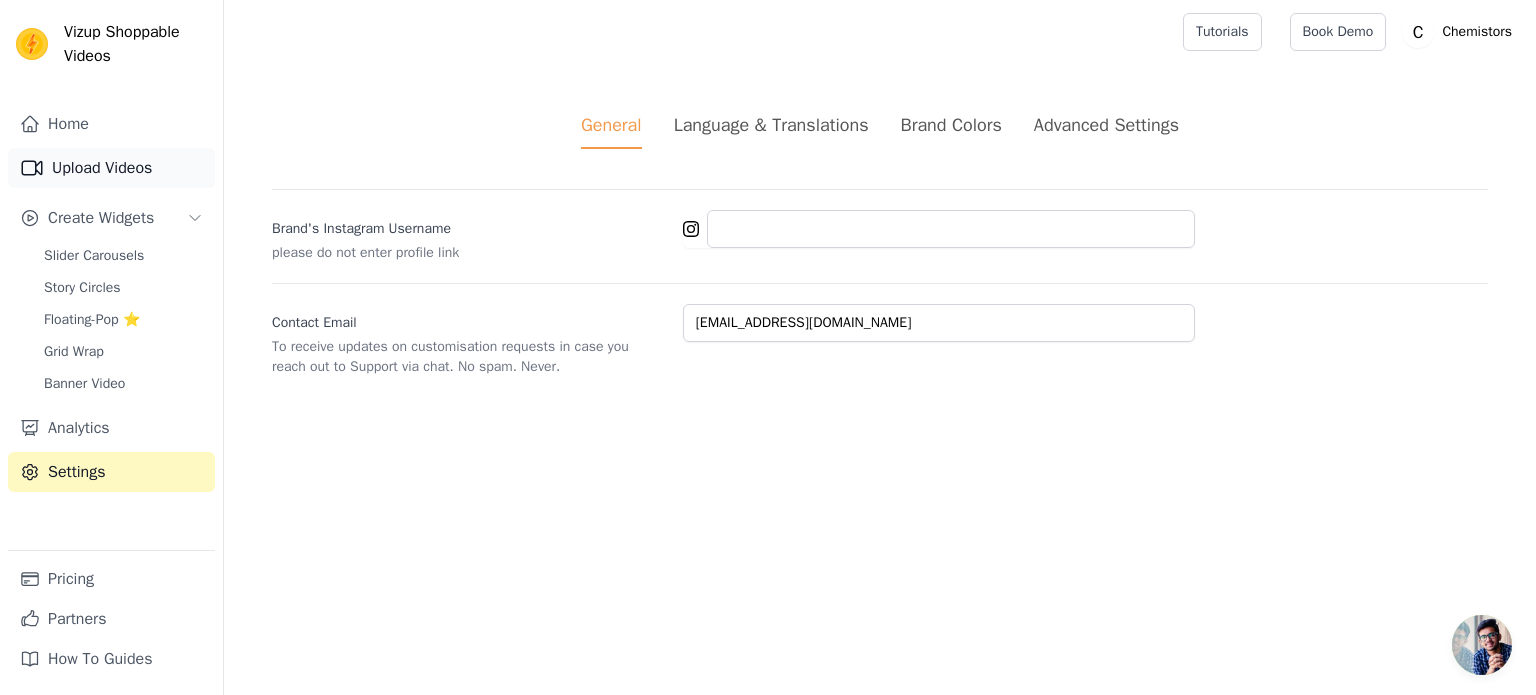 click on "Upload Videos" at bounding box center [111, 168] 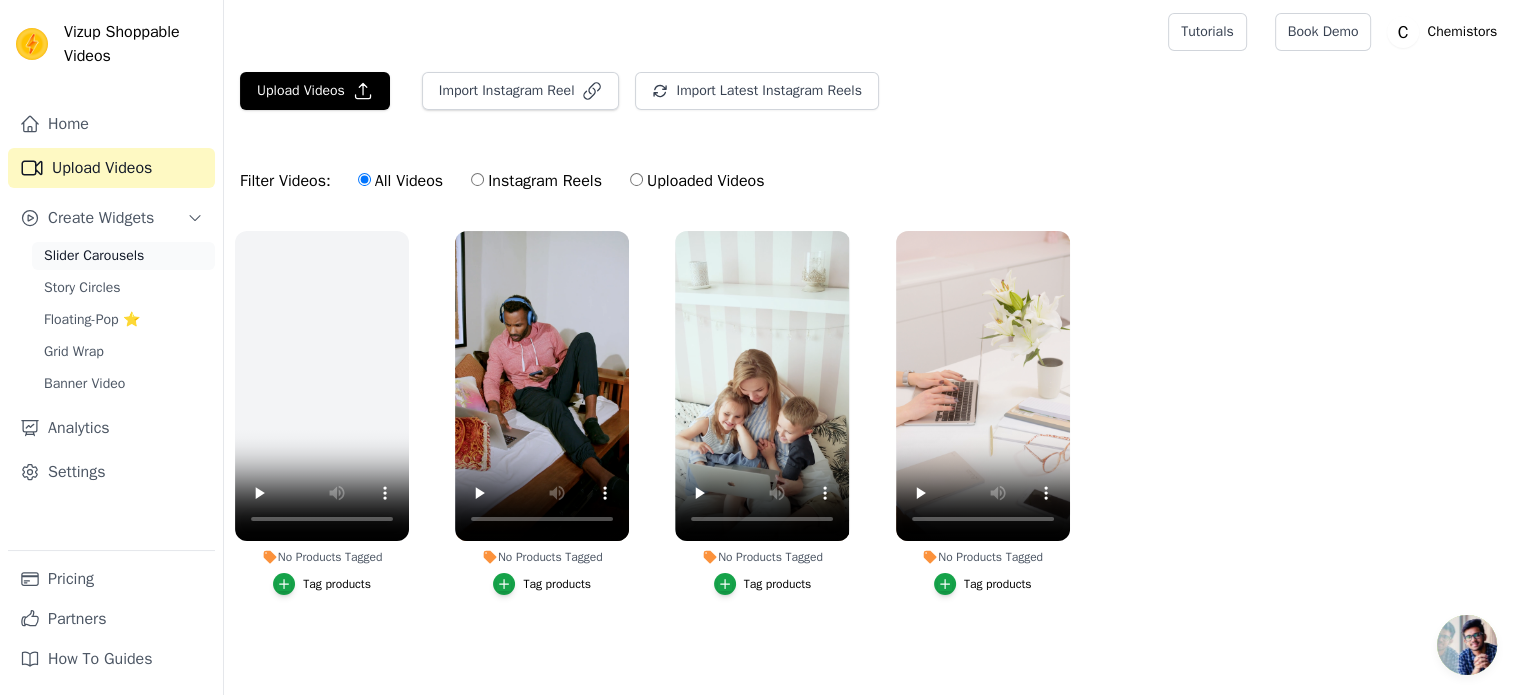 click on "Slider Carousels" at bounding box center (94, 256) 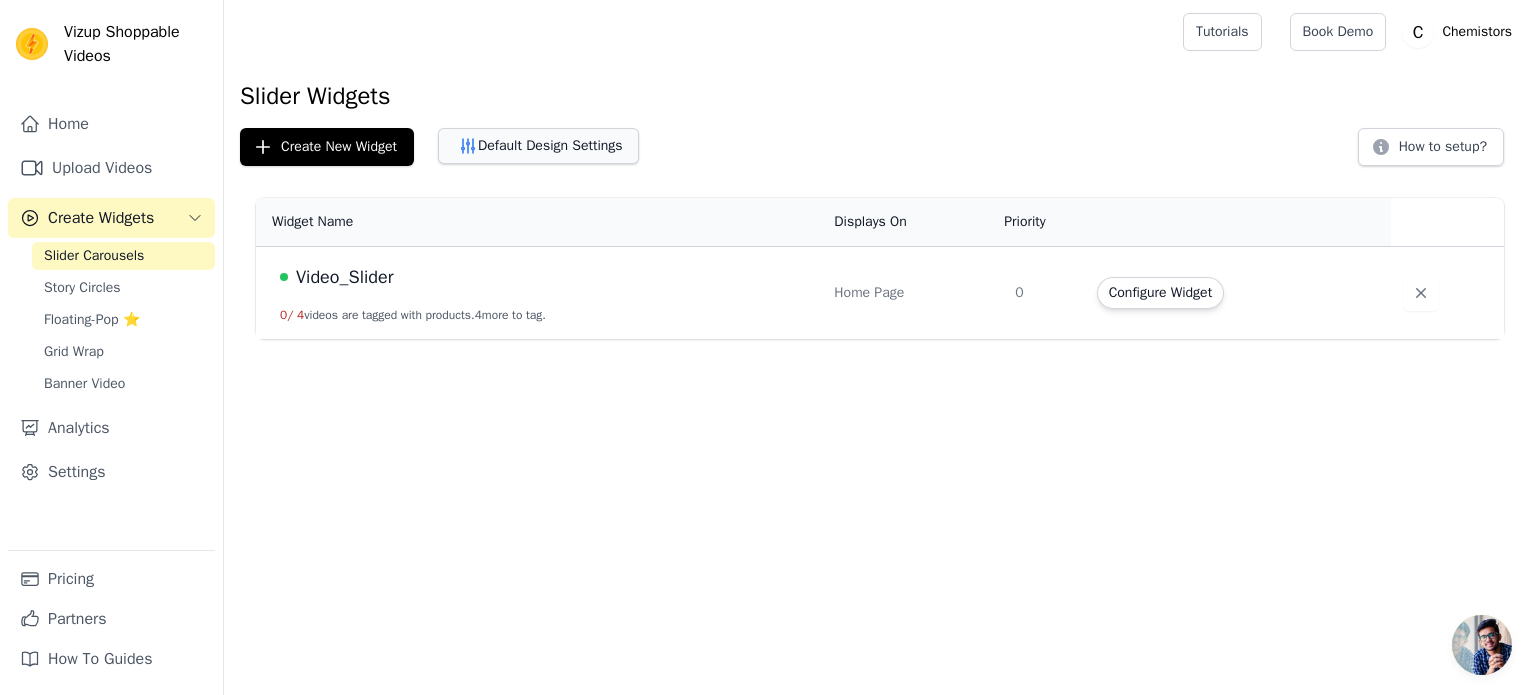 click on "Default Design Settings" at bounding box center (538, 146) 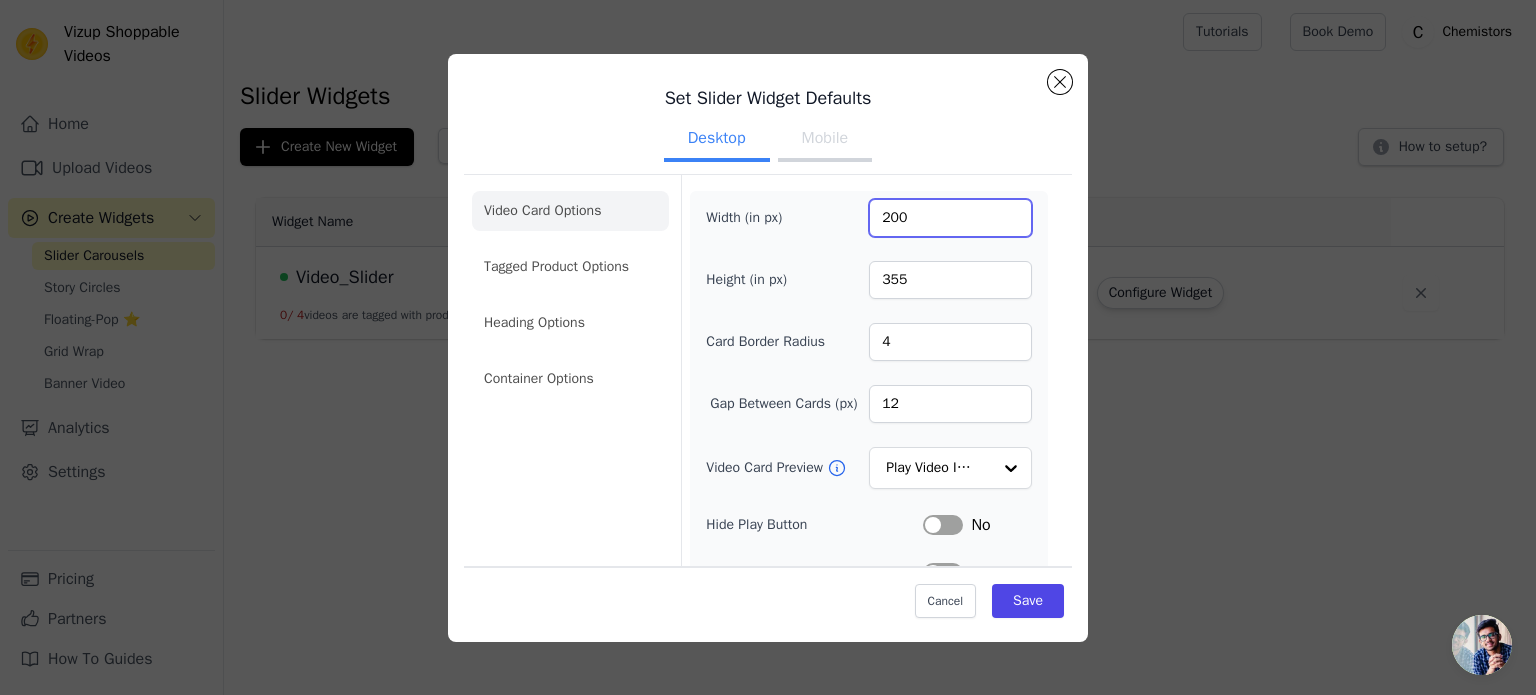 click on "200" at bounding box center (950, 218) 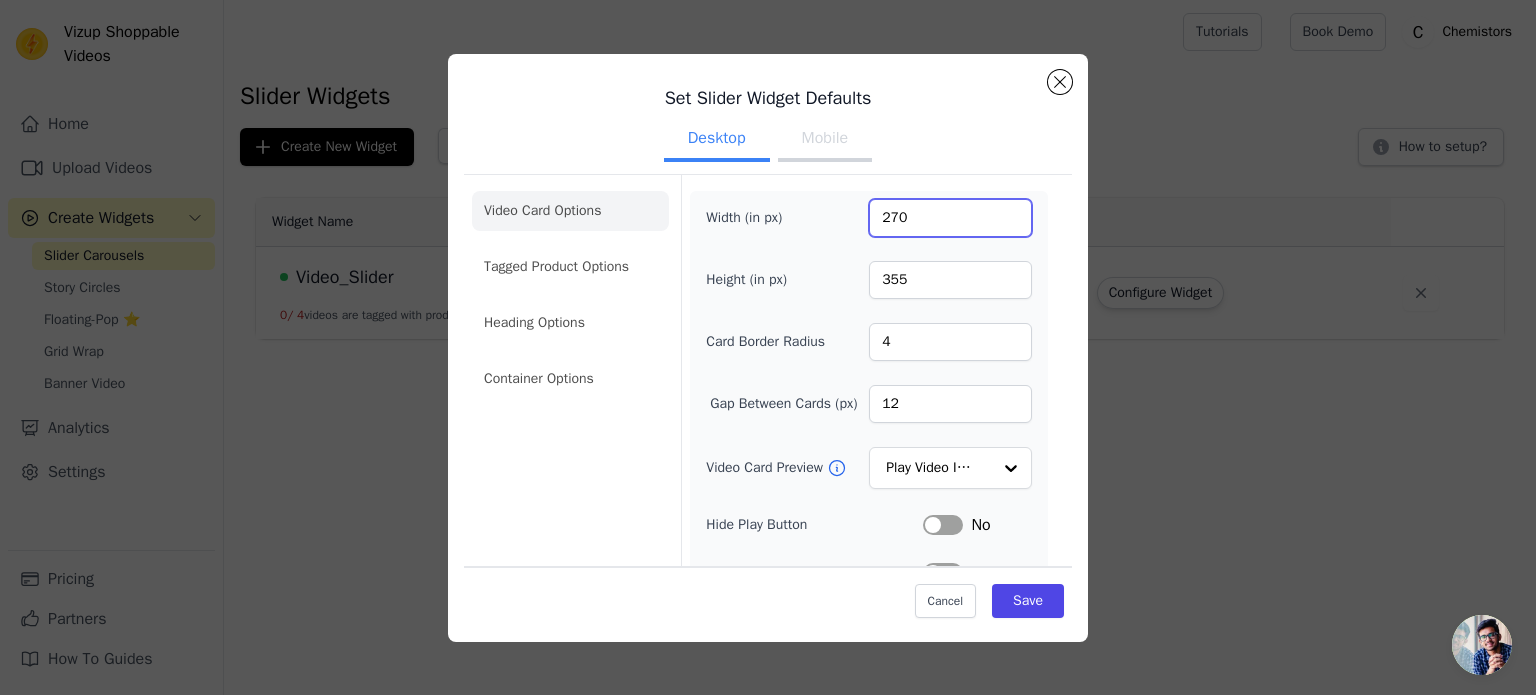 click on "270" at bounding box center [950, 218] 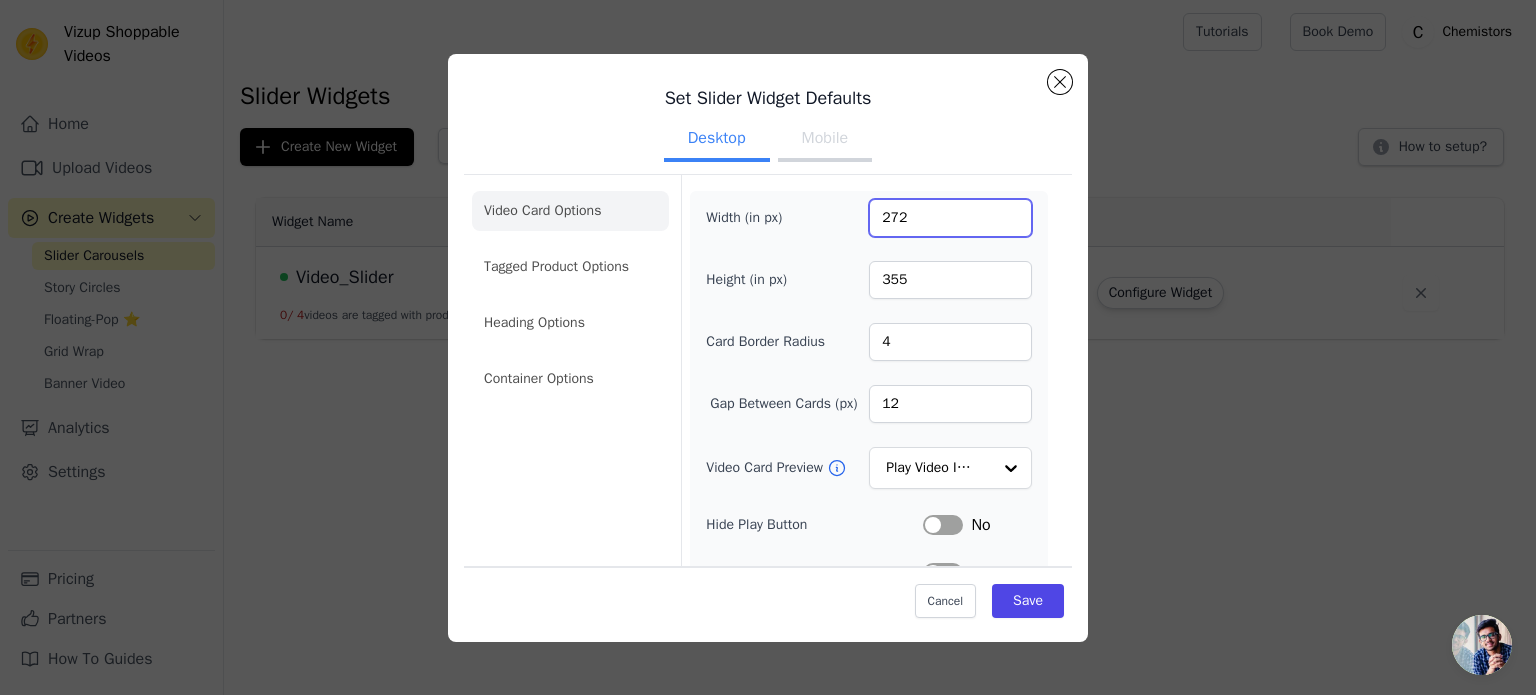 click on "272" at bounding box center (950, 218) 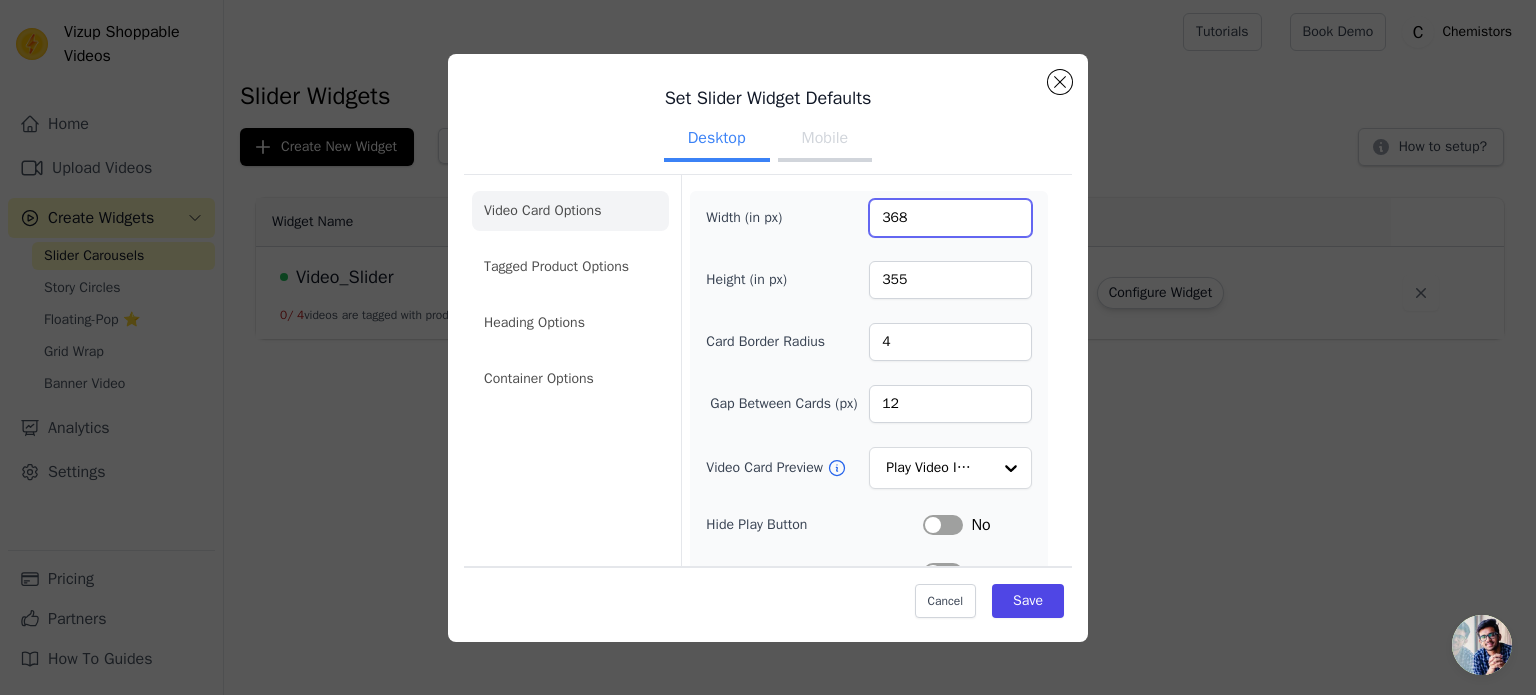 click on "368" at bounding box center (950, 218) 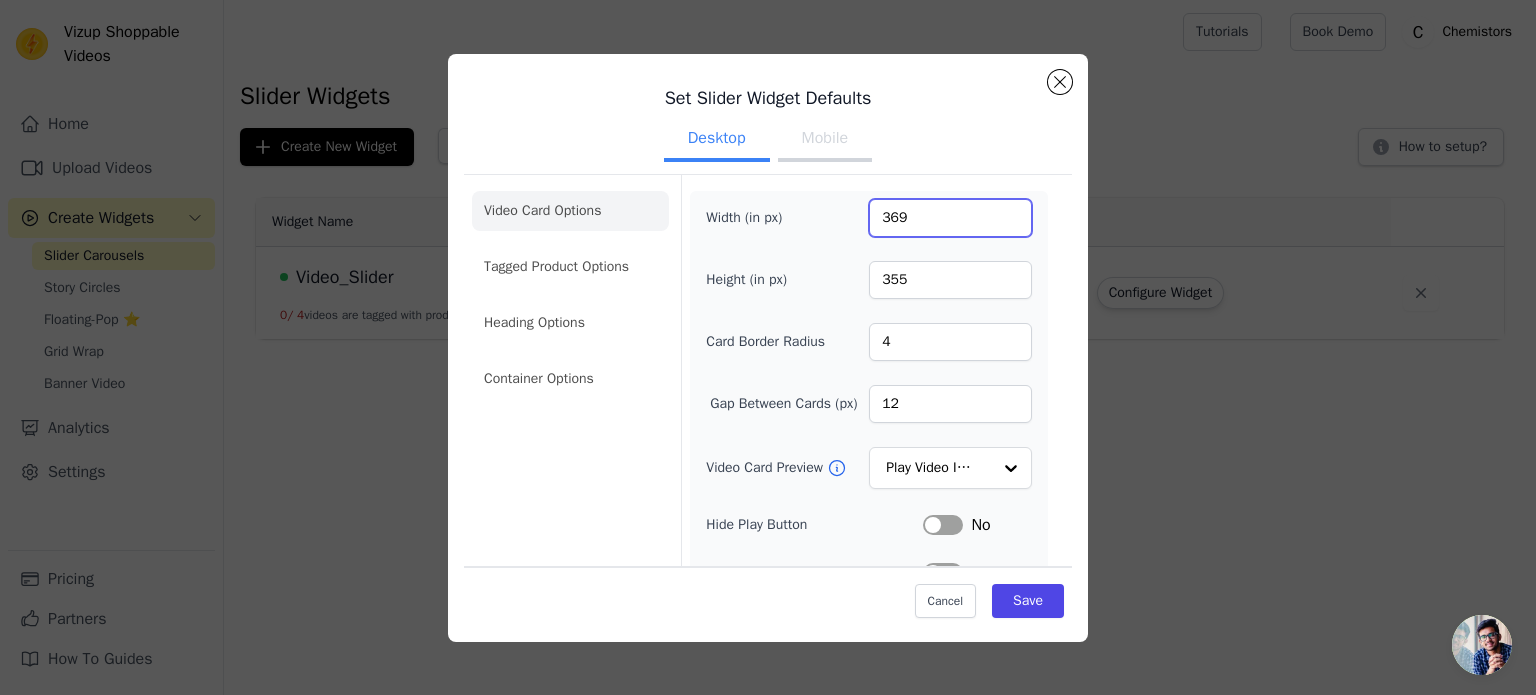 click on "369" at bounding box center [950, 218] 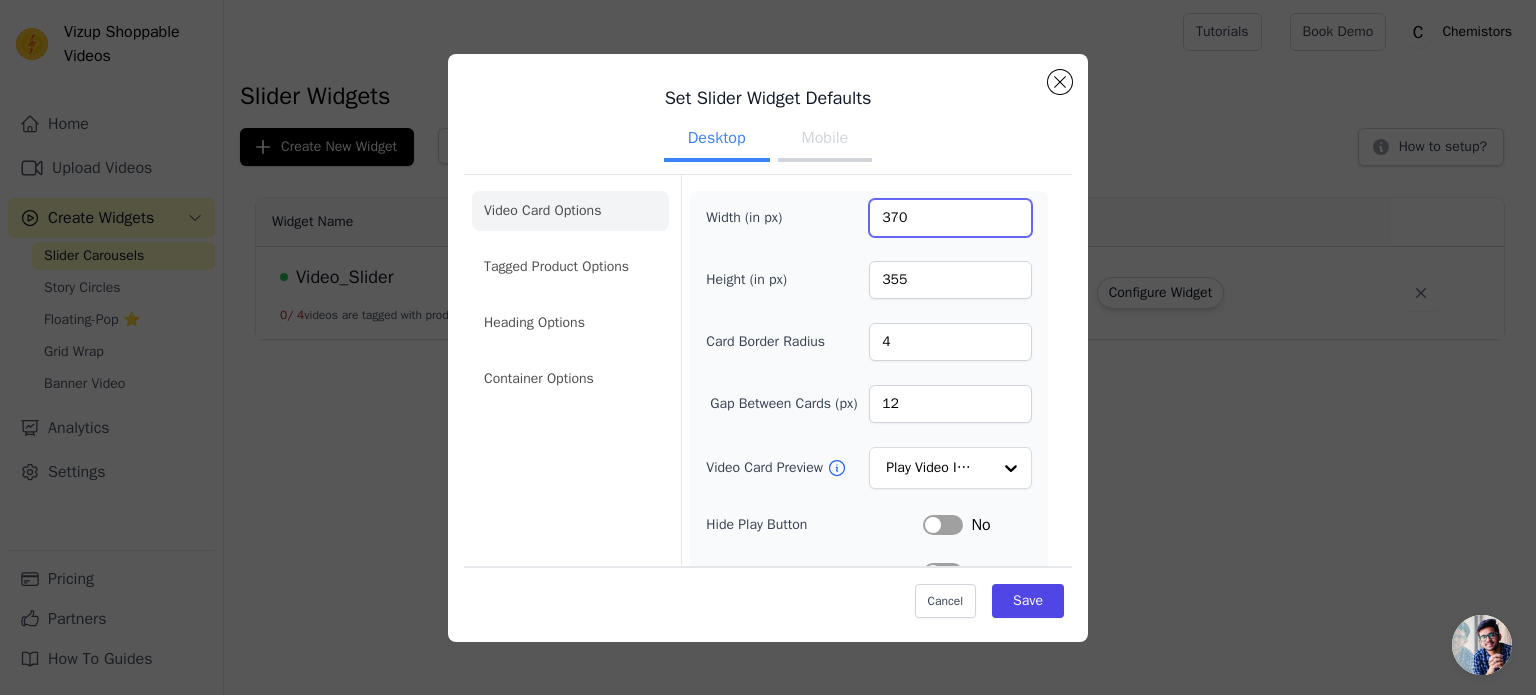 click on "370" at bounding box center (950, 218) 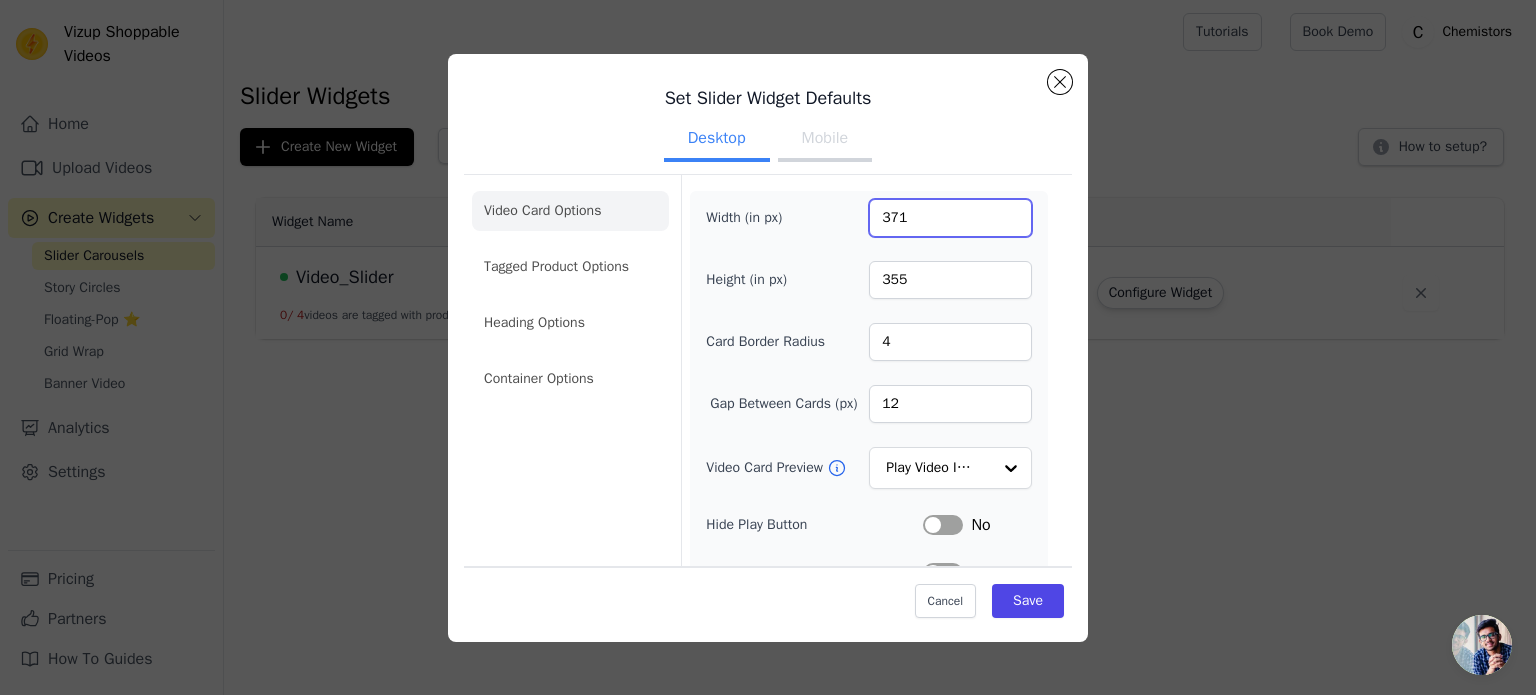 click on "371" at bounding box center [950, 218] 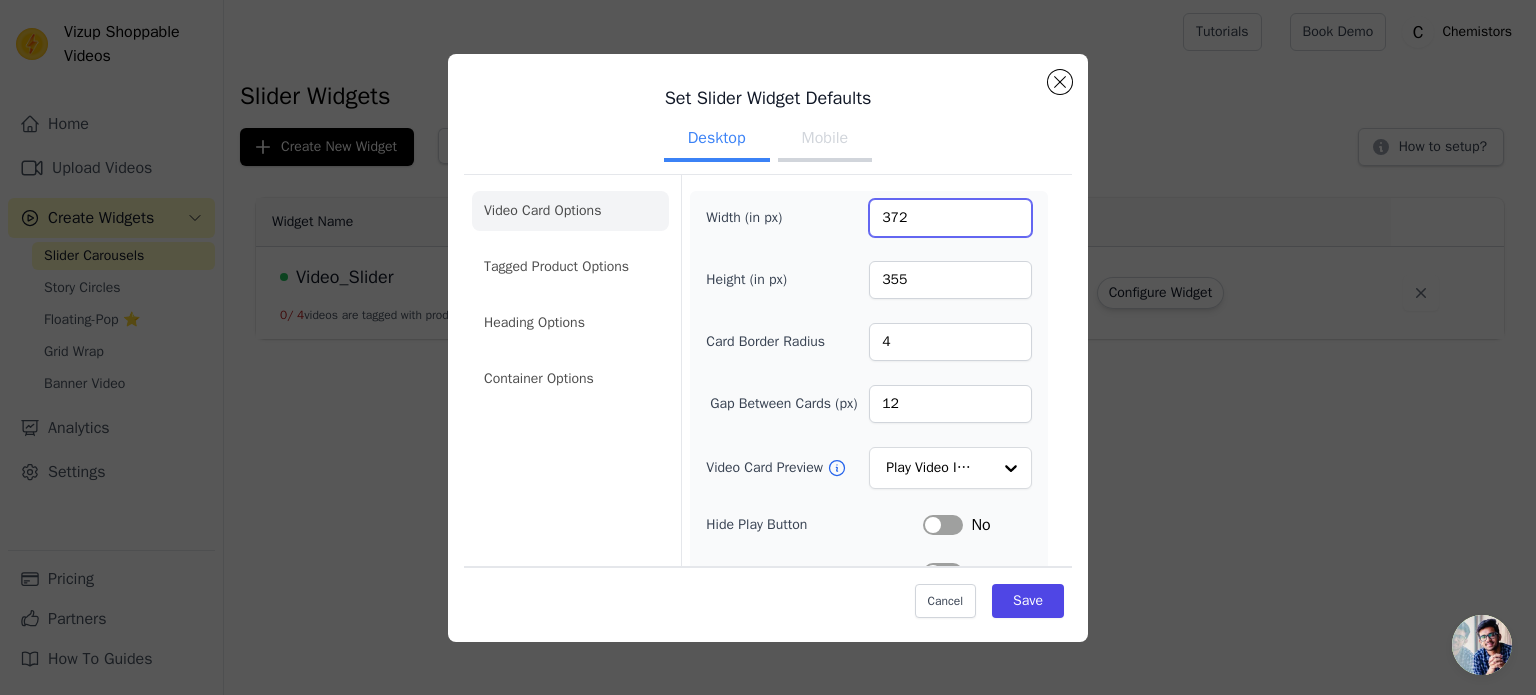 click on "372" at bounding box center [950, 218] 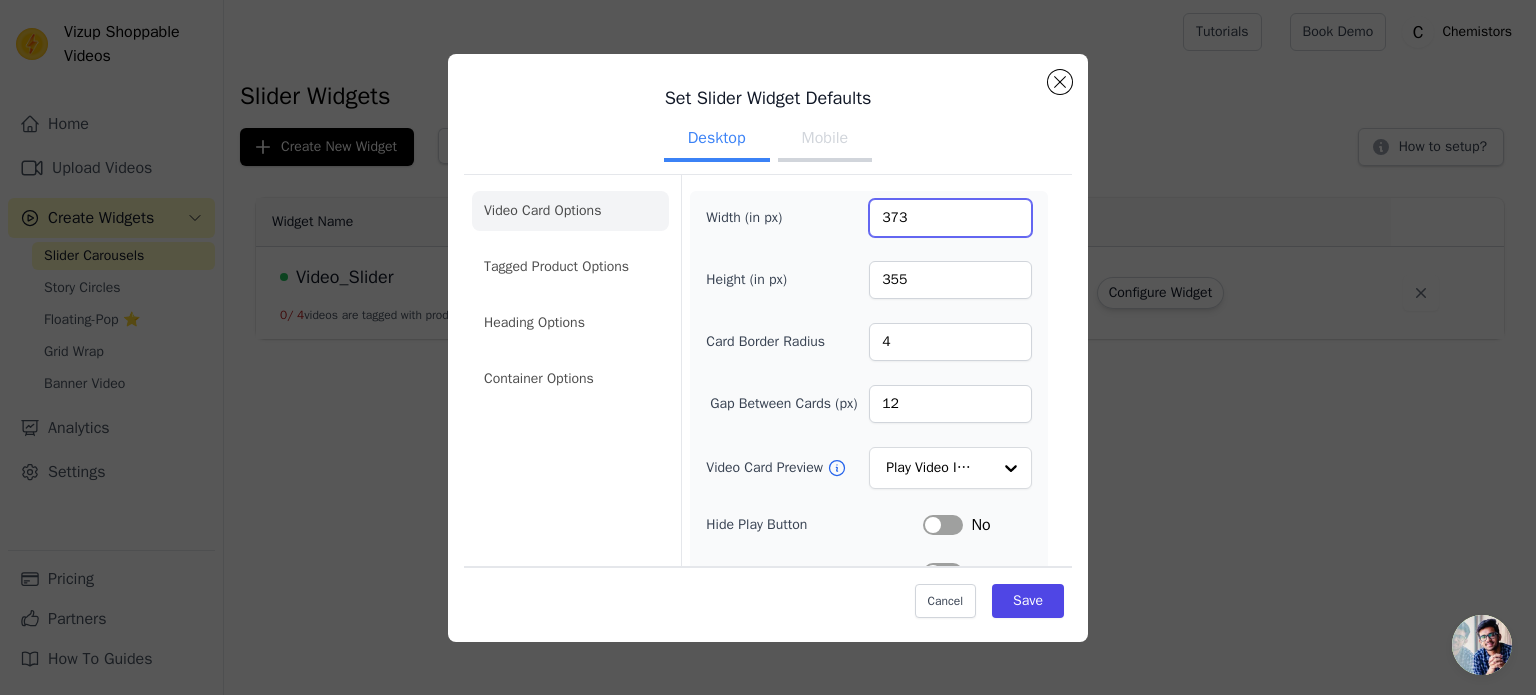 click on "373" at bounding box center (950, 218) 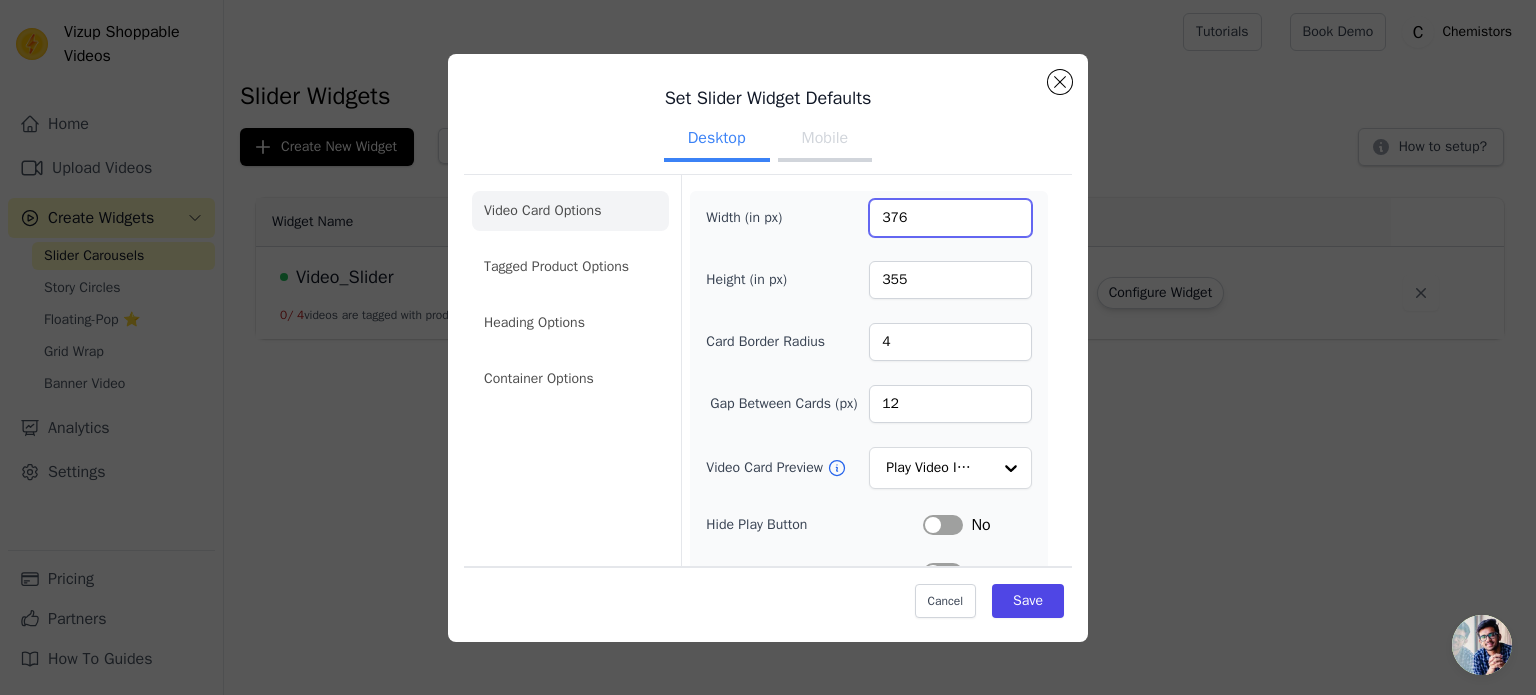 click on "376" at bounding box center (950, 218) 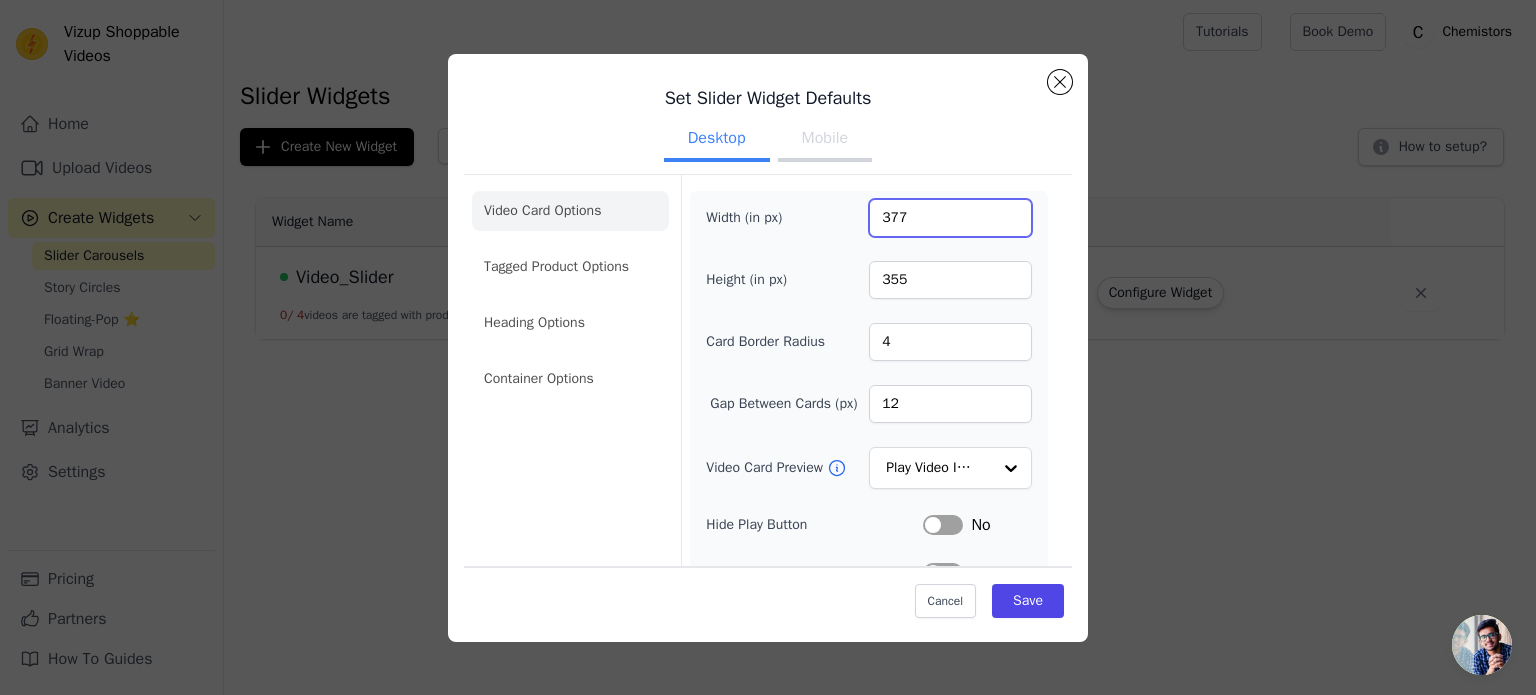 click on "377" at bounding box center (950, 218) 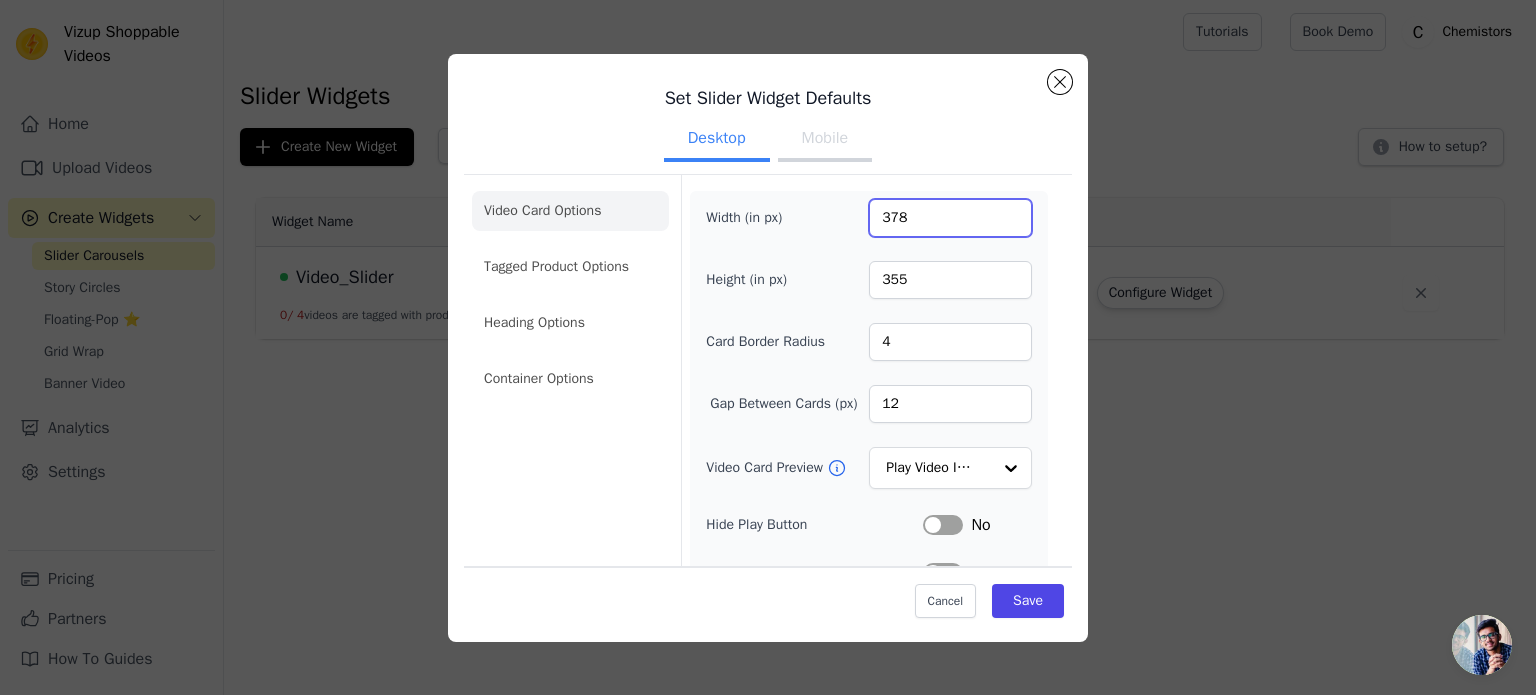 click on "378" at bounding box center [950, 218] 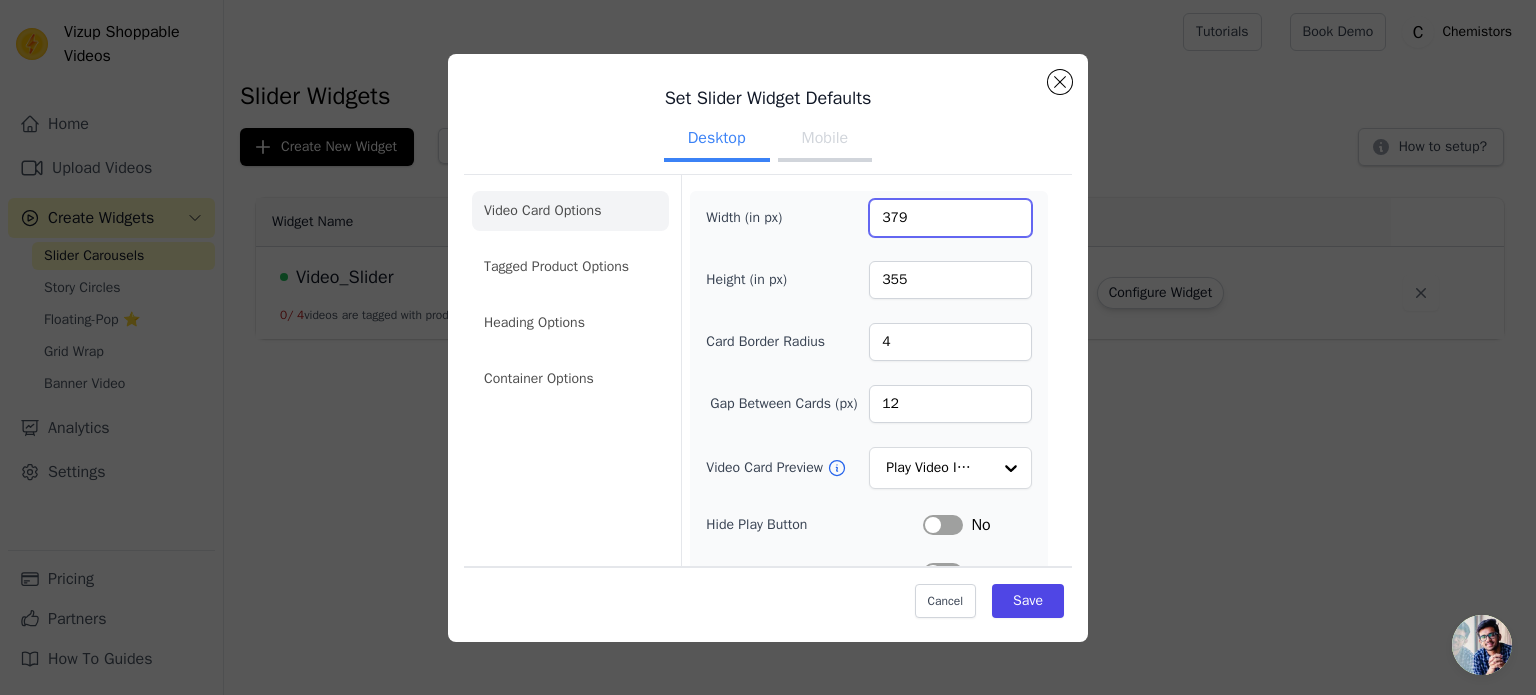 click on "379" at bounding box center [950, 218] 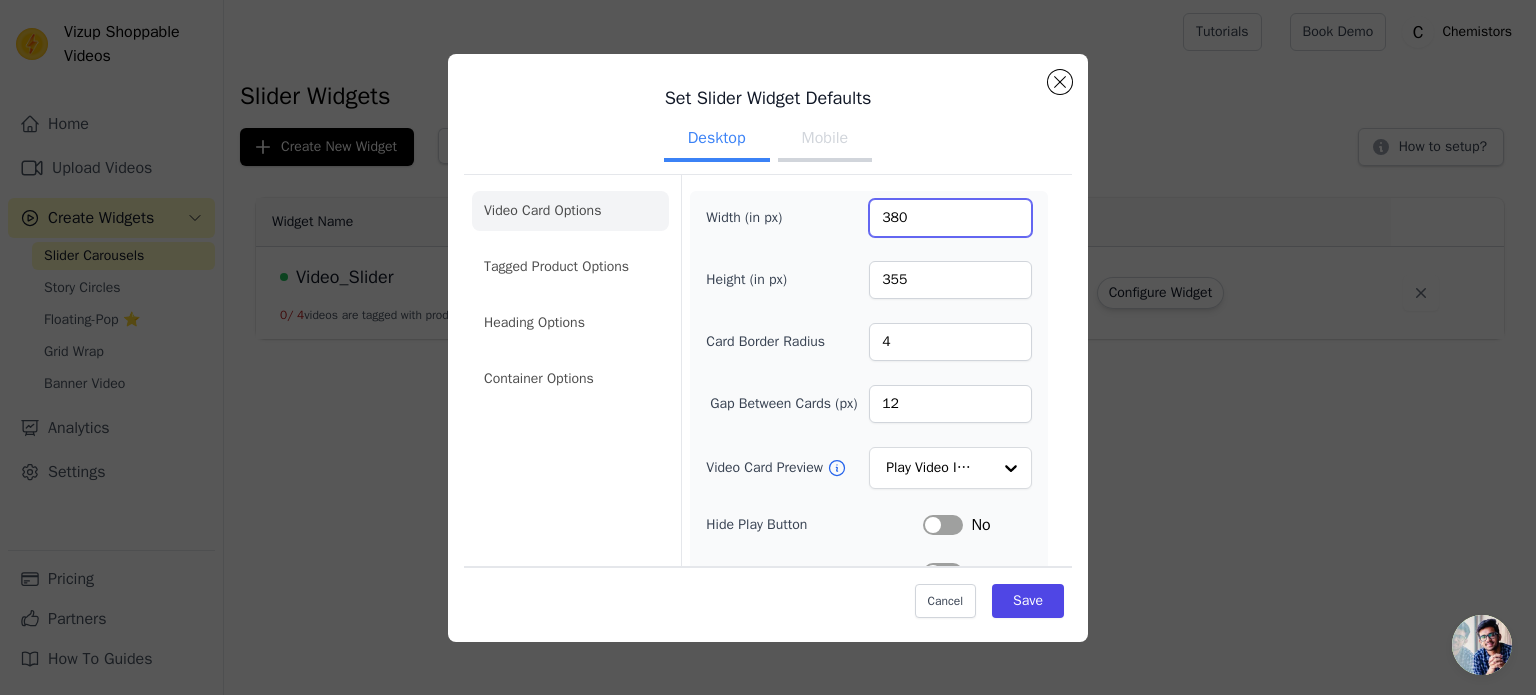 click on "380" at bounding box center [950, 218] 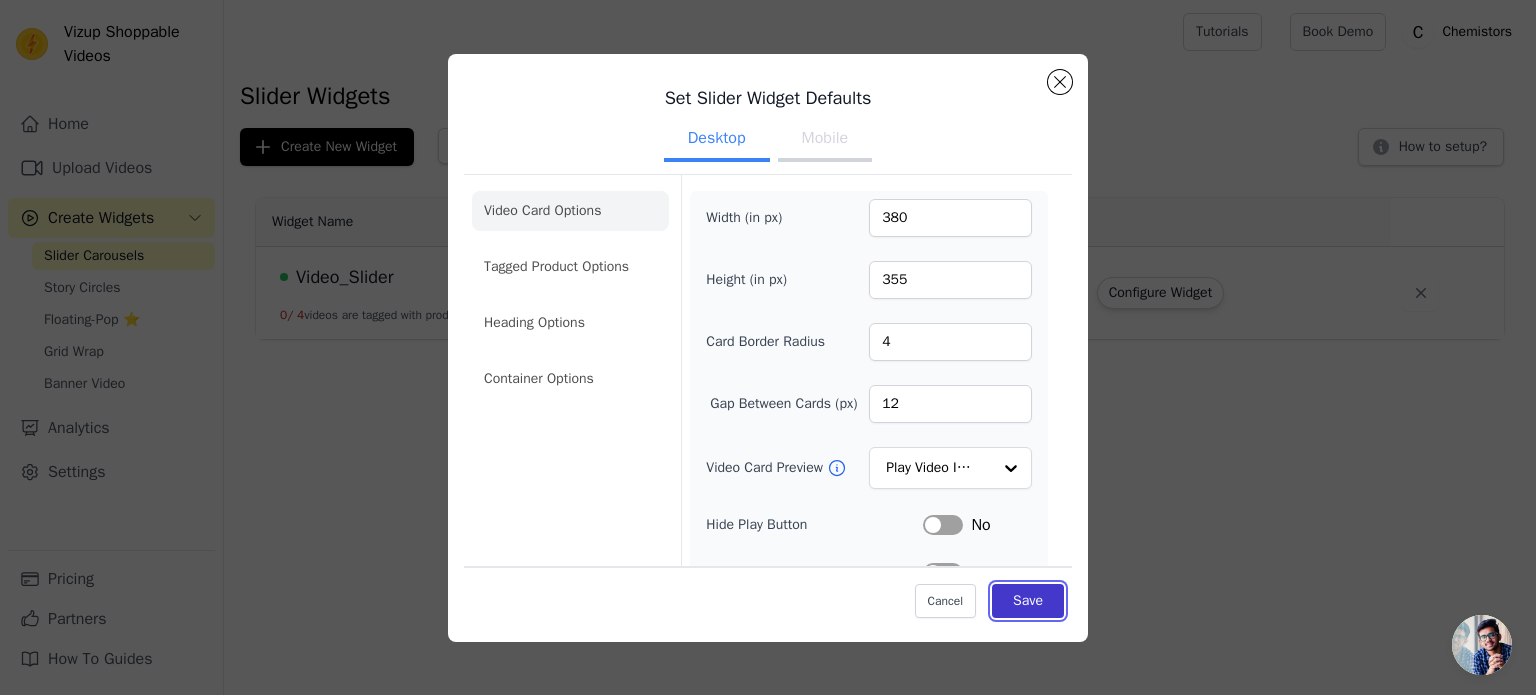 click on "Save" at bounding box center (1028, 601) 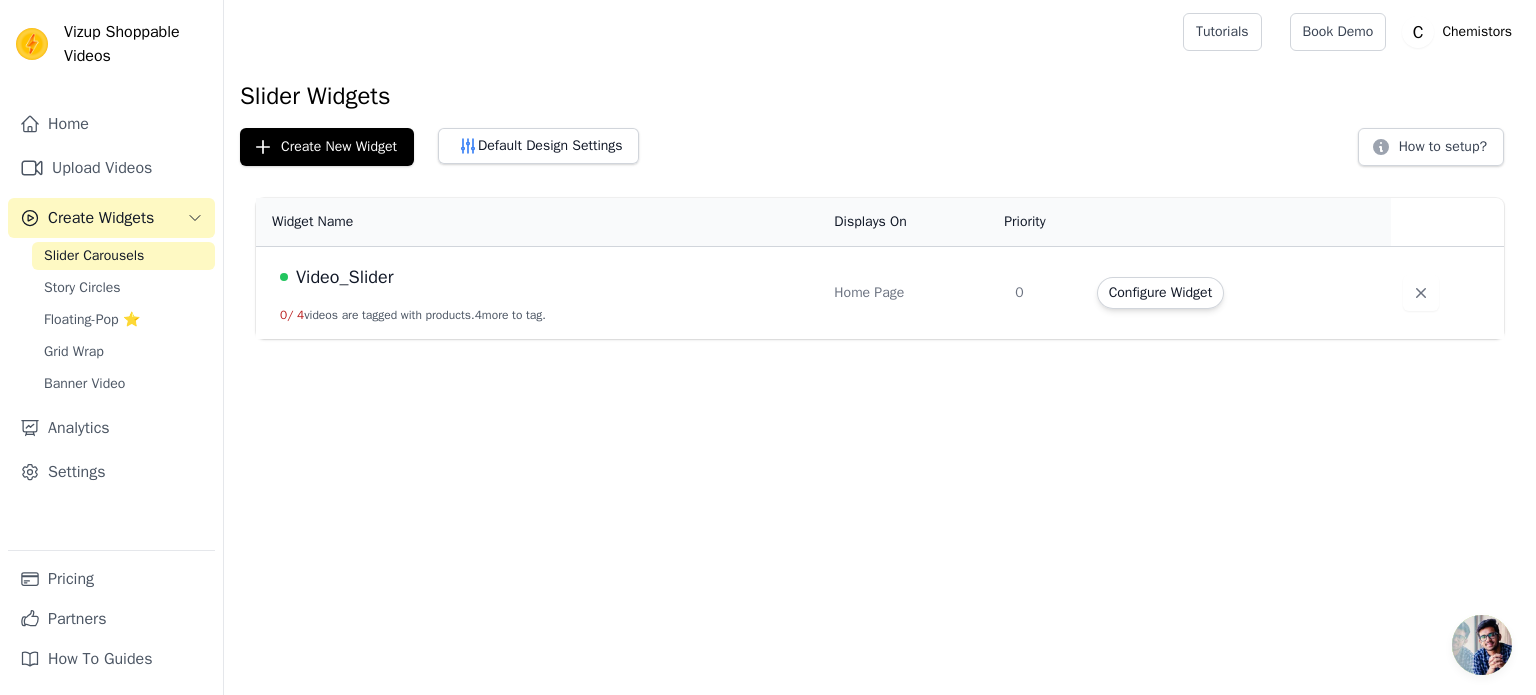 scroll, scrollTop: 0, scrollLeft: 0, axis: both 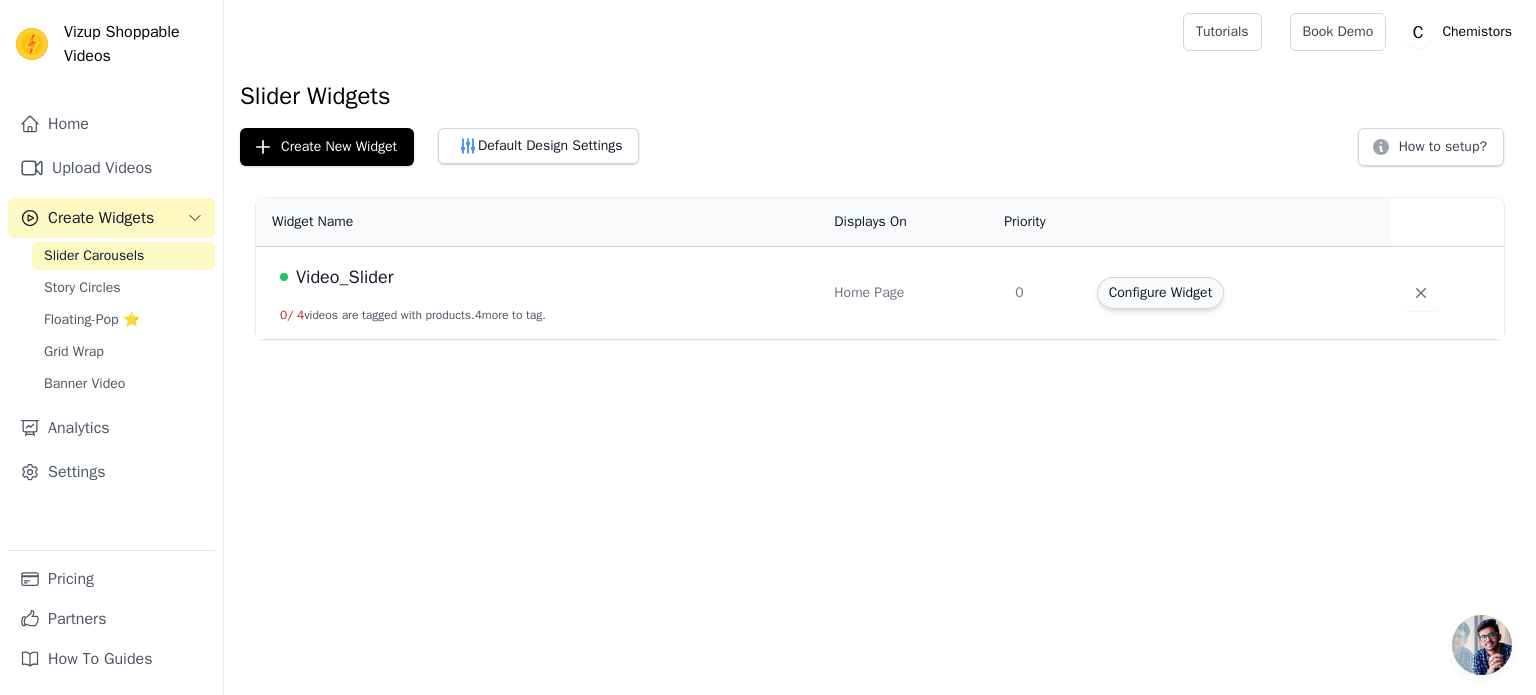 click on "Configure Widget" at bounding box center (1160, 293) 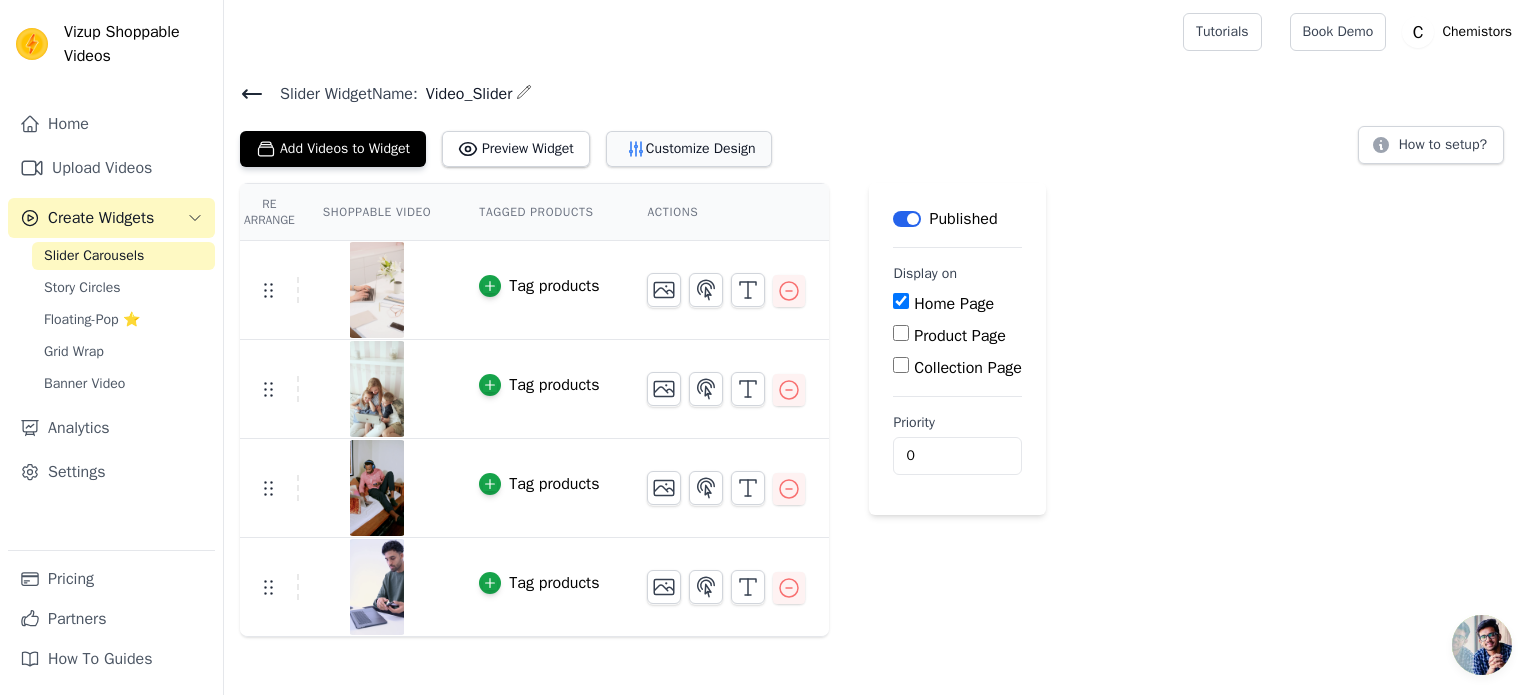 click on "Customize Design" at bounding box center (689, 149) 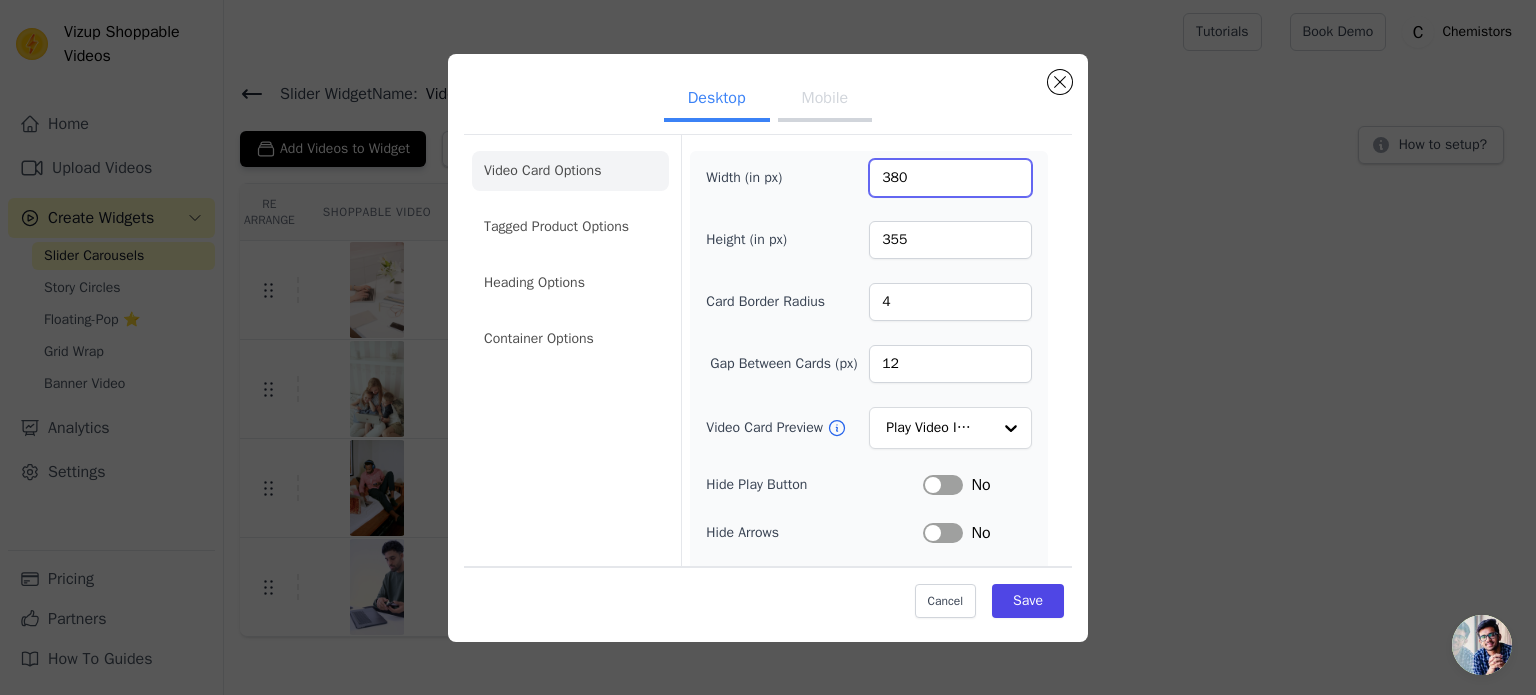 click on "380" at bounding box center [950, 178] 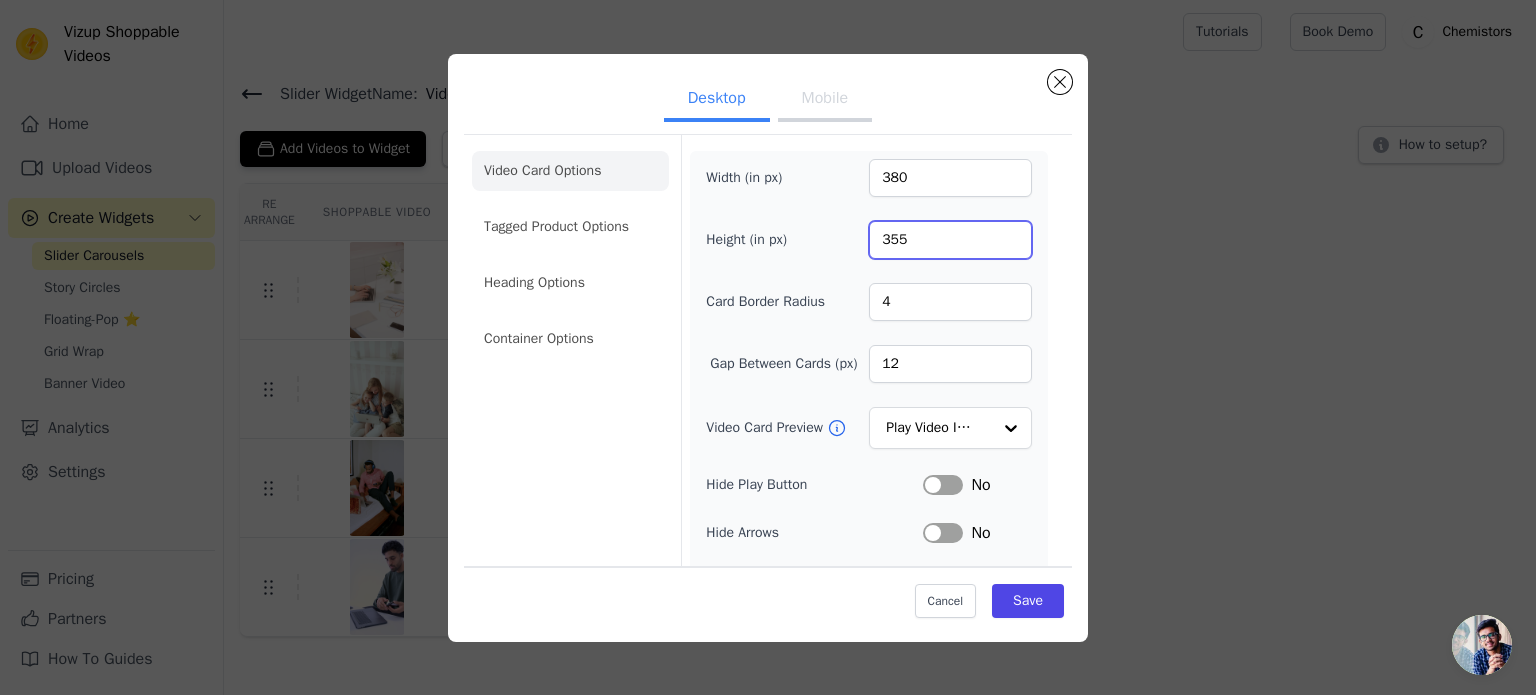 click on "355" at bounding box center [950, 240] 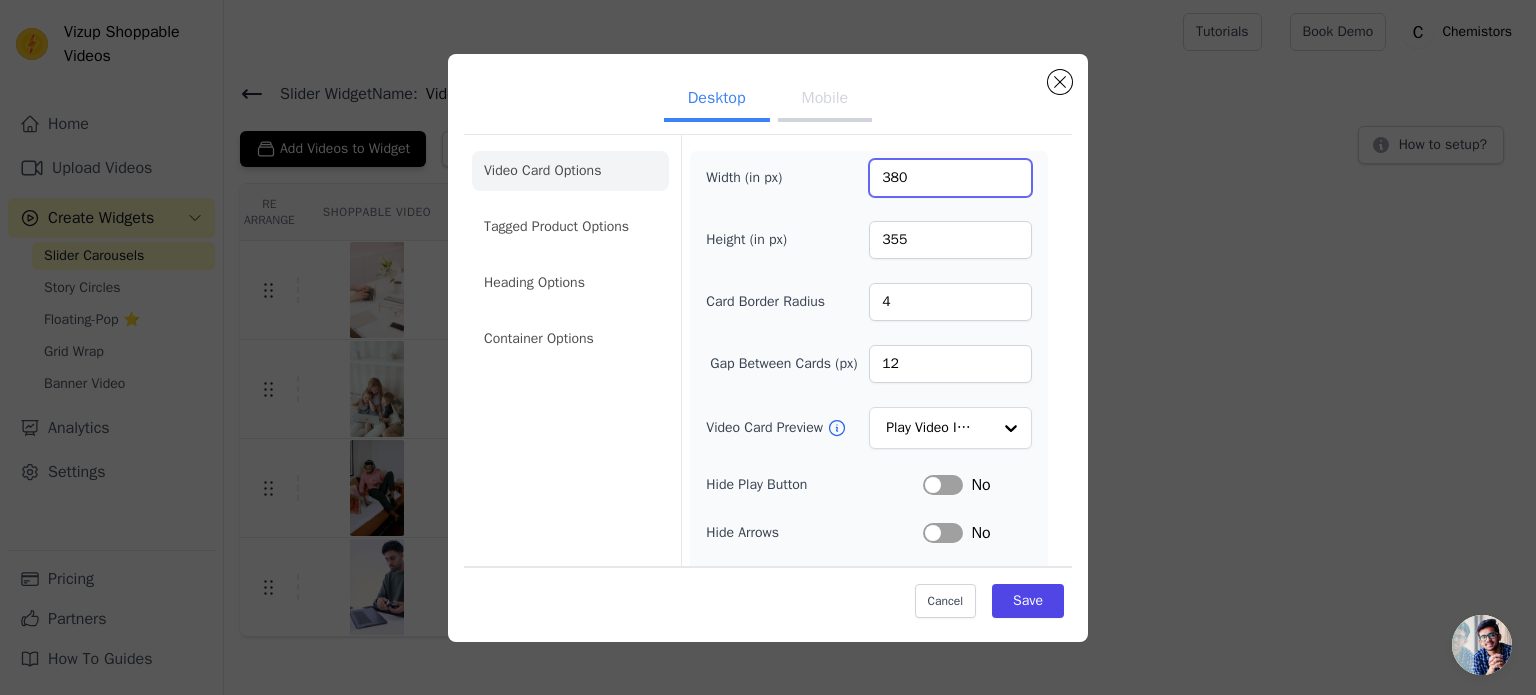 click on "380" at bounding box center [950, 178] 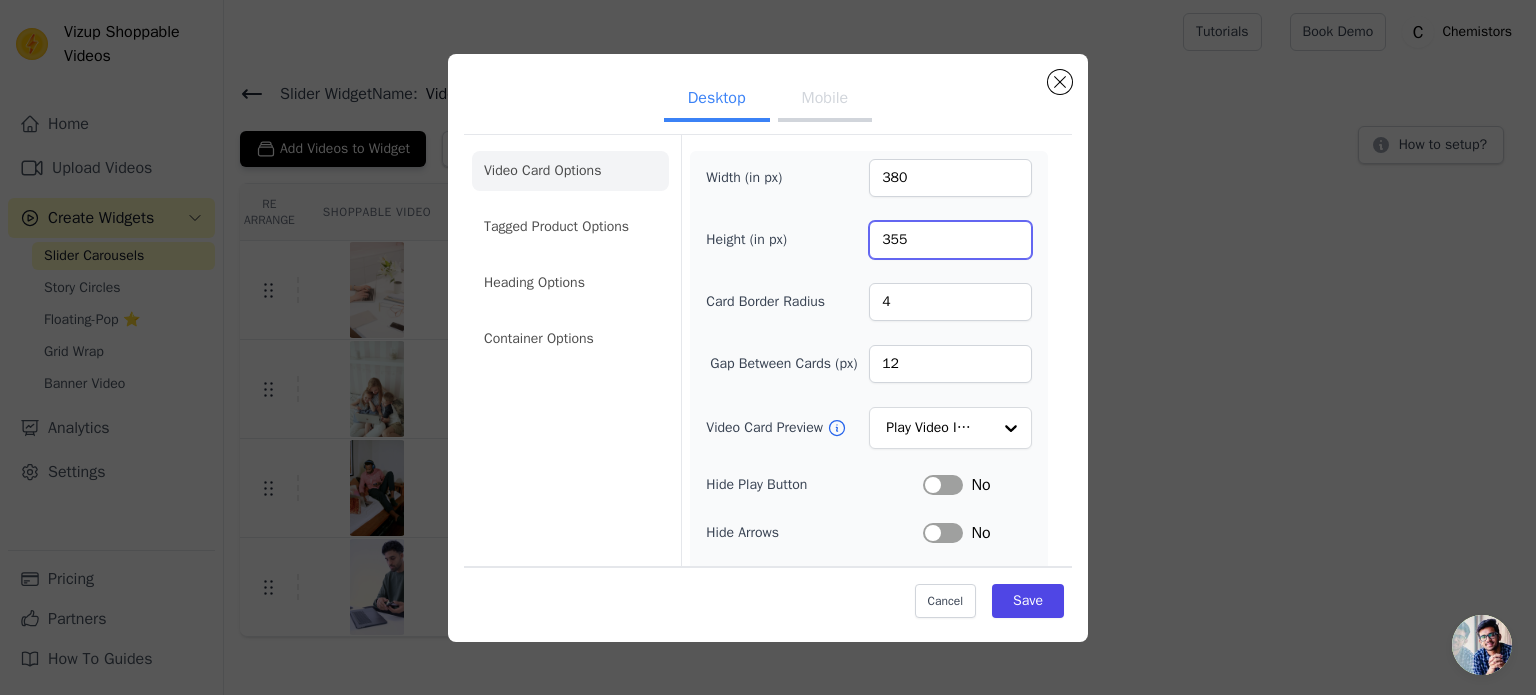 click on "355" at bounding box center [950, 240] 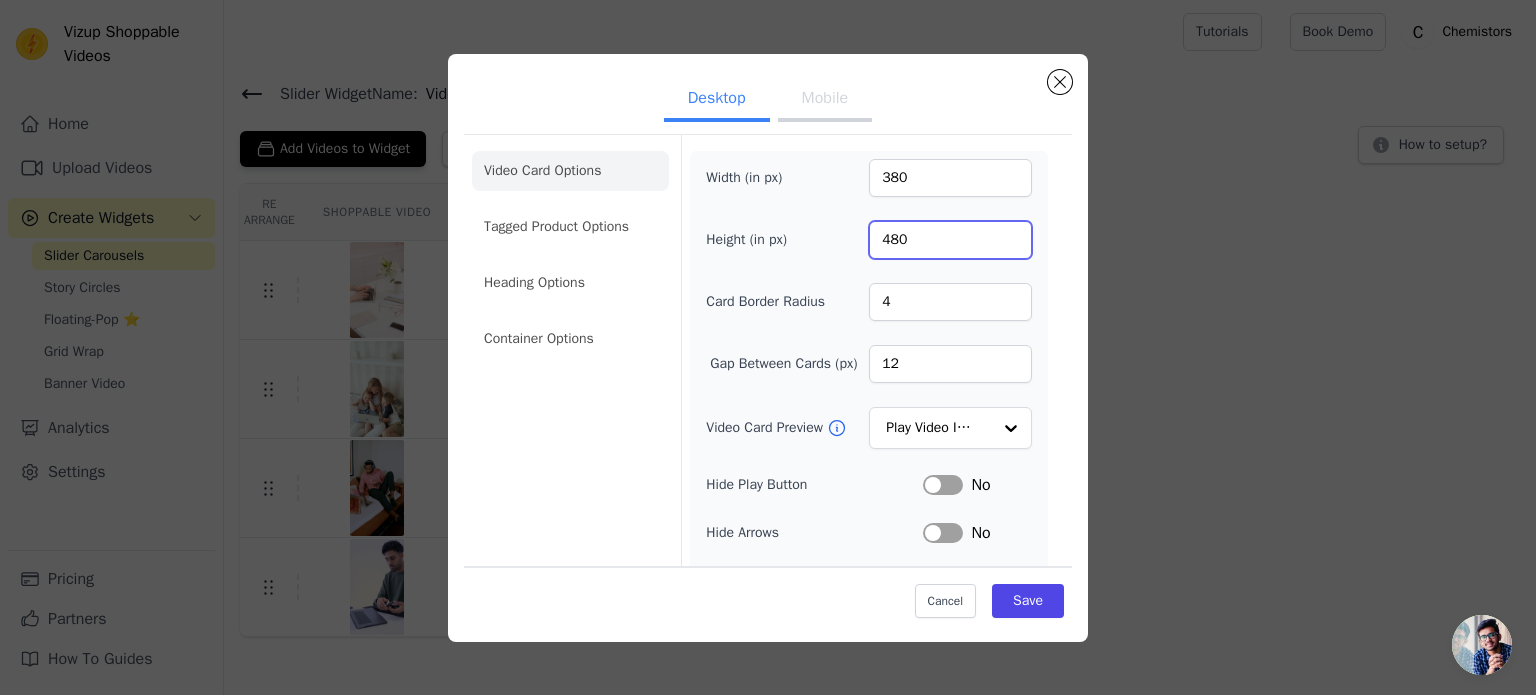 click on "480" at bounding box center [950, 240] 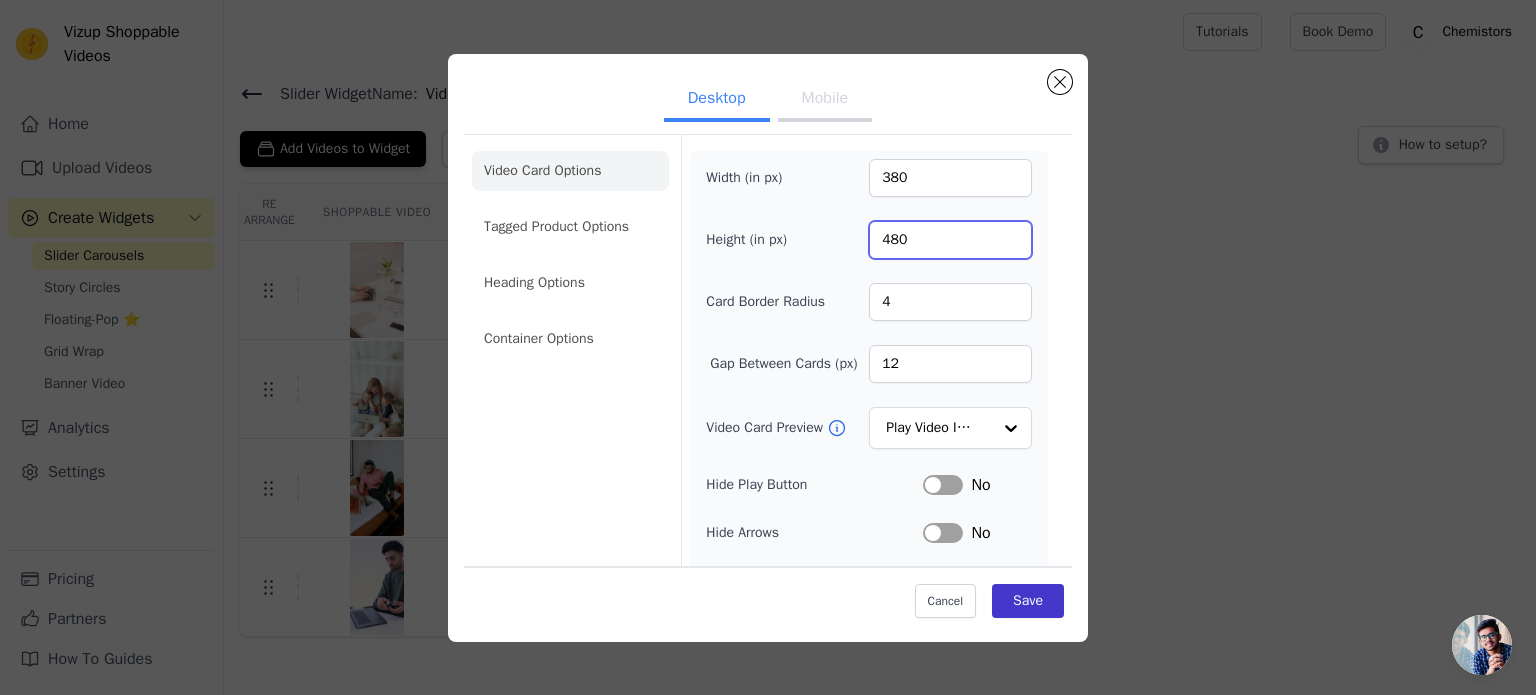 type on "480" 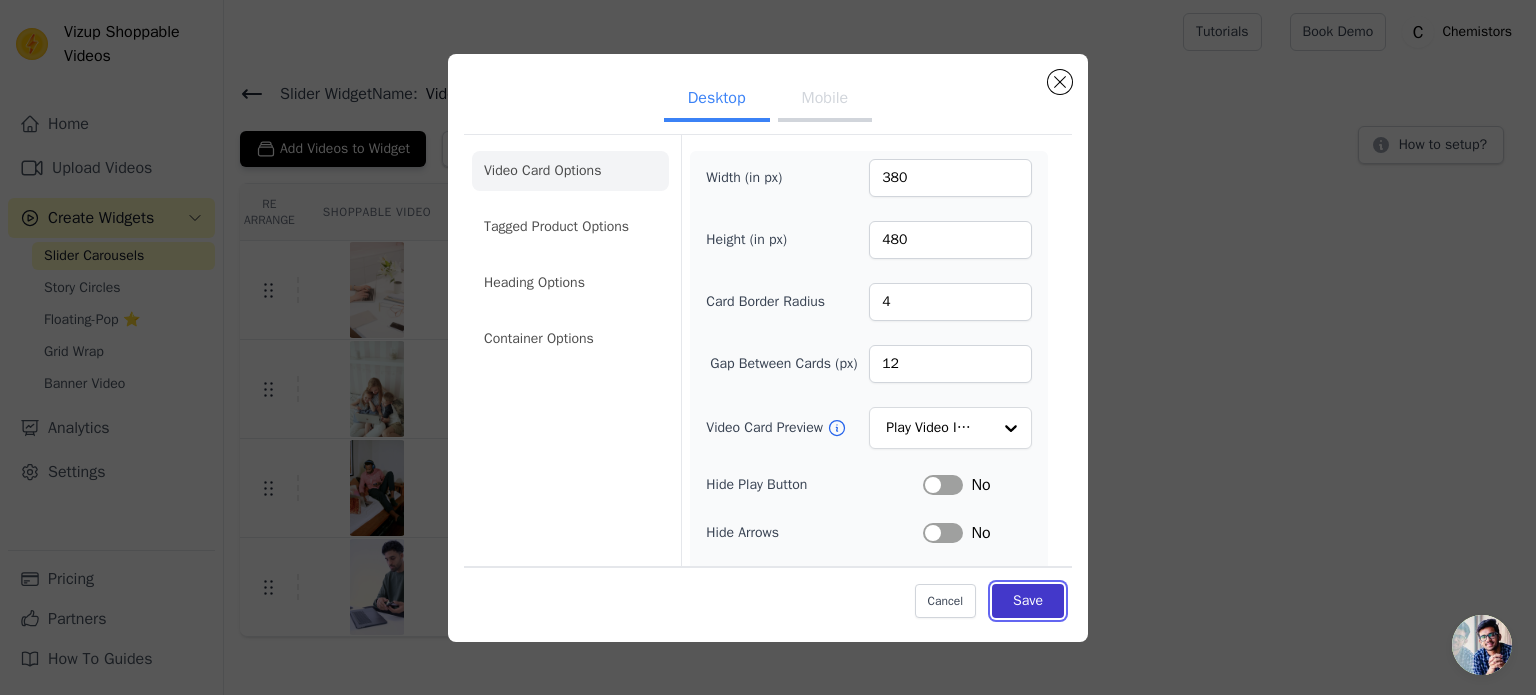 click on "Save" at bounding box center [1028, 601] 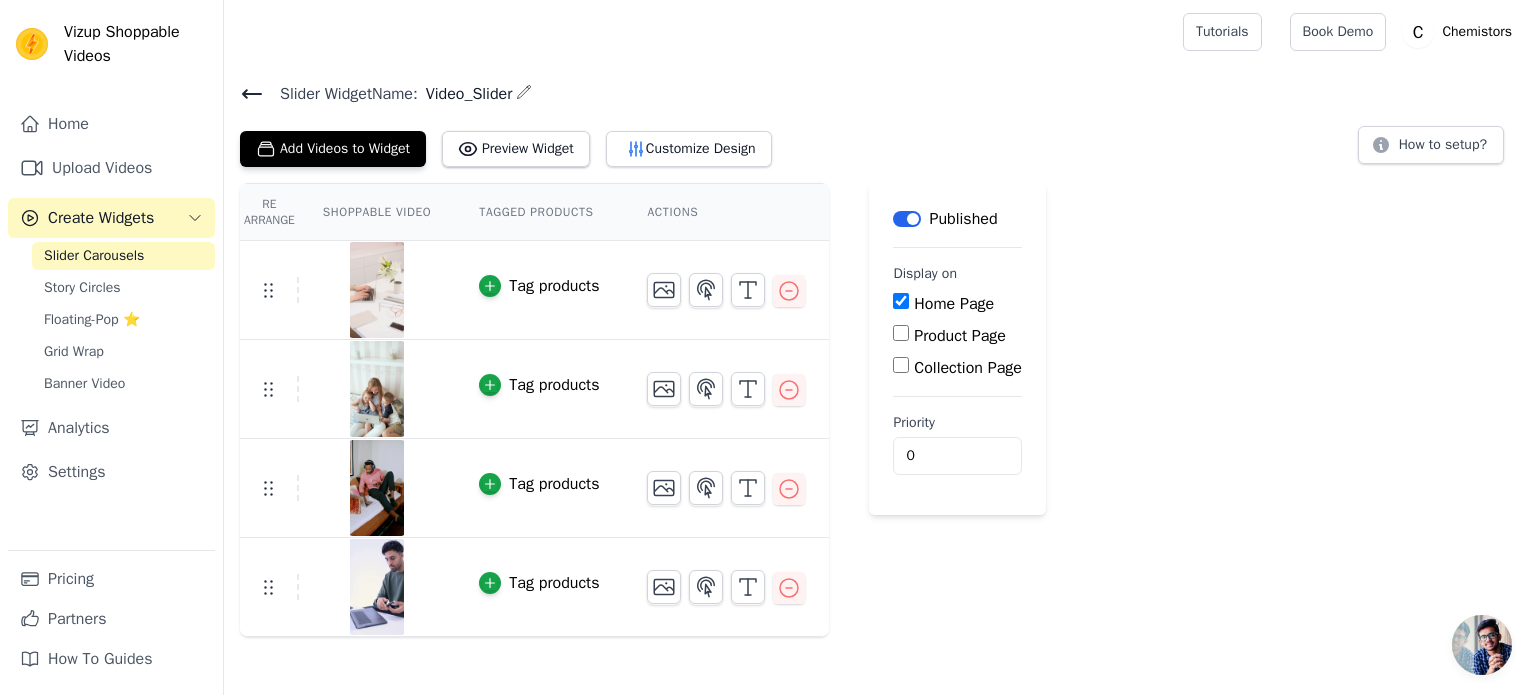 click 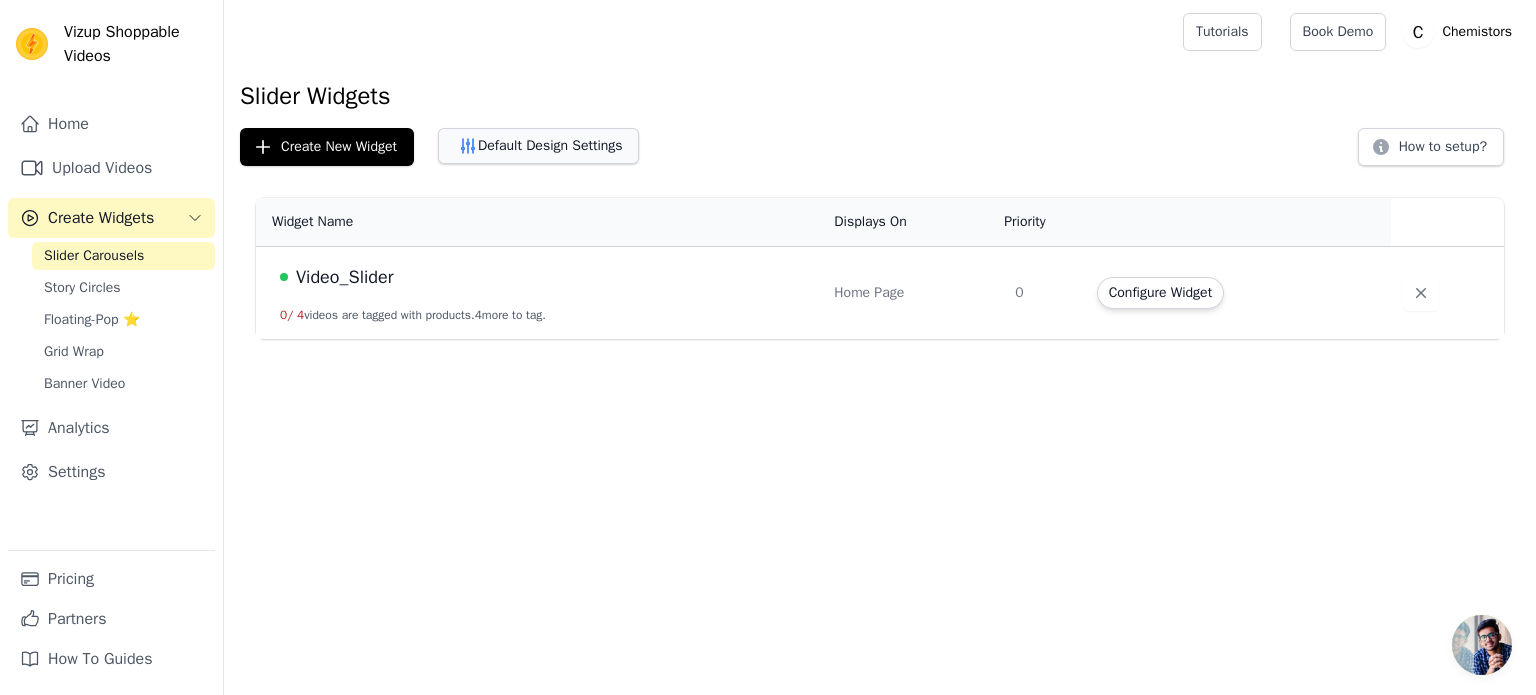 click on "Default Design Settings" at bounding box center (538, 146) 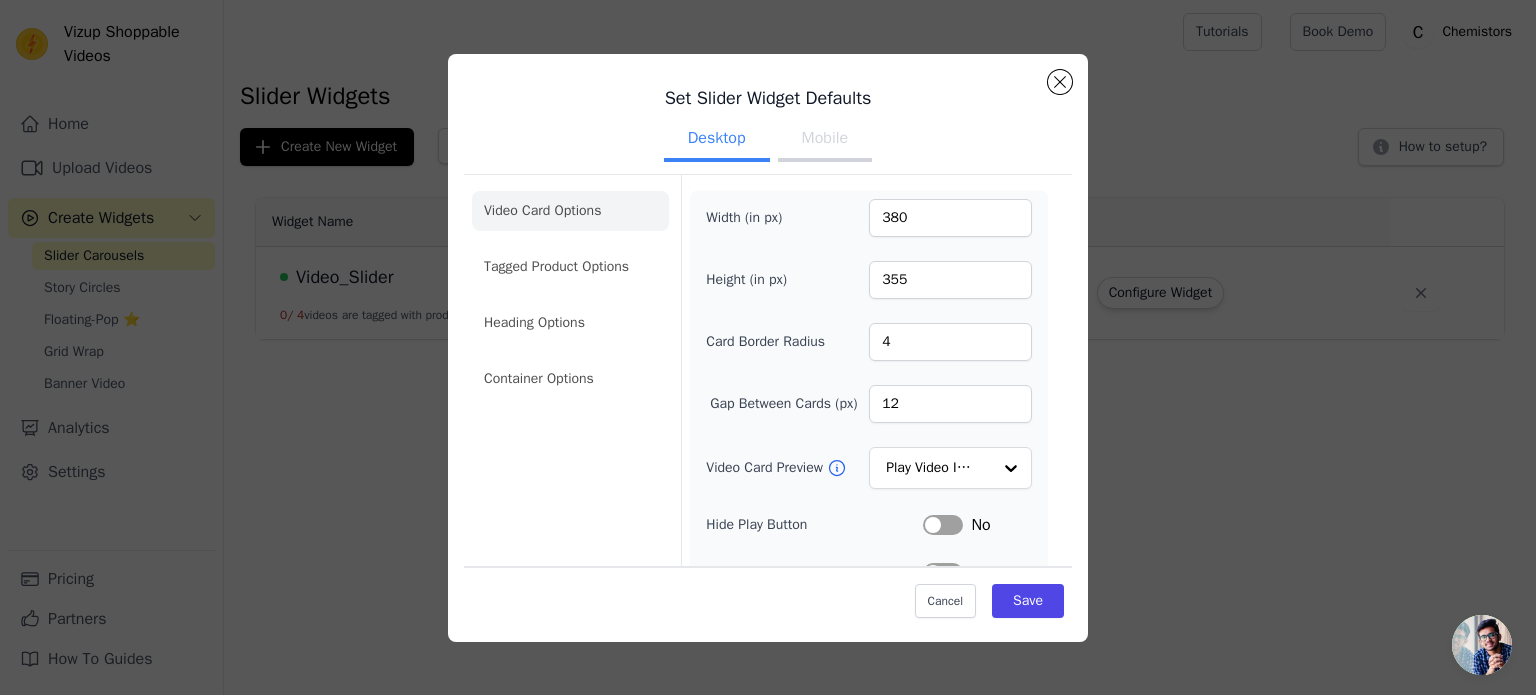 click on "Mobile" at bounding box center (825, 140) 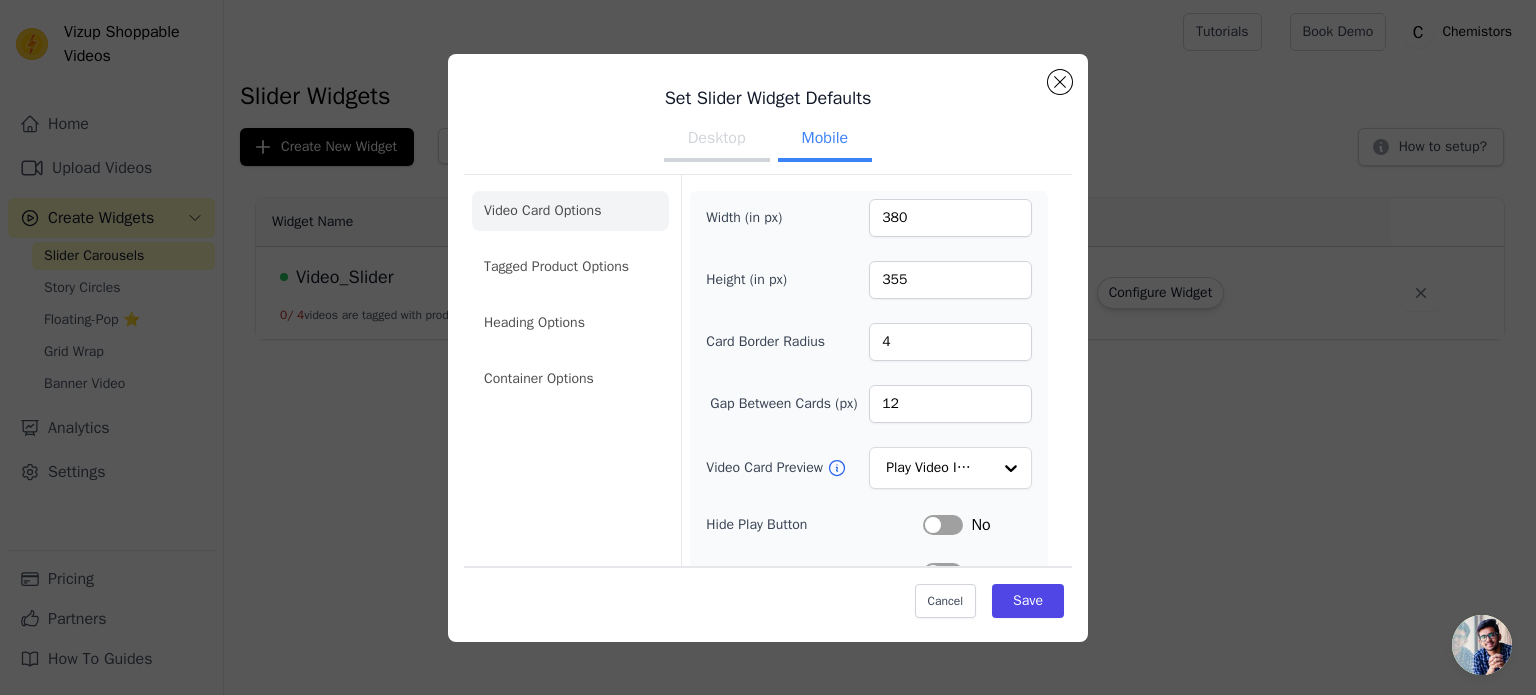 click on "Desktop" at bounding box center (717, 140) 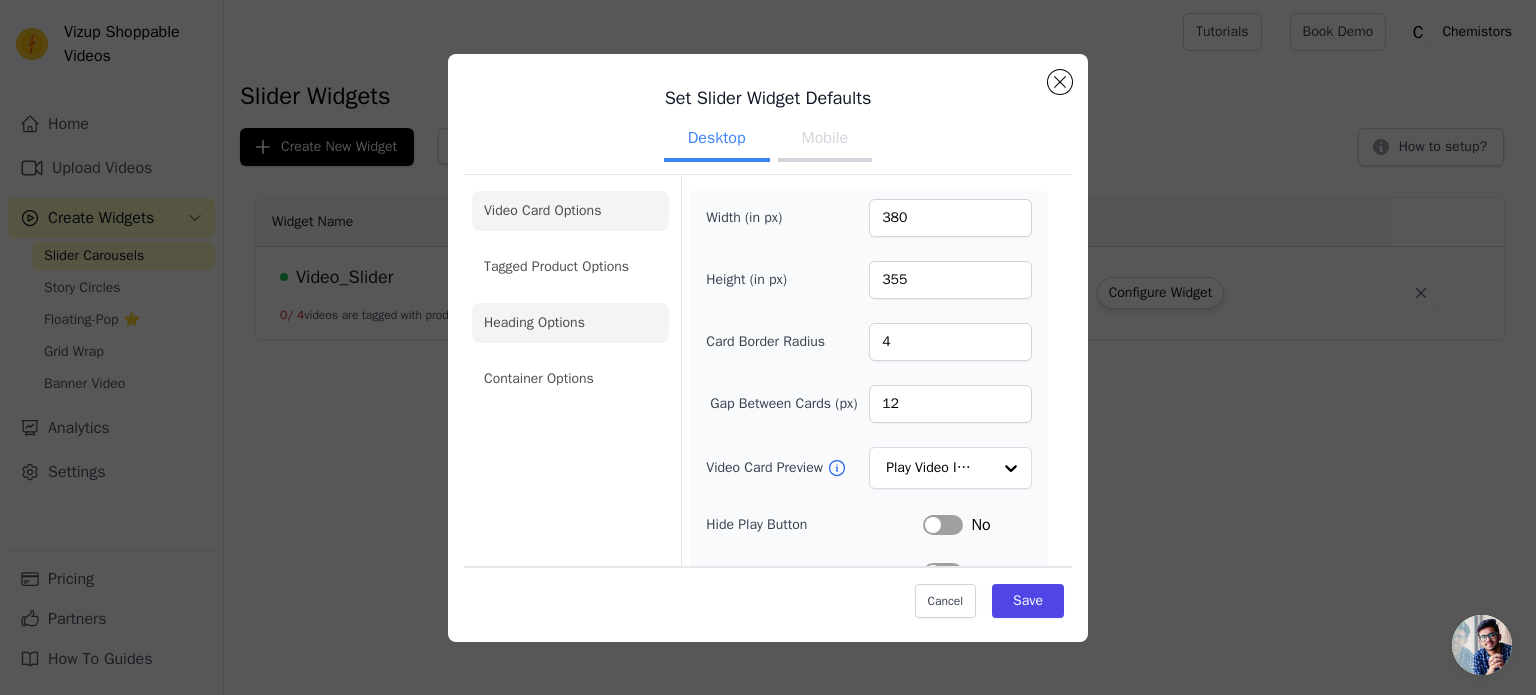 click on "Heading Options" 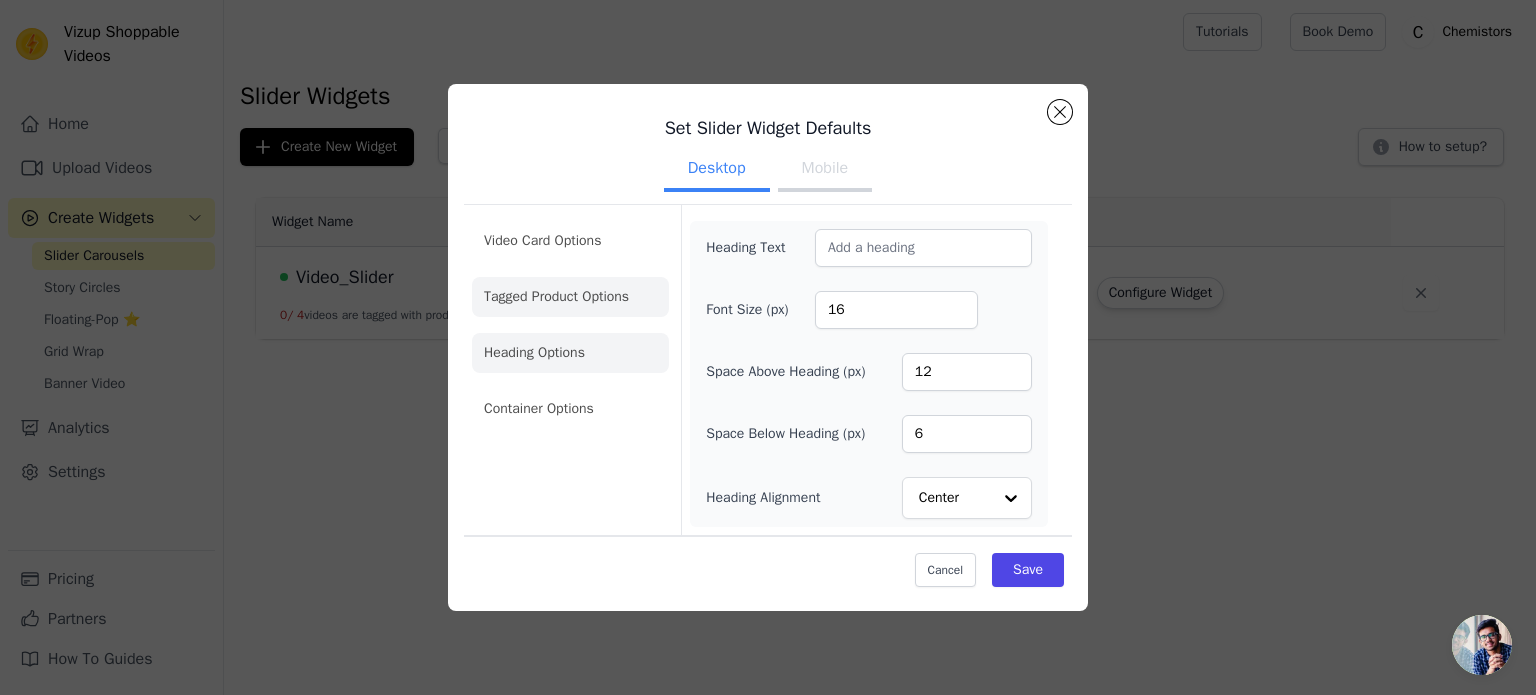 click on "Tagged Product Options" 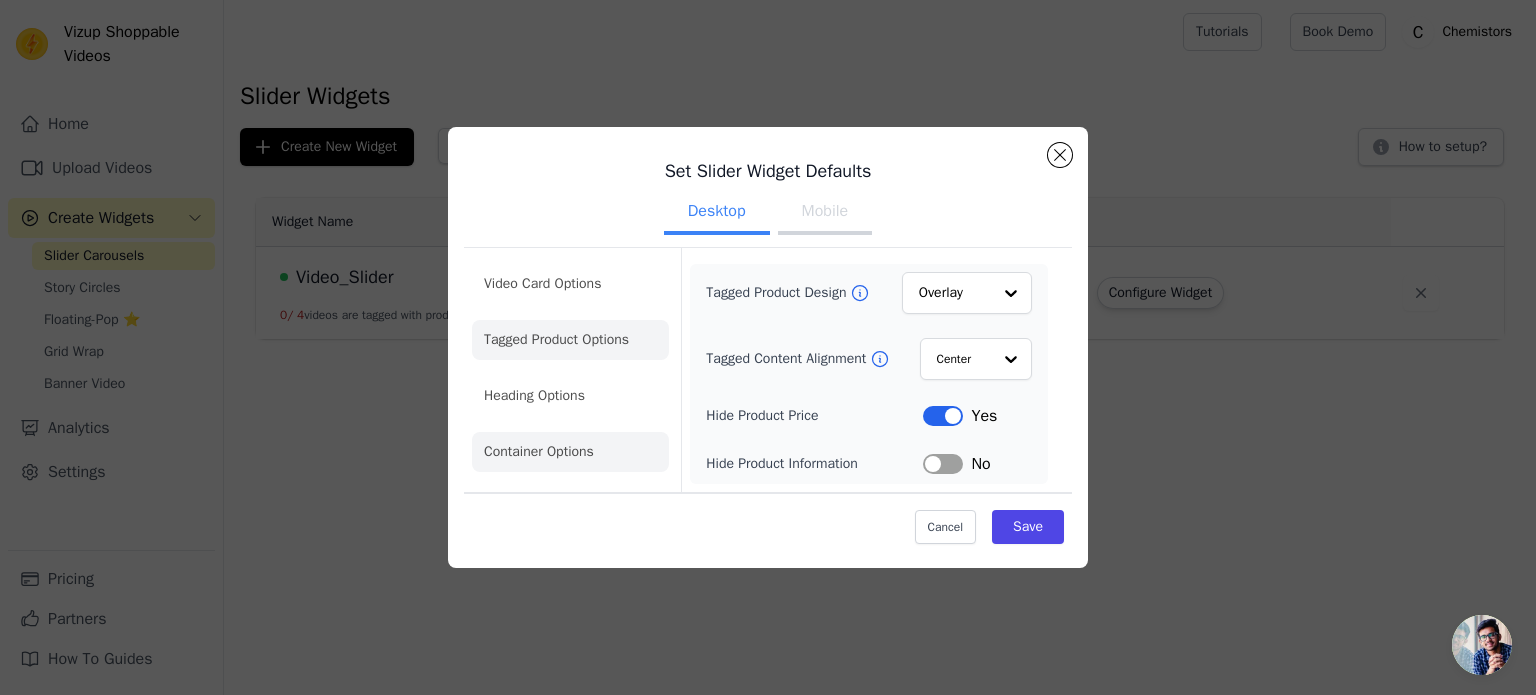 click on "Container Options" 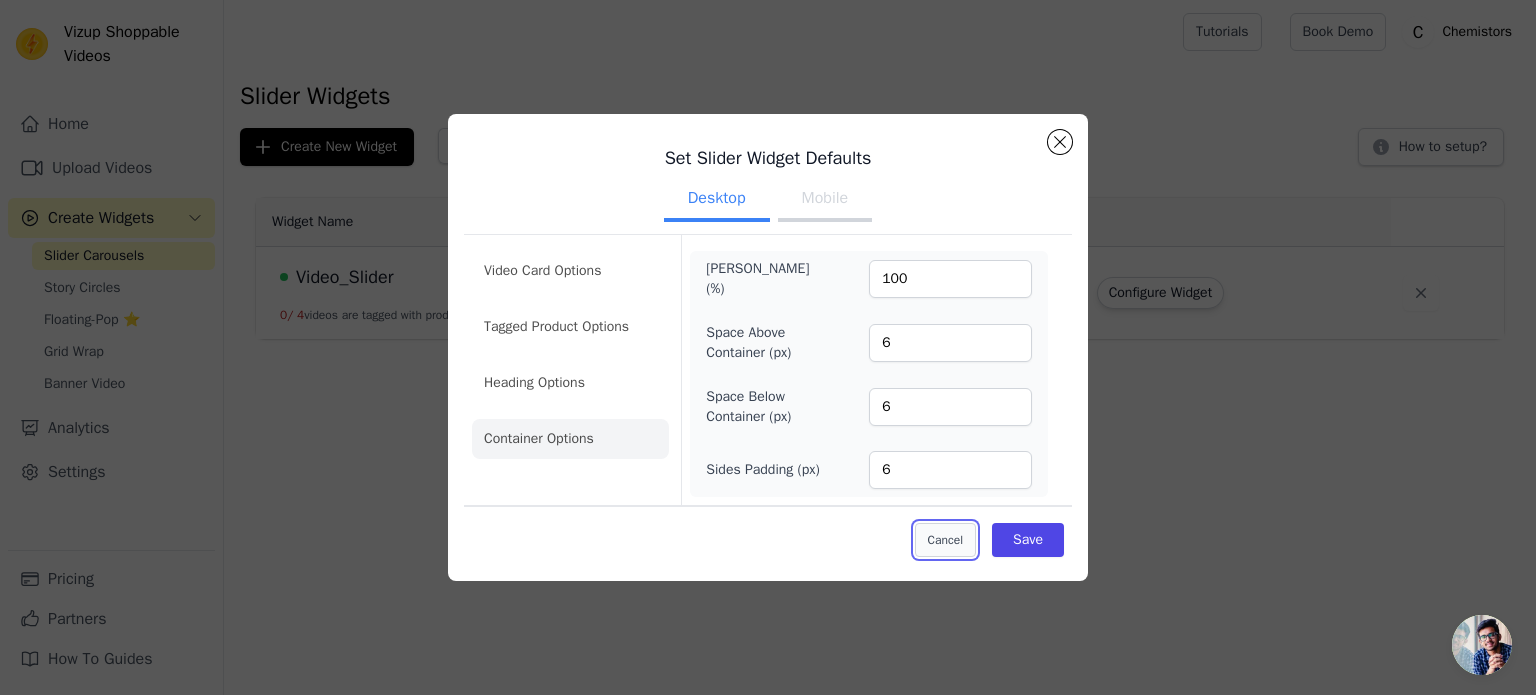 click on "Cancel" at bounding box center (945, 540) 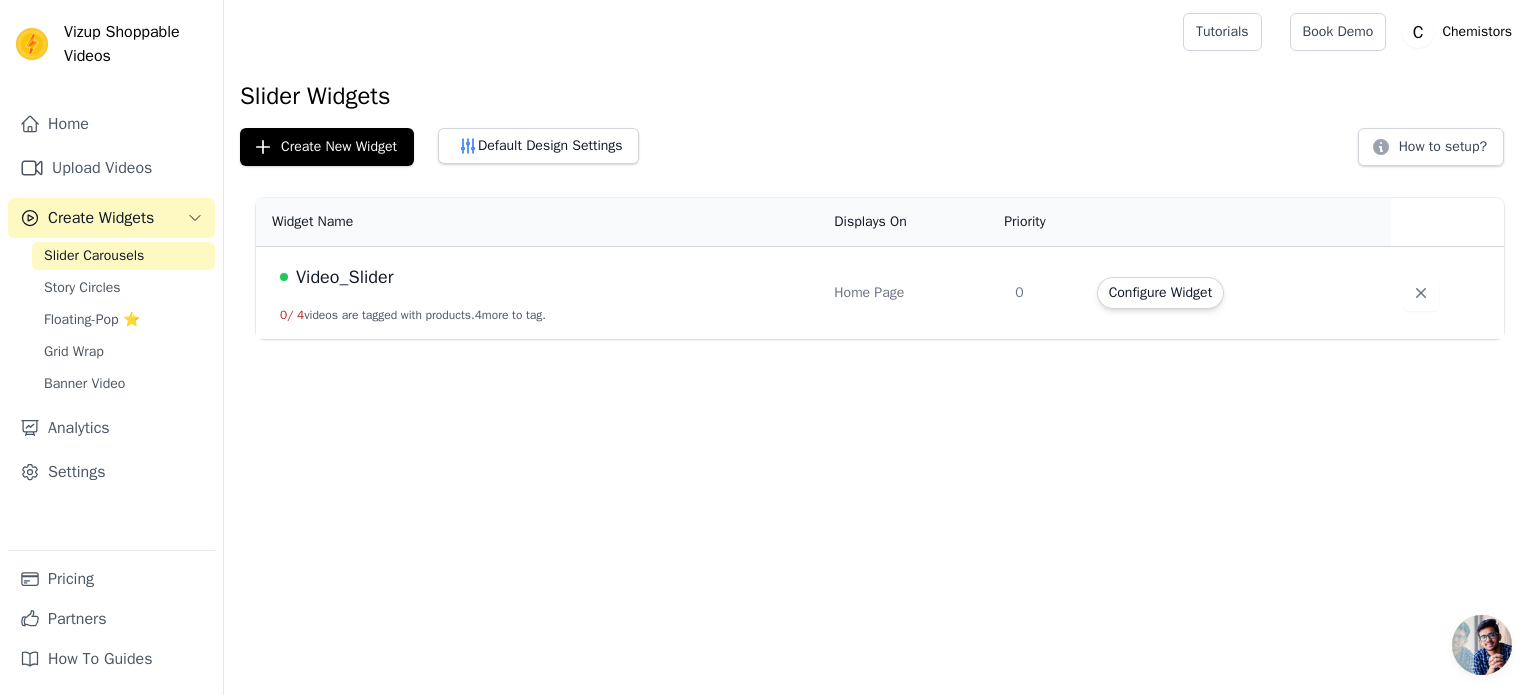 click on "Slider Carousels" at bounding box center (94, 256) 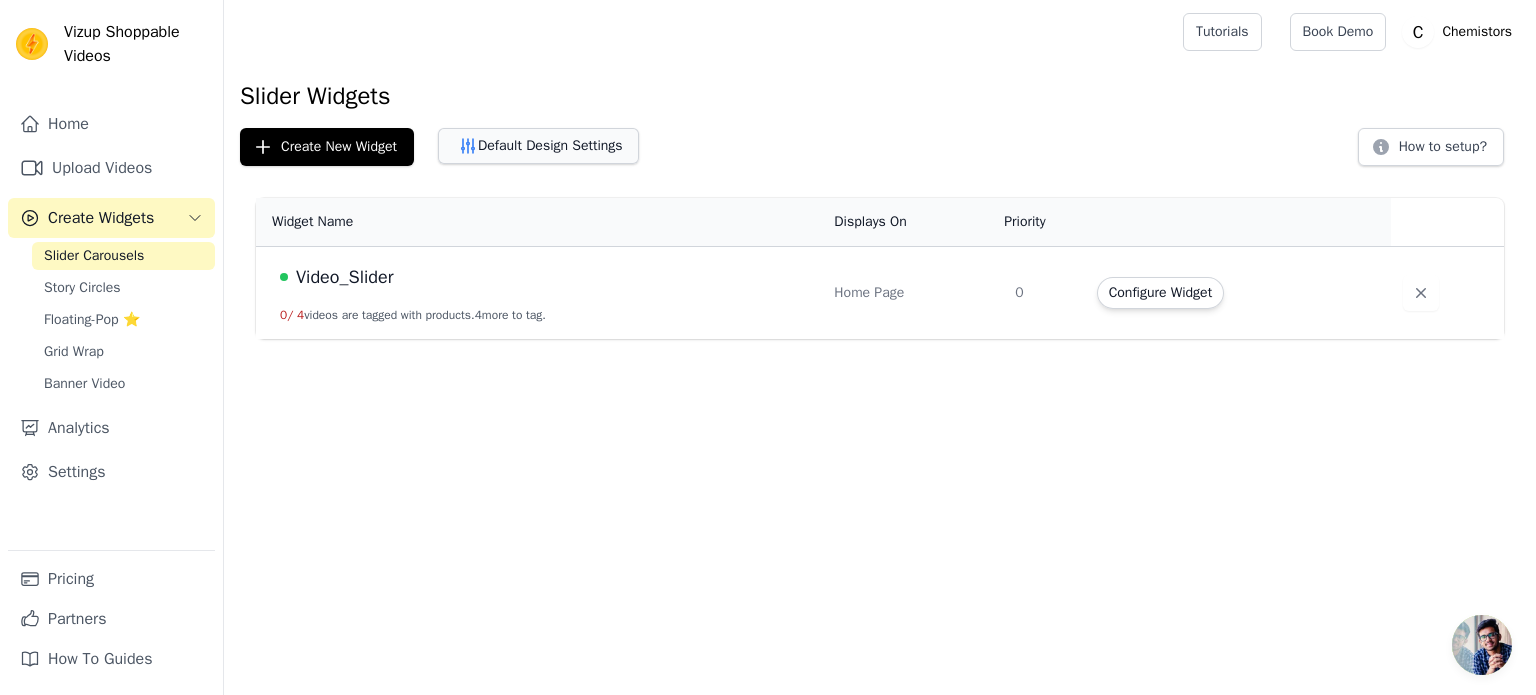 click on "Default Design Settings" at bounding box center [538, 146] 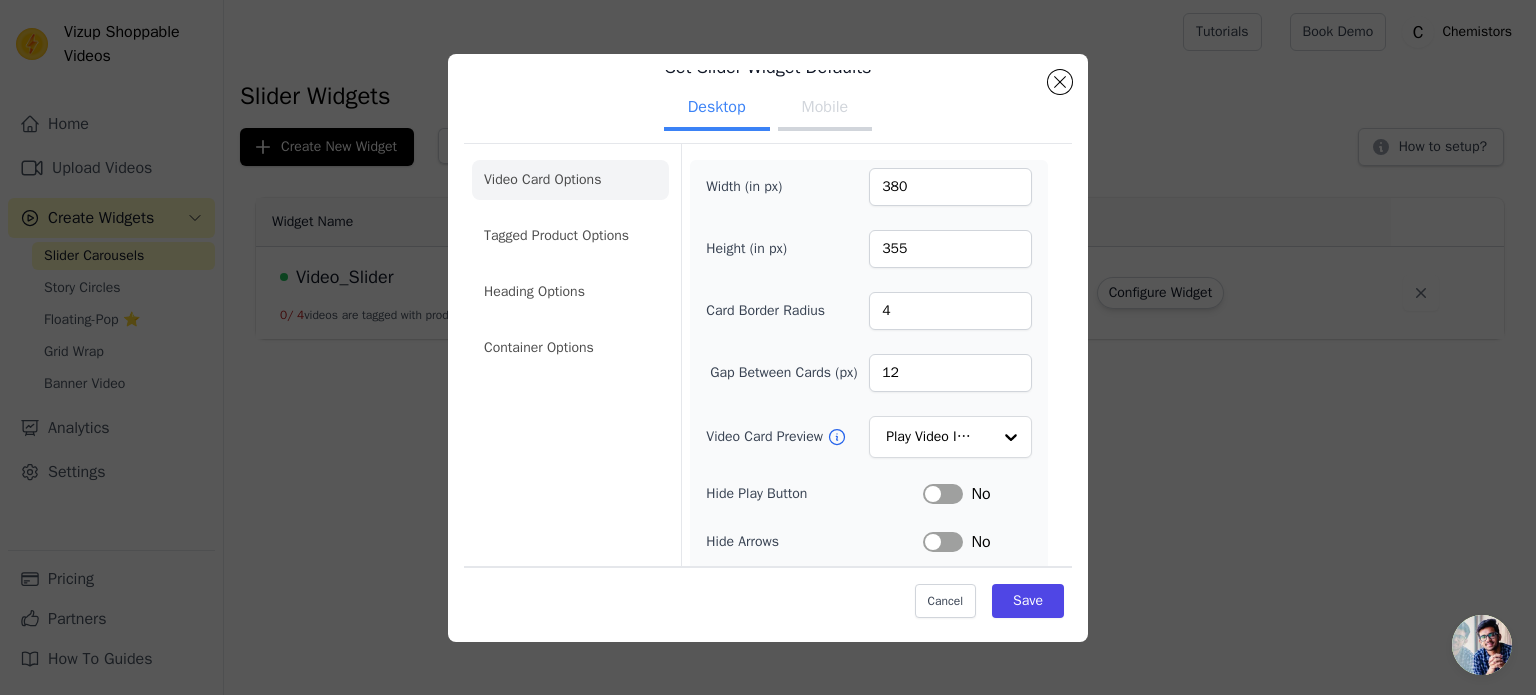 scroll, scrollTop: 0, scrollLeft: 0, axis: both 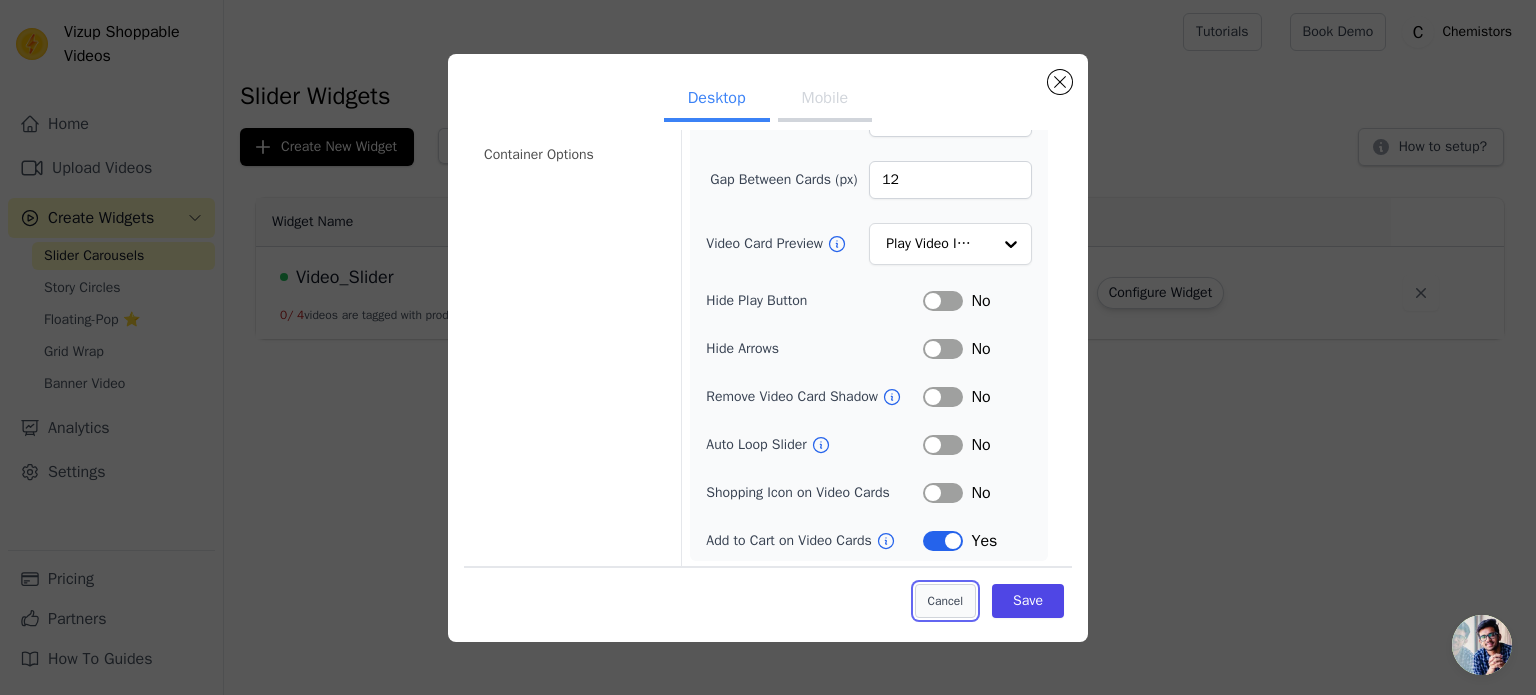 click on "Cancel" at bounding box center (945, 601) 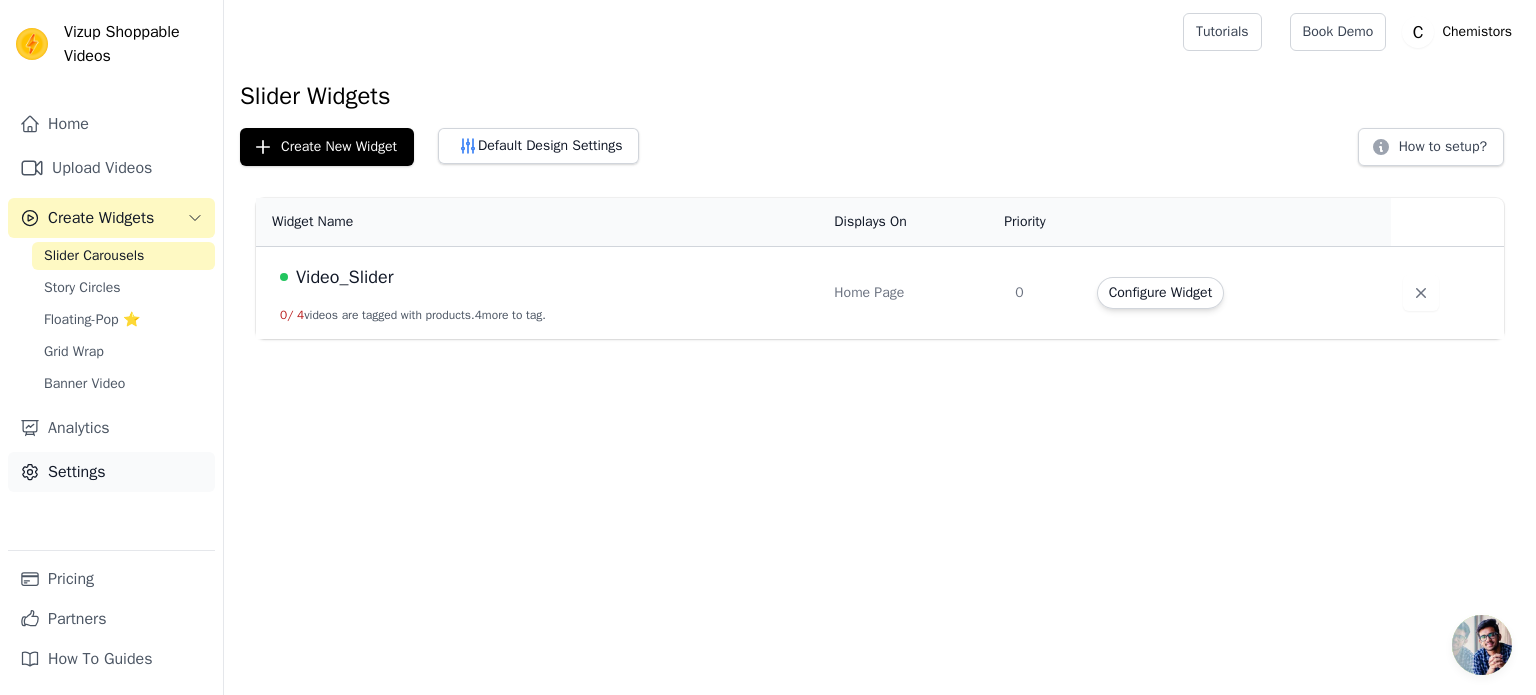 click on "Settings" at bounding box center [111, 472] 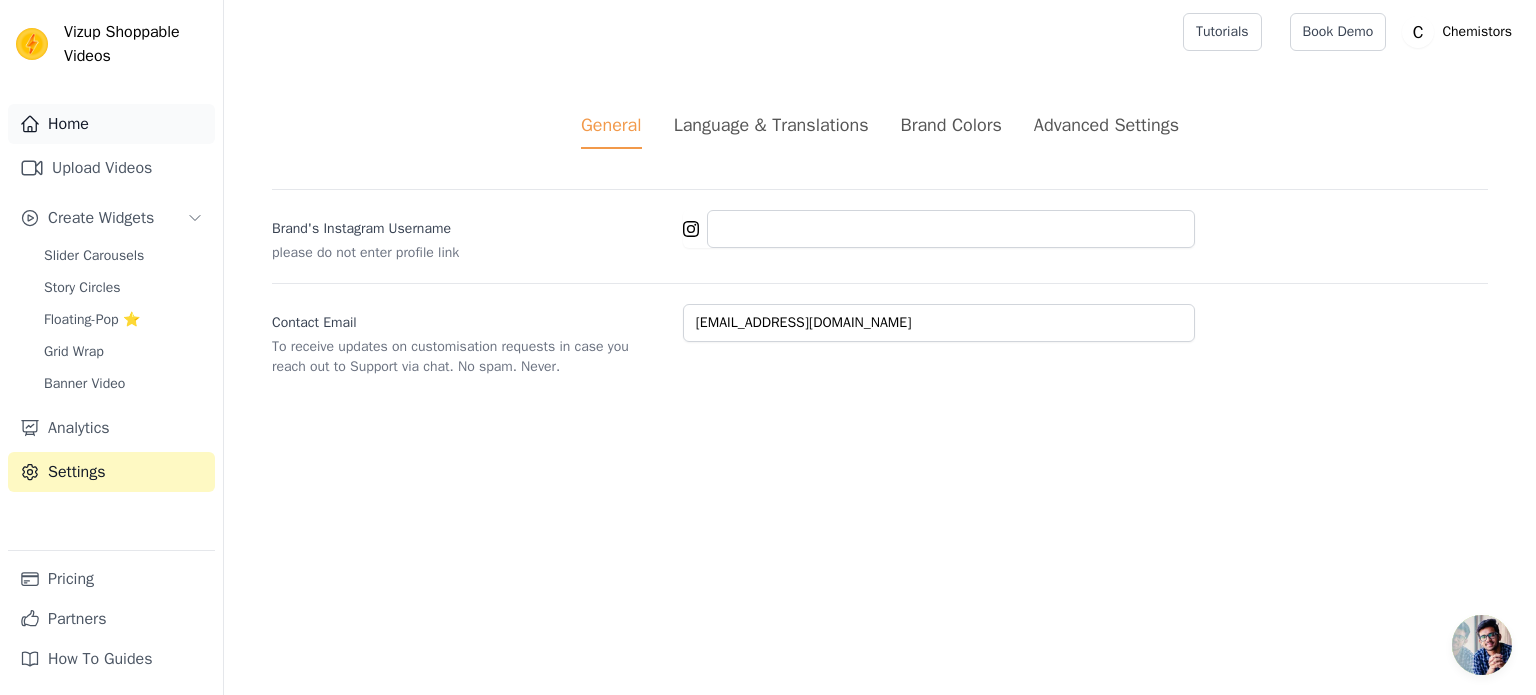 click on "Home" at bounding box center [111, 124] 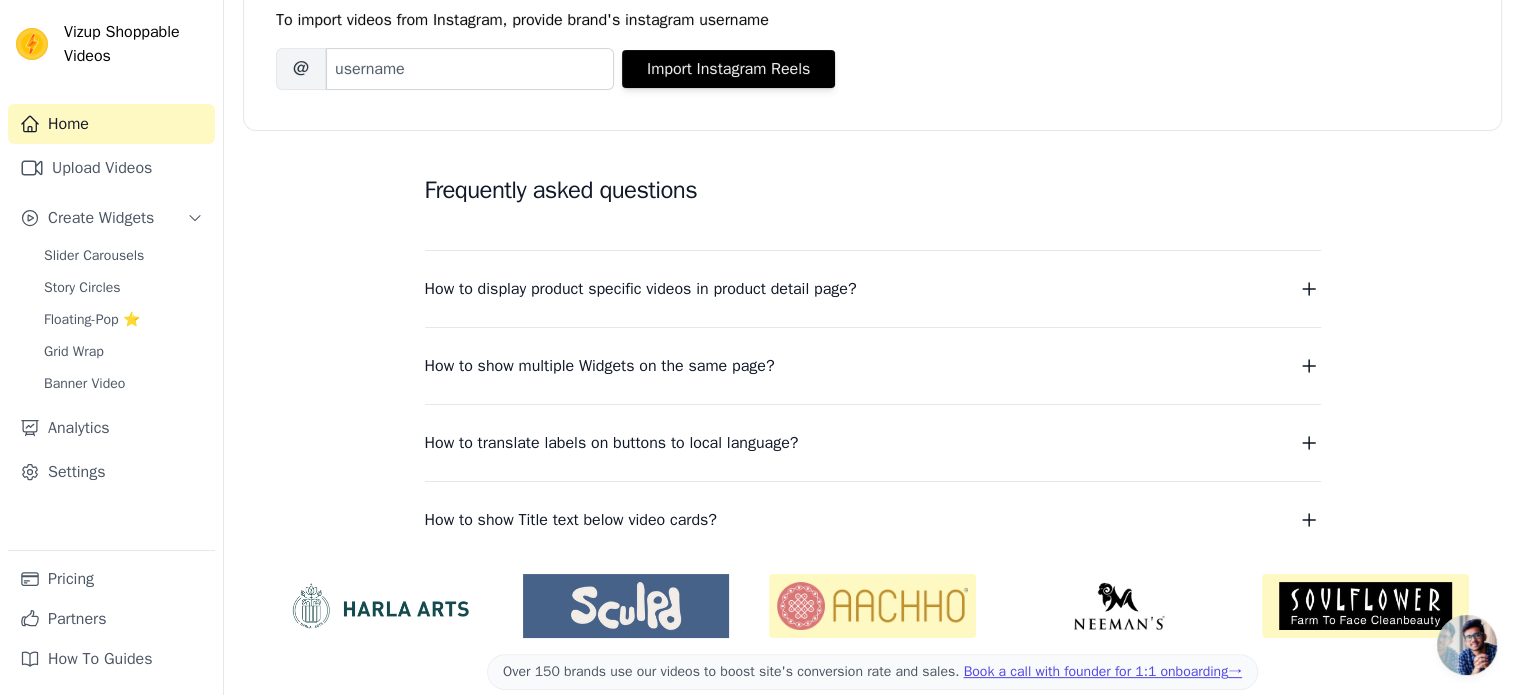 scroll, scrollTop: 425, scrollLeft: 0, axis: vertical 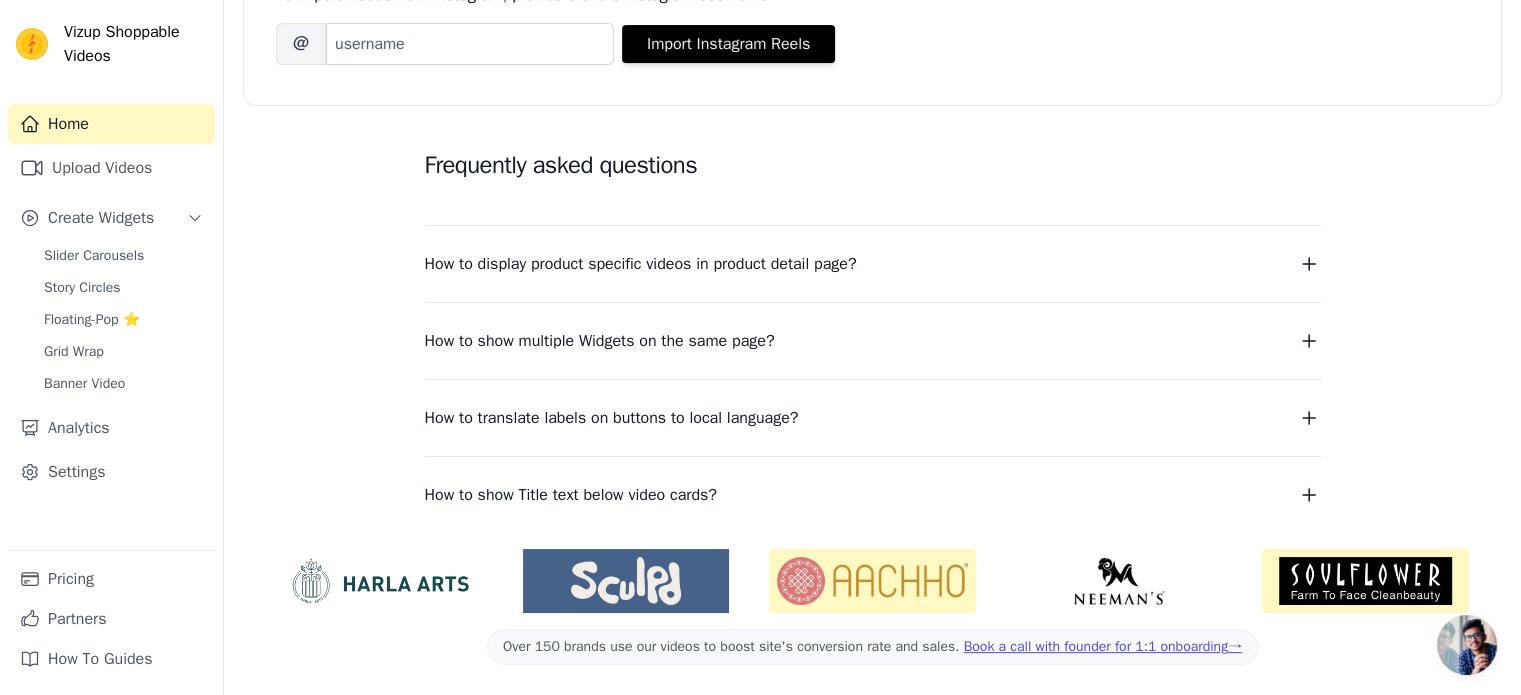 click on "How to show Title text below video cards?" at bounding box center [873, 495] 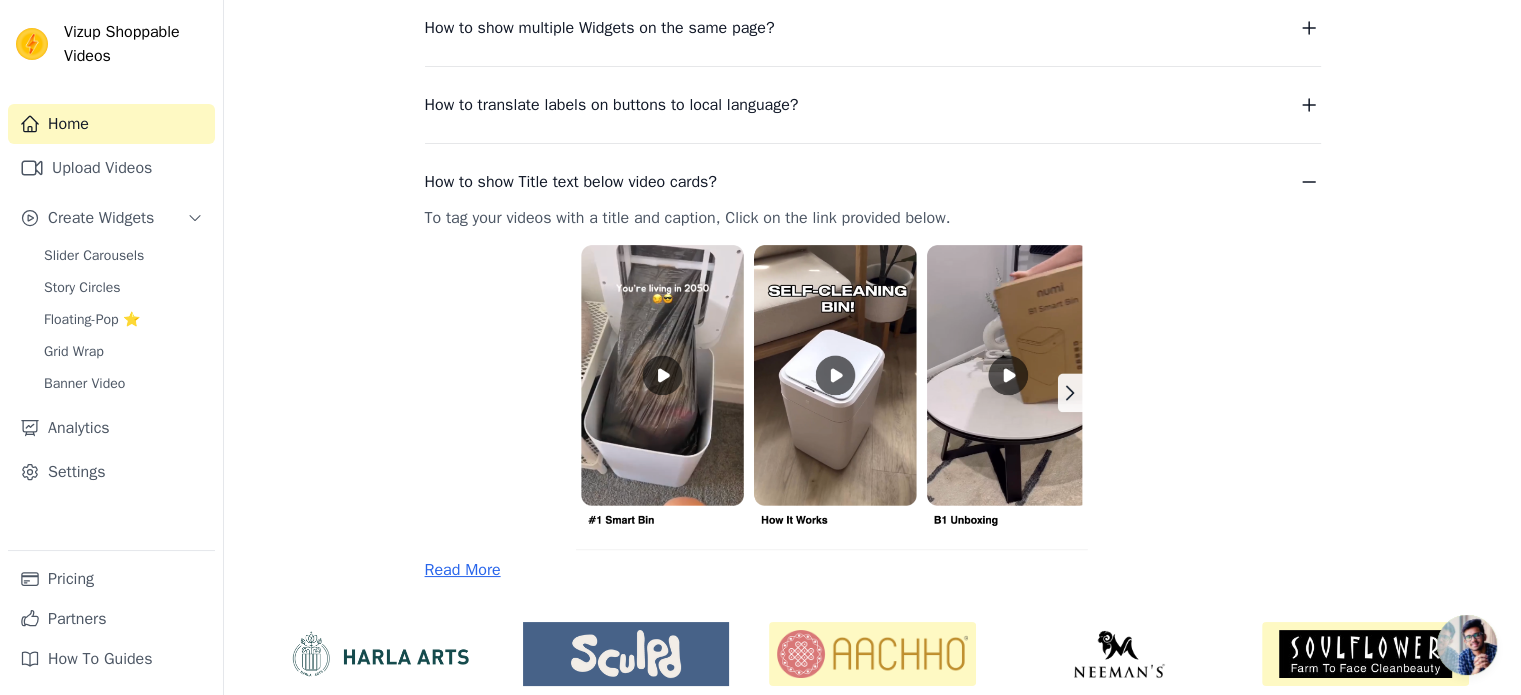 scroll, scrollTop: 714, scrollLeft: 0, axis: vertical 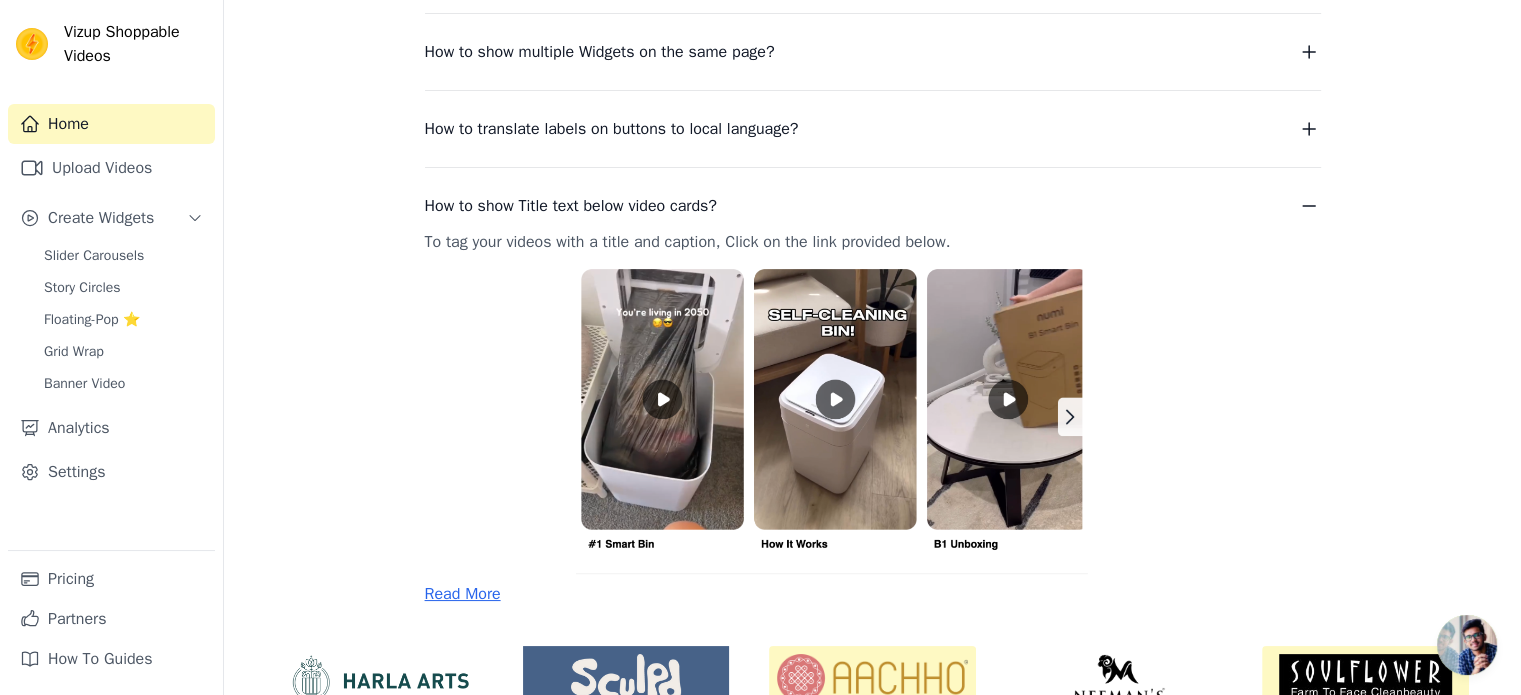 click on "How to show Title text below video cards?" at bounding box center [873, 206] 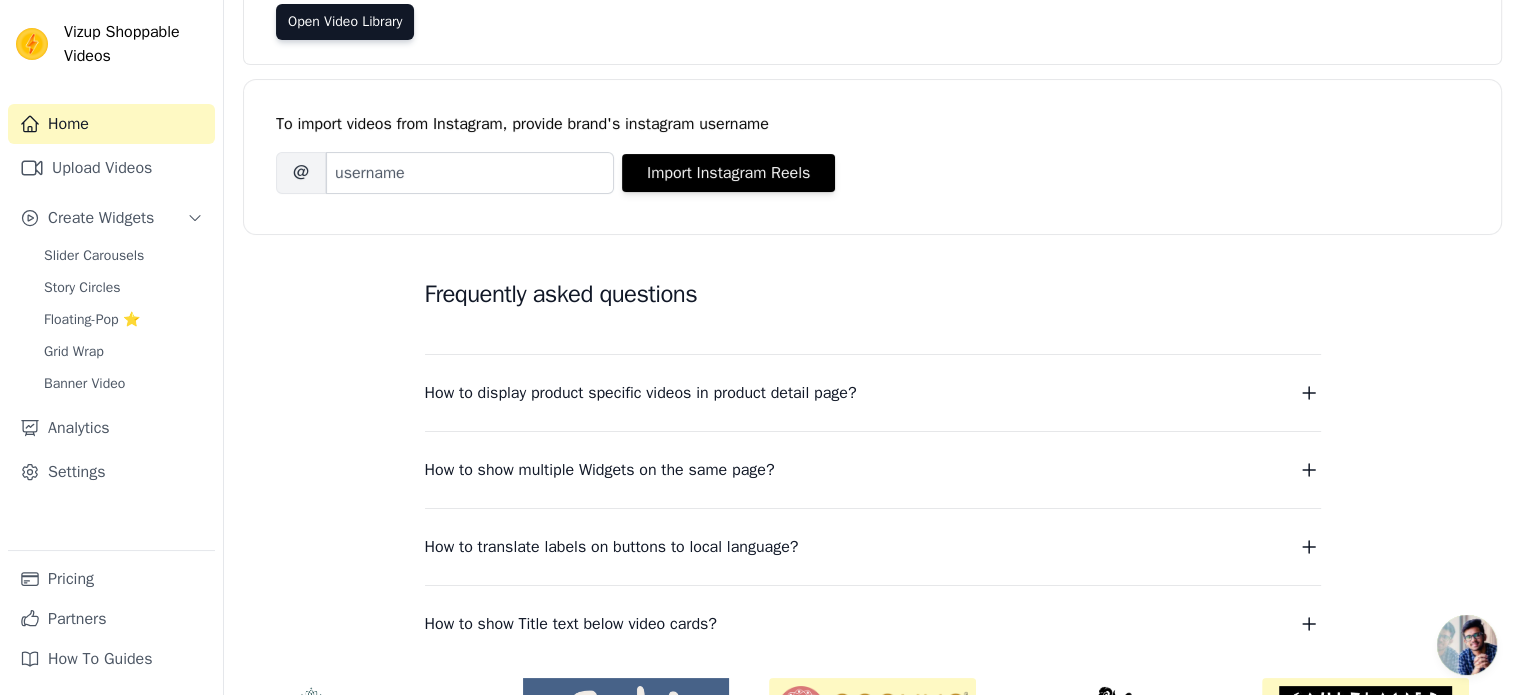 scroll, scrollTop: 425, scrollLeft: 0, axis: vertical 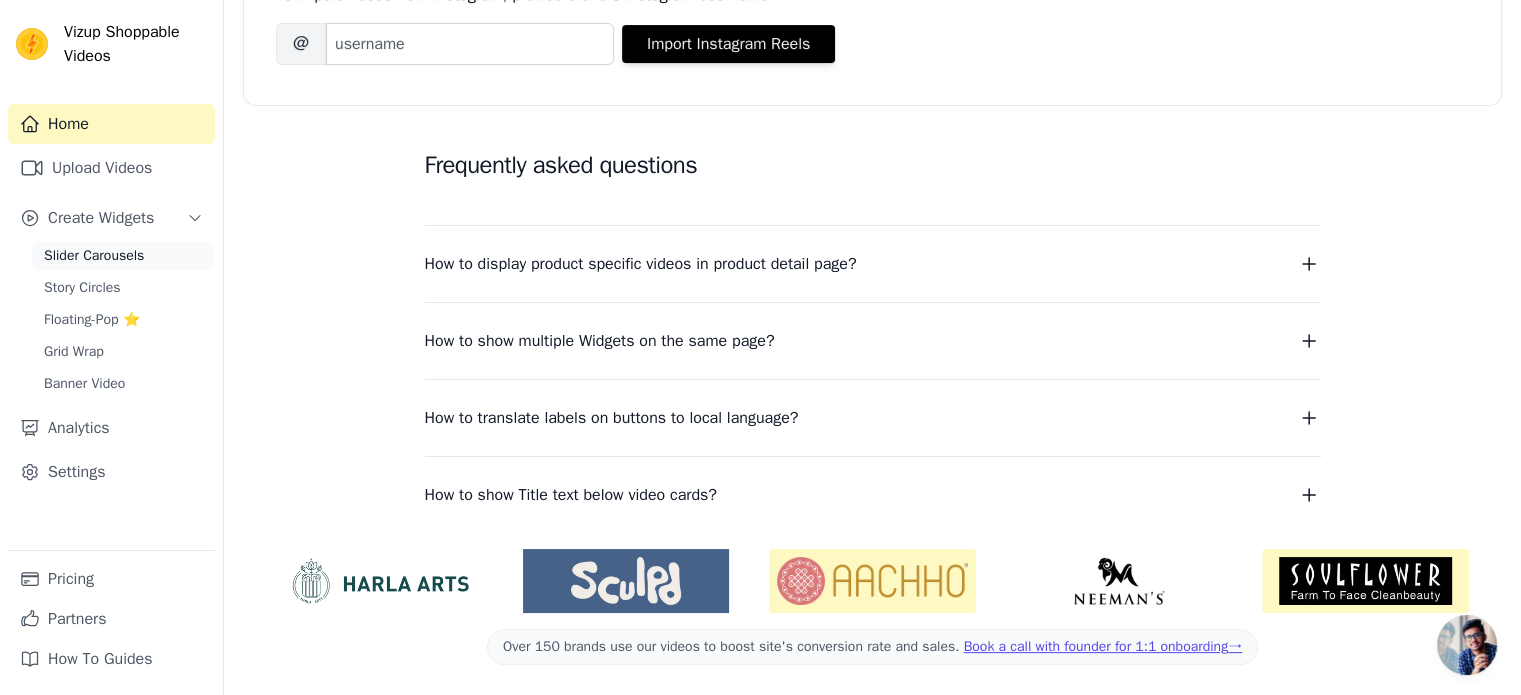 click on "Slider Carousels" at bounding box center (94, 256) 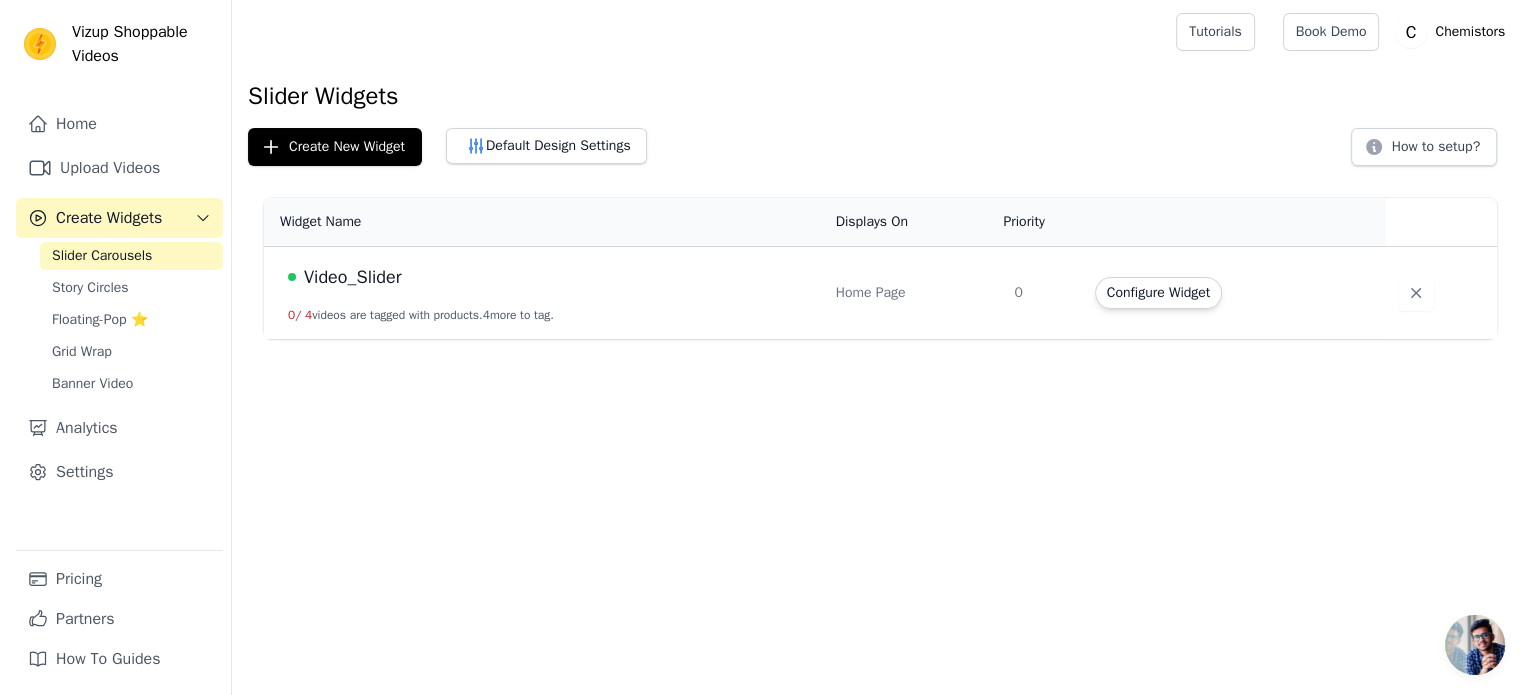 scroll, scrollTop: 0, scrollLeft: 0, axis: both 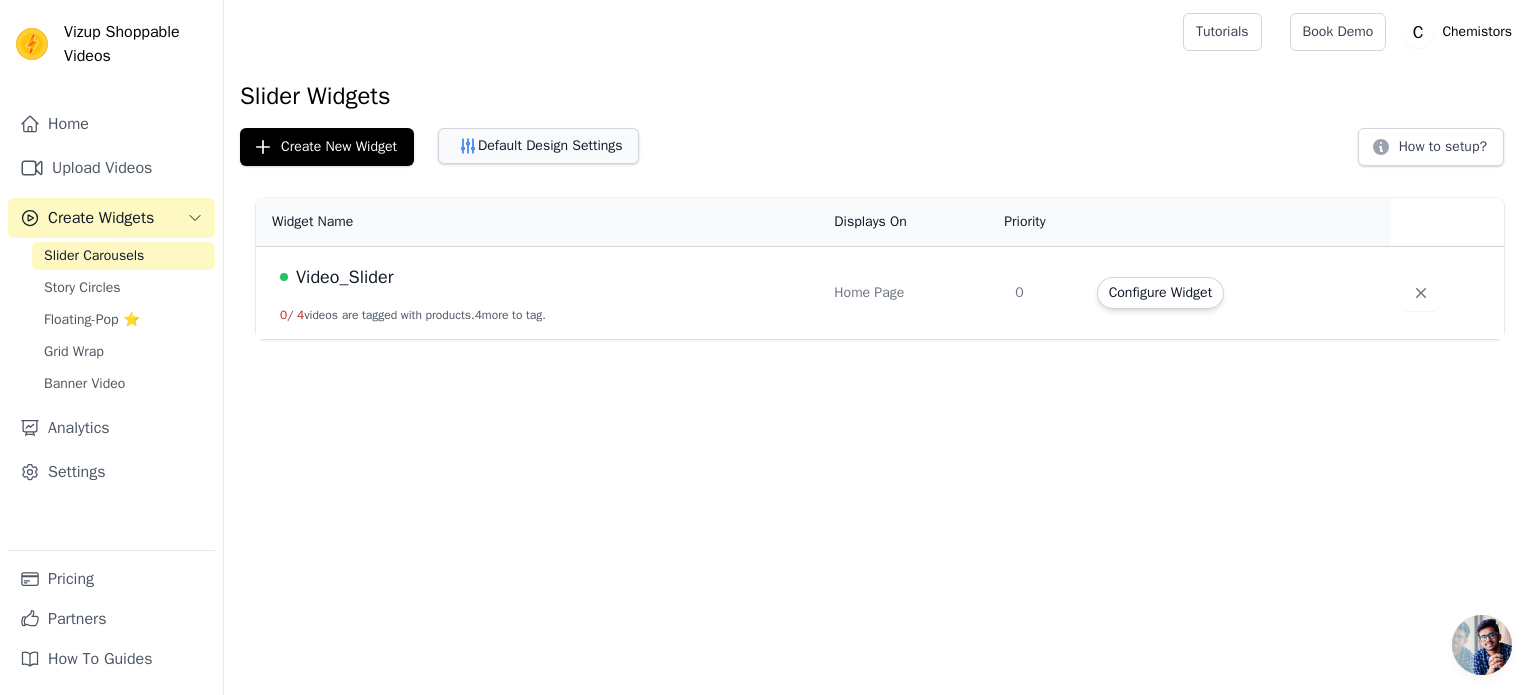 click on "Default Design Settings" at bounding box center (538, 146) 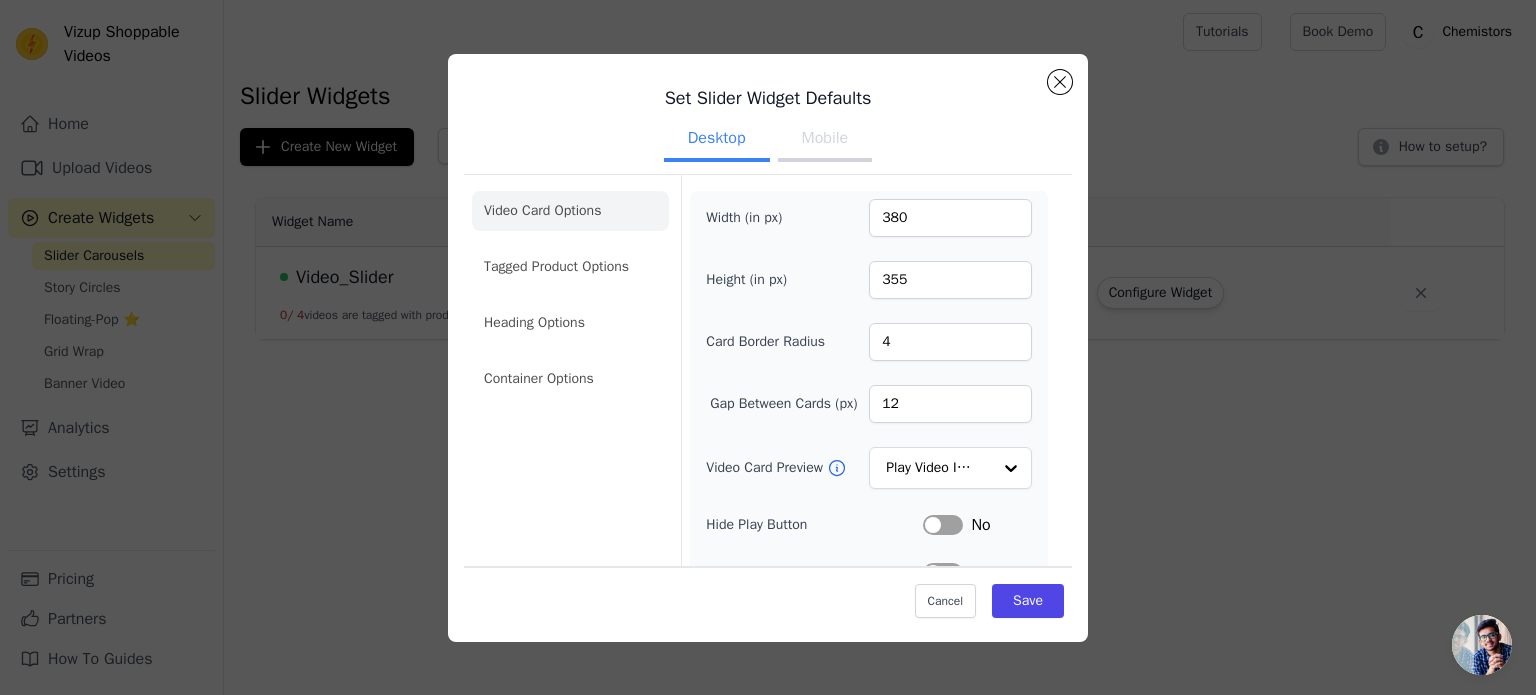 click on "Mobile" at bounding box center (825, 140) 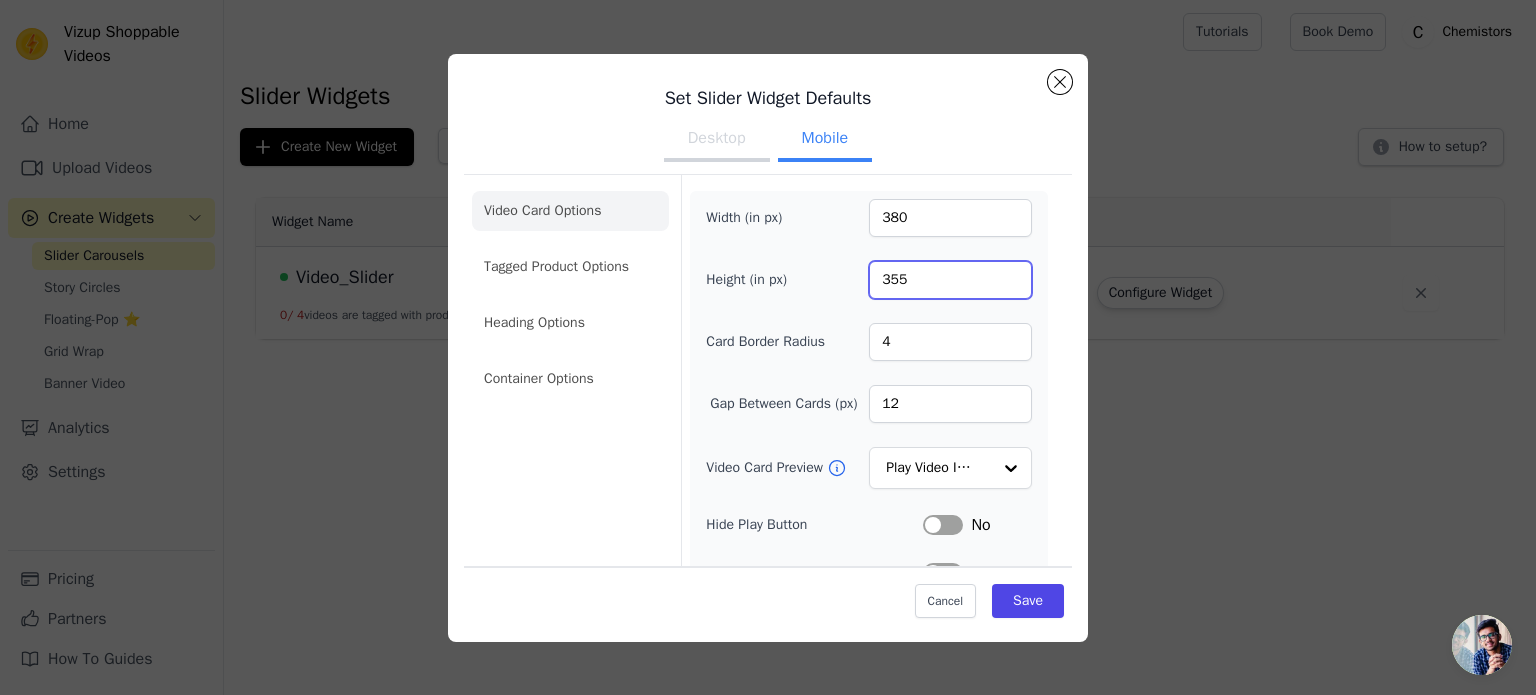 click on "355" at bounding box center [950, 280] 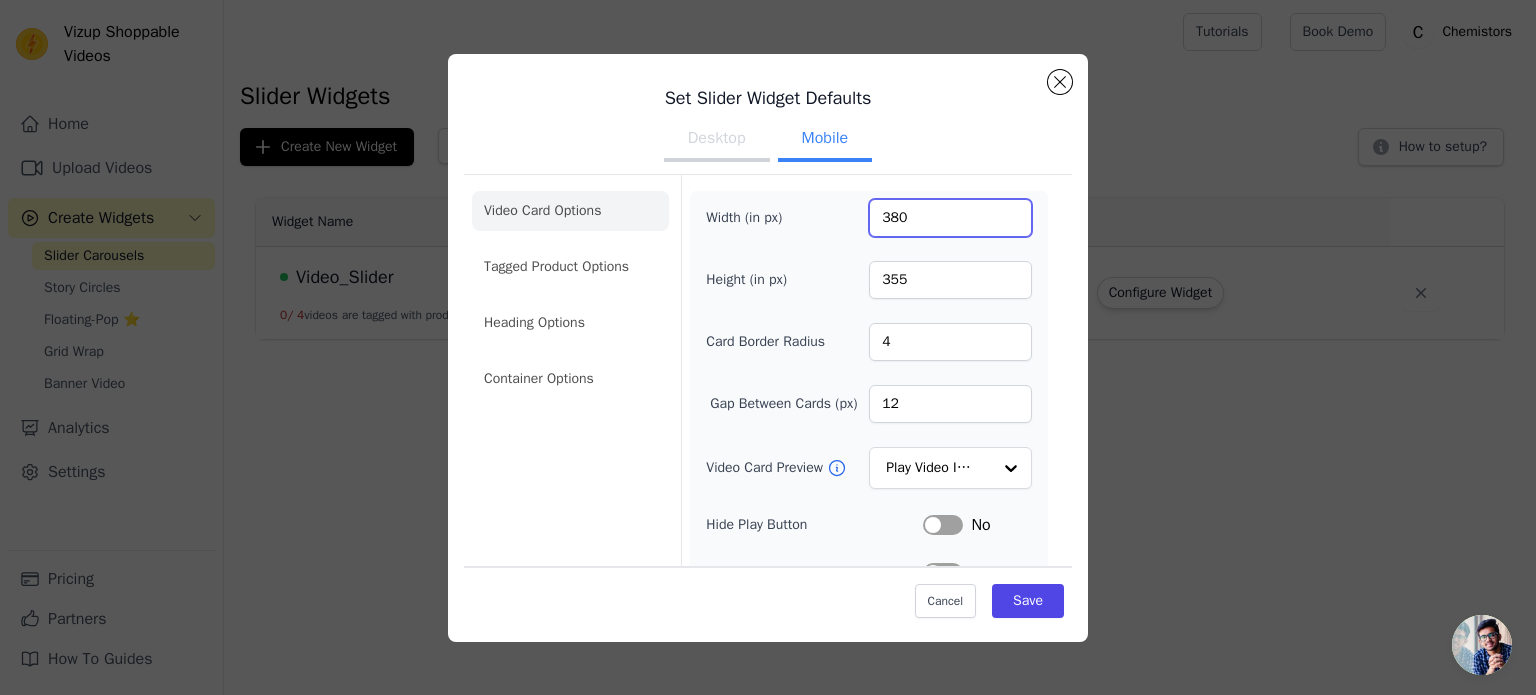 click on "380" at bounding box center (950, 218) 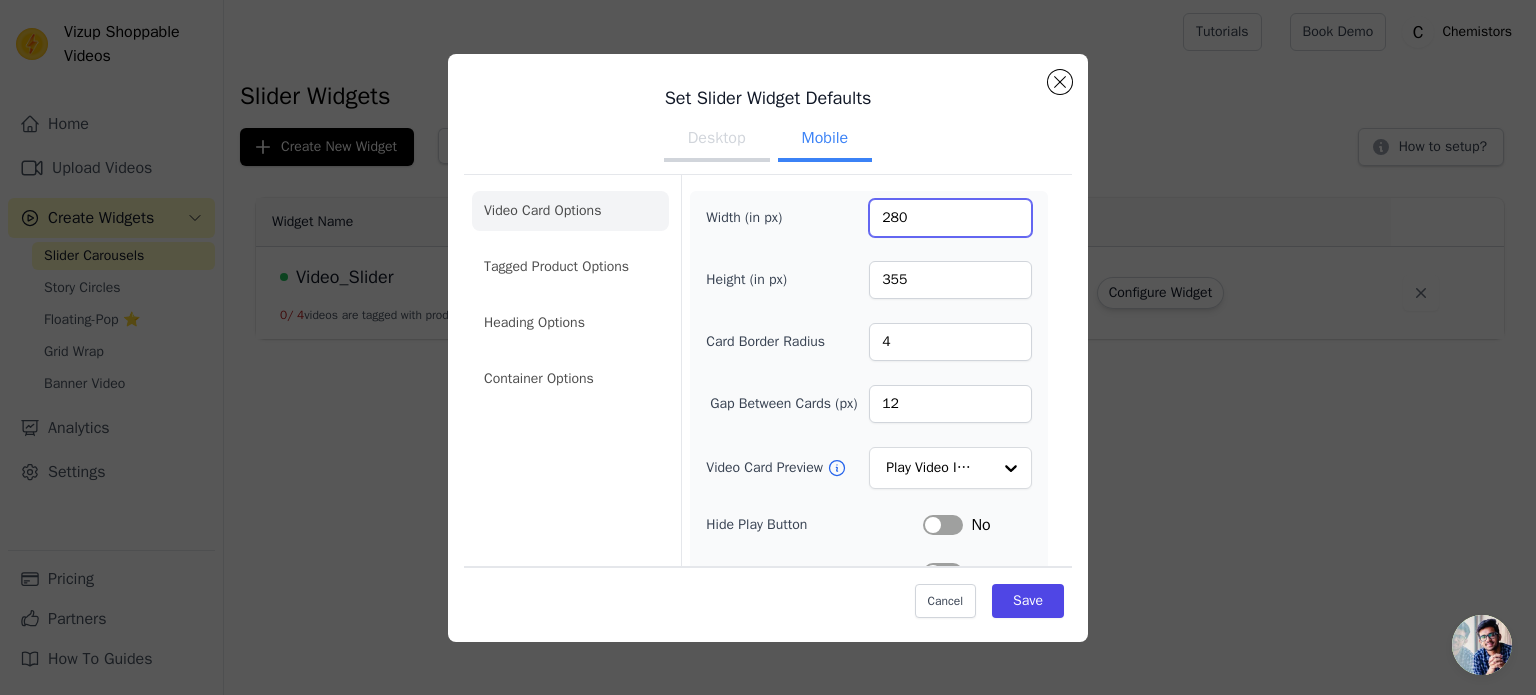 click on "280" at bounding box center [950, 218] 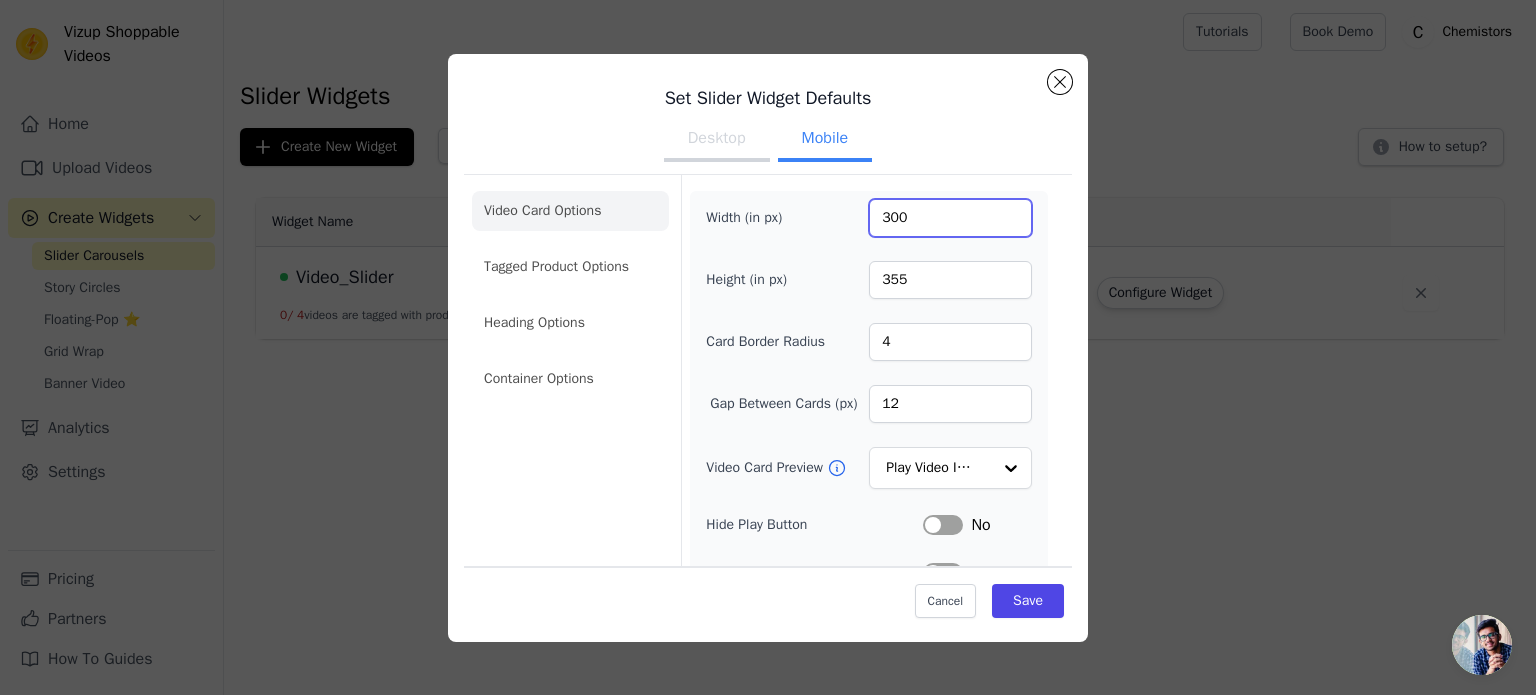 type on "300" 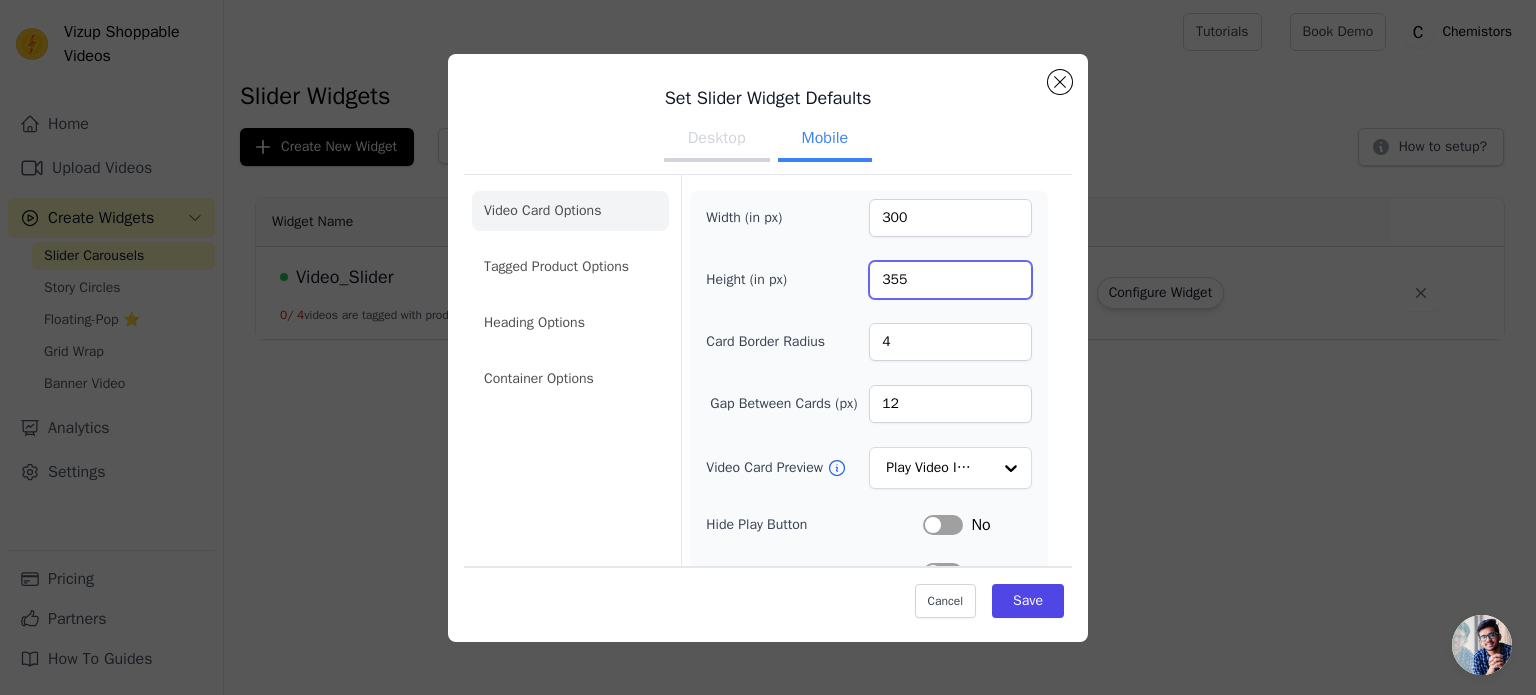 click on "355" at bounding box center (950, 280) 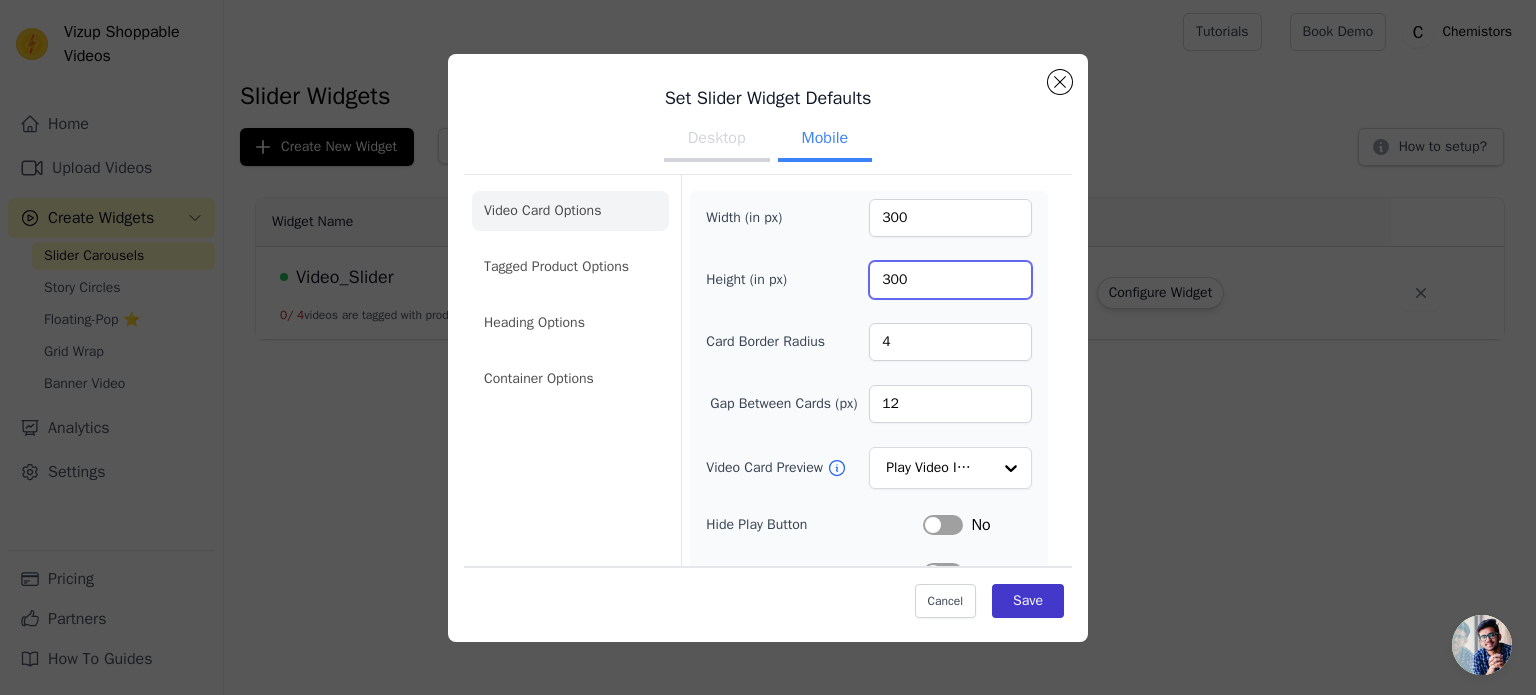 type on "300" 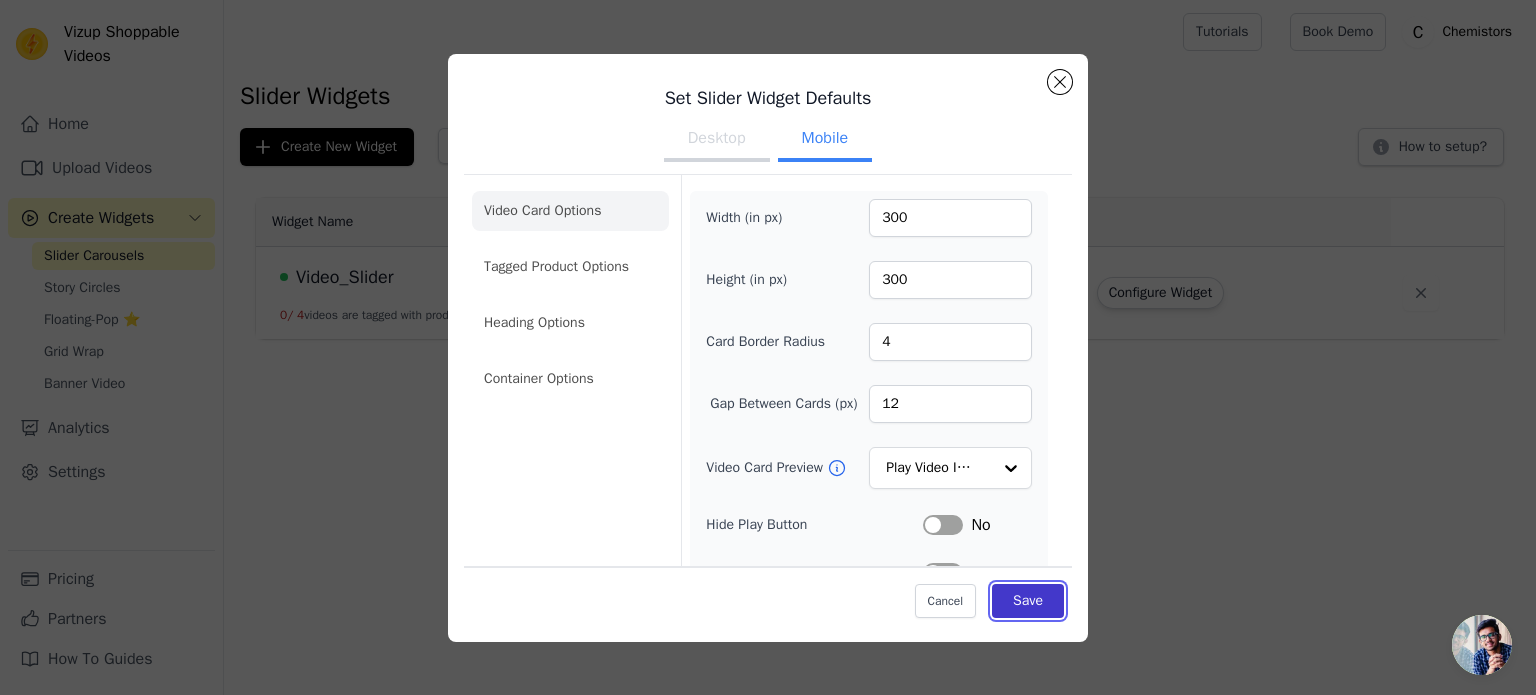 click on "Save" at bounding box center [1028, 601] 